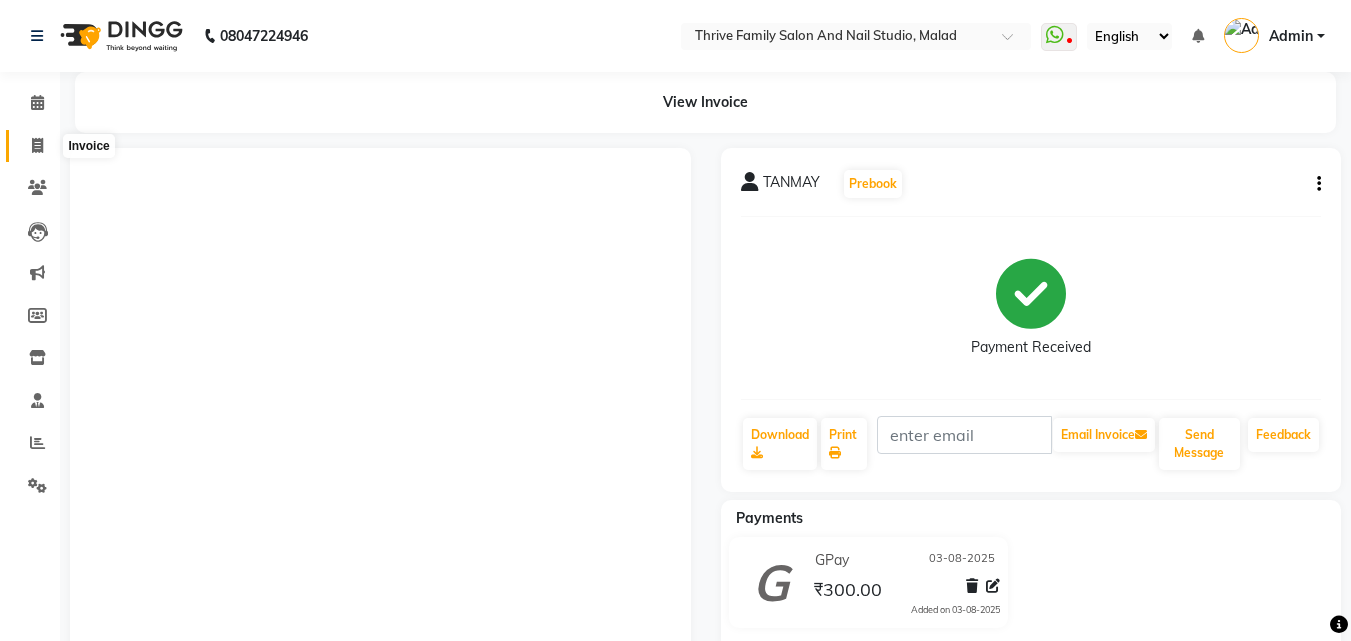 scroll, scrollTop: 0, scrollLeft: 0, axis: both 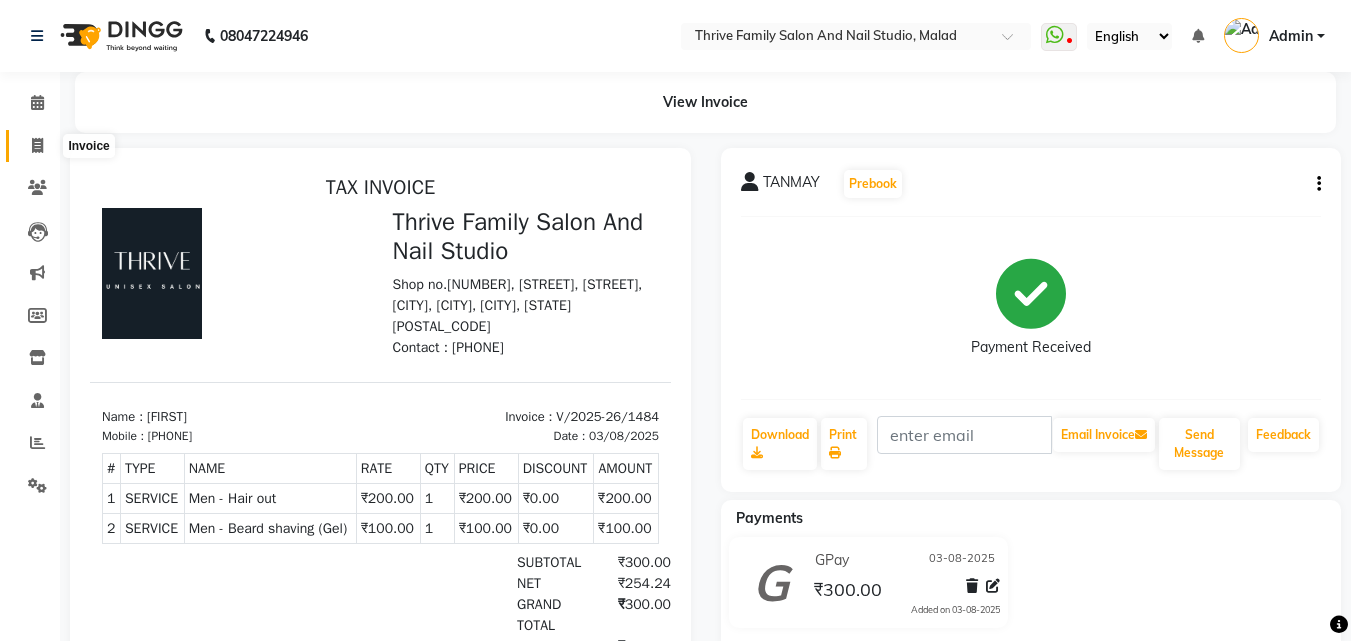 click 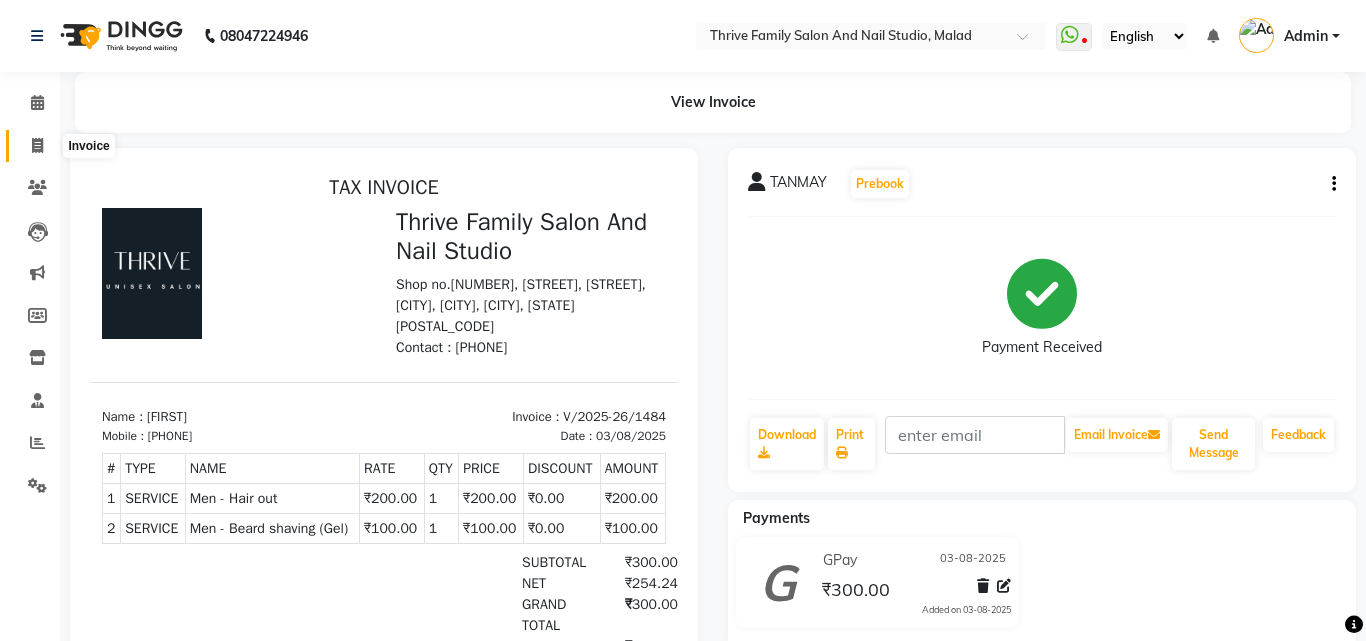 select on "5990" 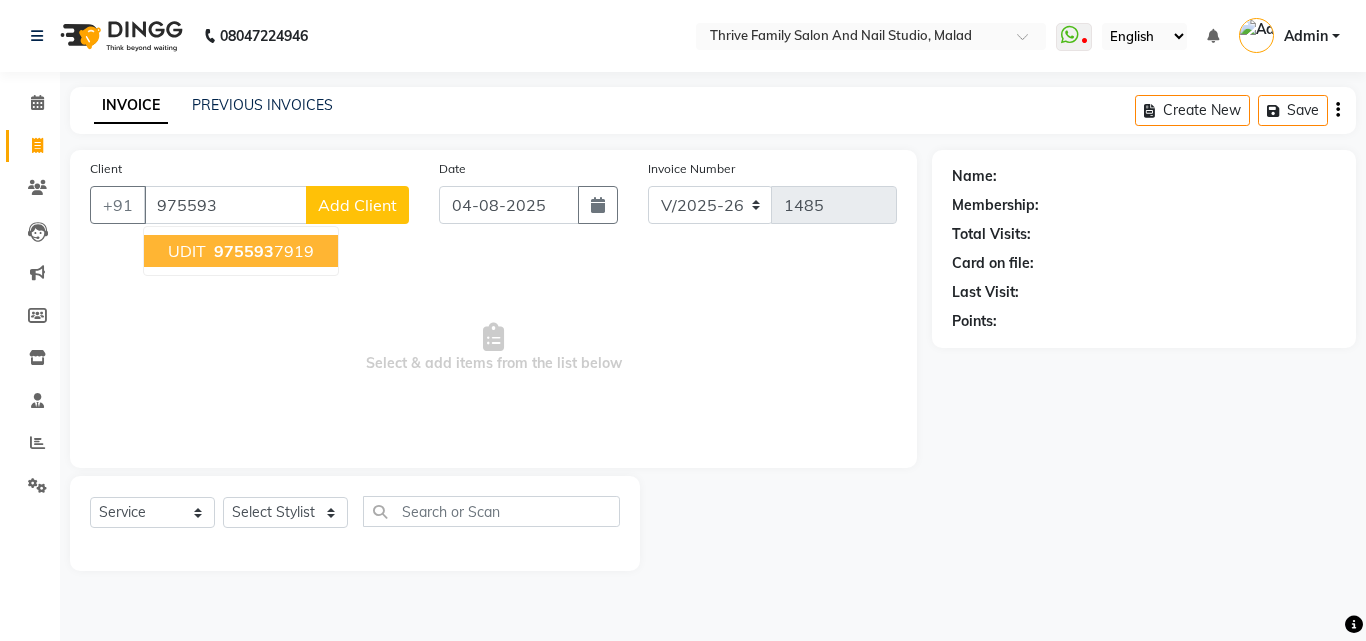 click on "[FIRST]   [PHONE]" at bounding box center (241, 251) 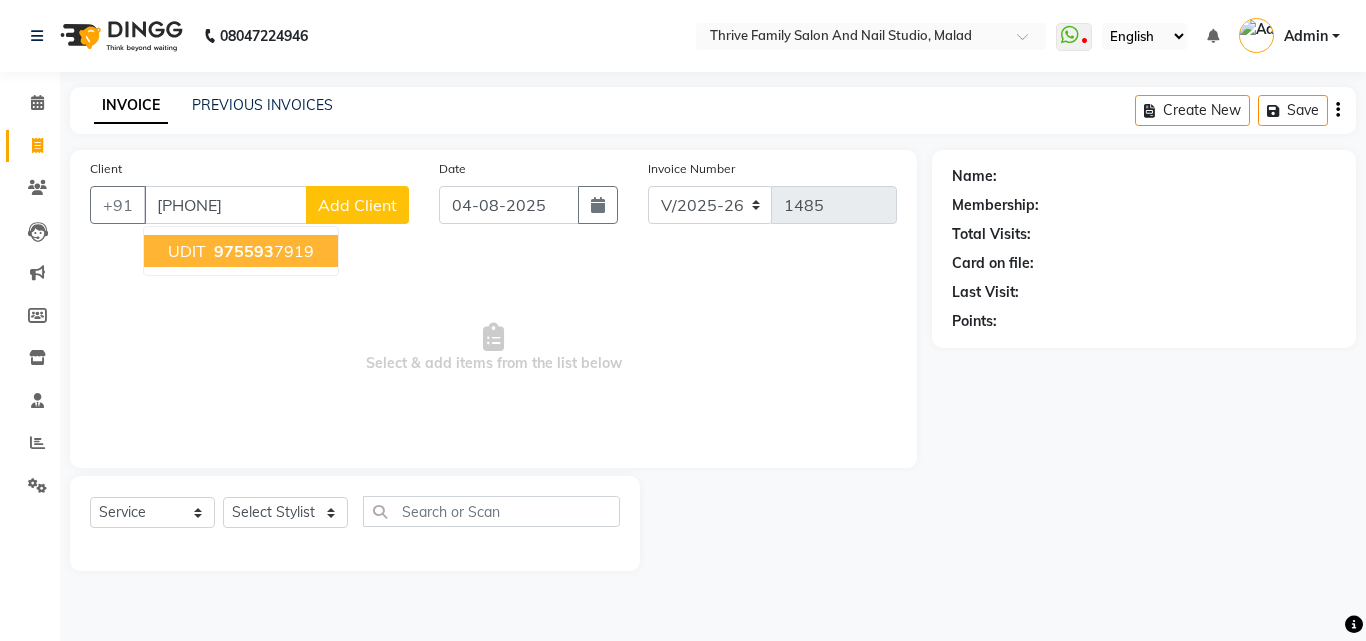 type on "[PHONE]" 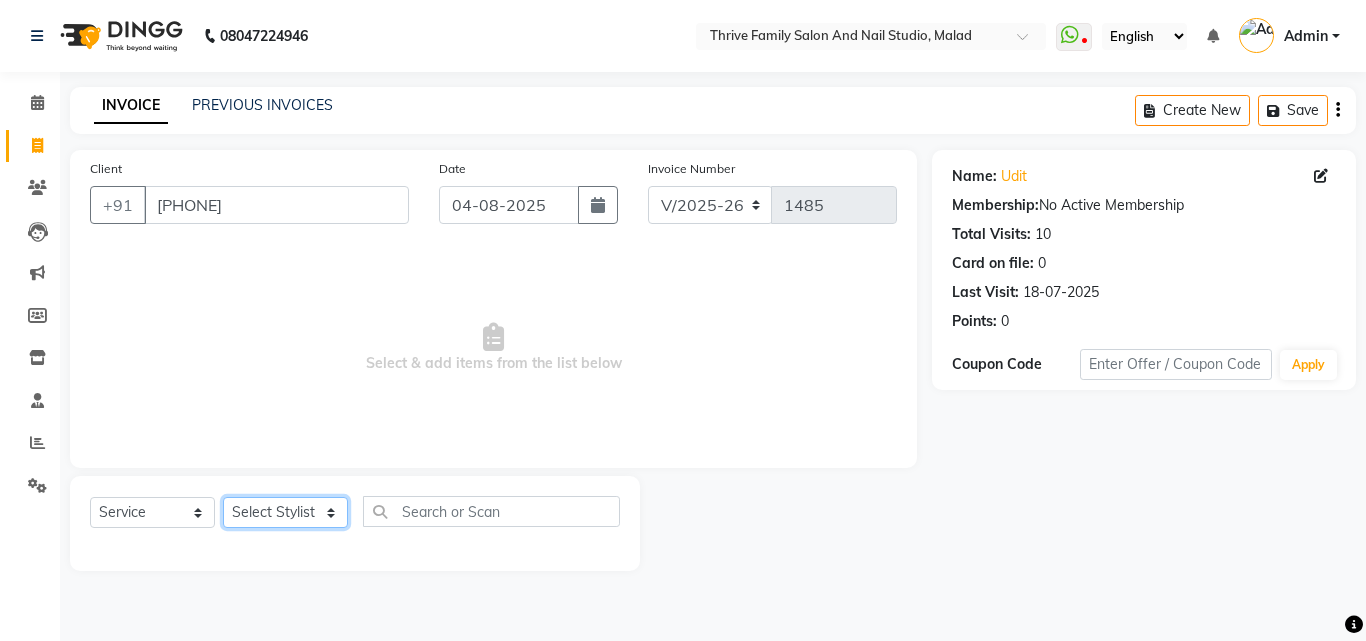click on "Select Stylist [FIRST] [FIRST] [FIRST] [FIRST] Manager [FIRST] [FIRST] [FIRST]  [FIRST] [FIRST] [FIRST]" 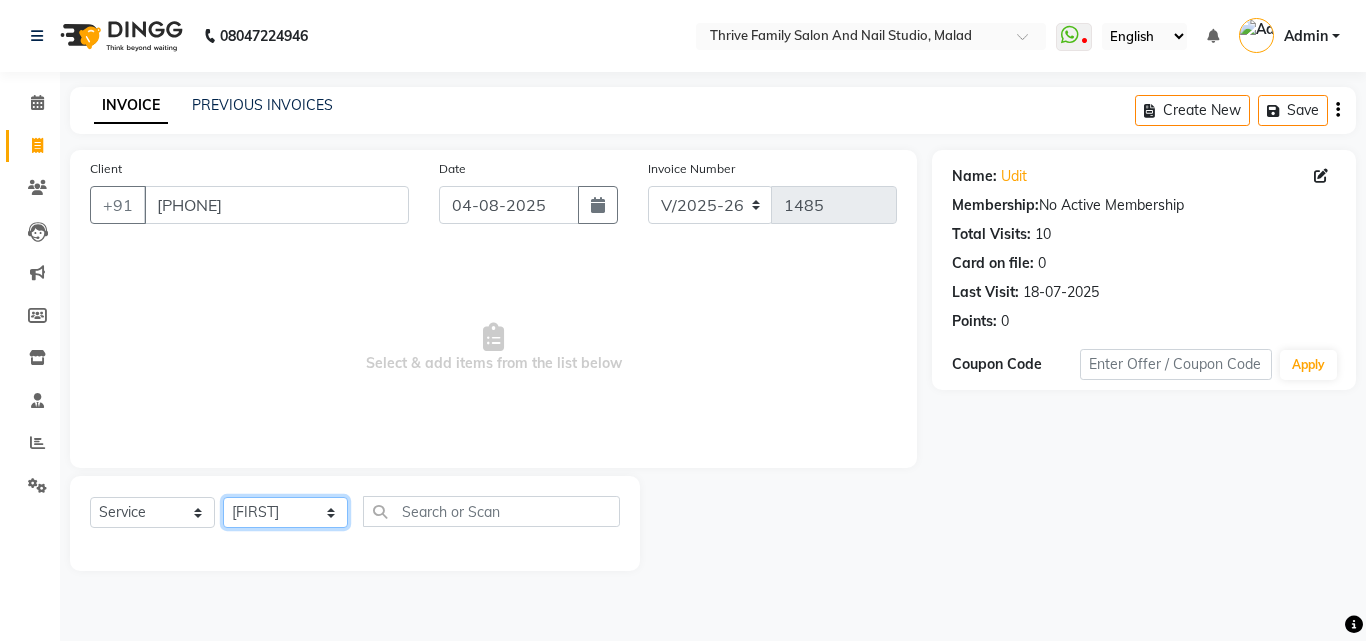 click on "Select Stylist [FIRST] [FIRST] [FIRST] [FIRST] Manager [FIRST] [FIRST] [FIRST]  [FIRST] [FIRST] [FIRST]" 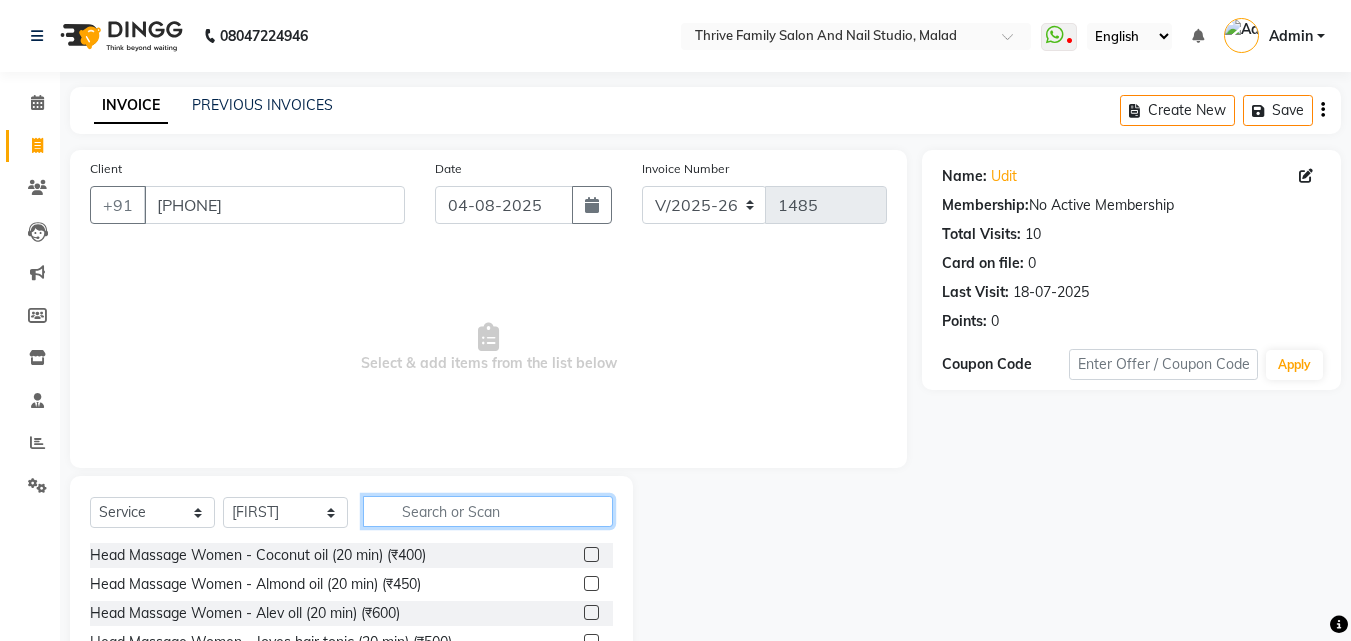 click 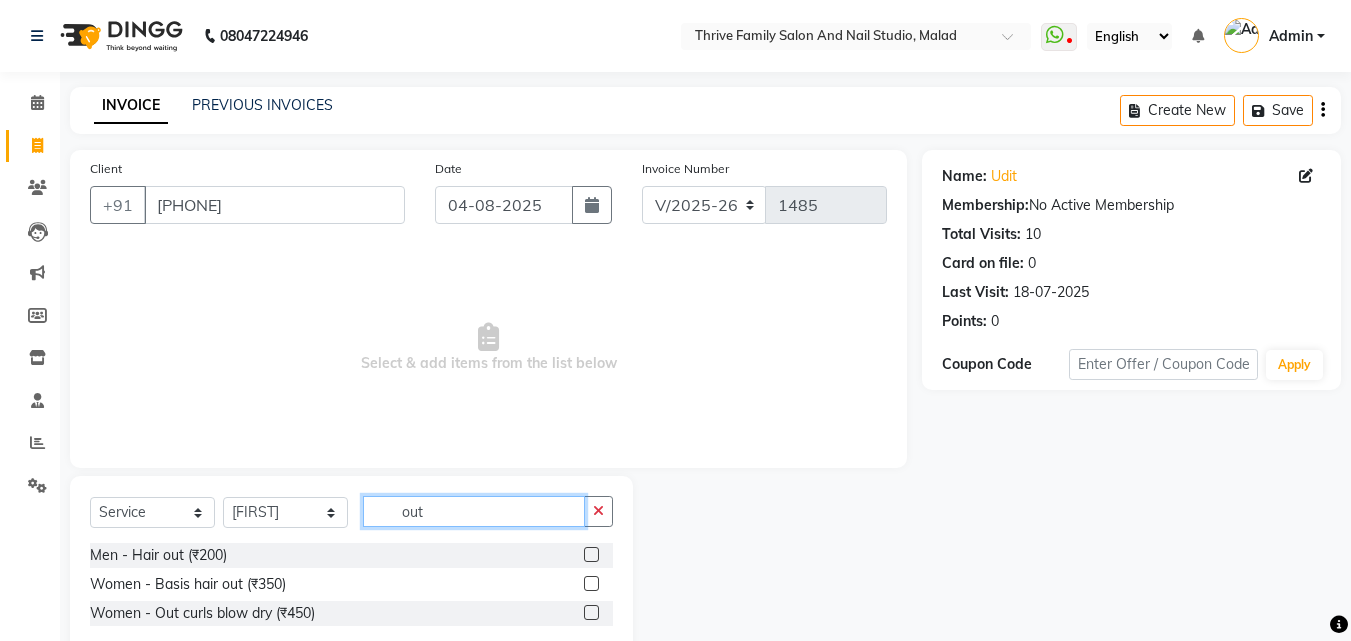 type on "out" 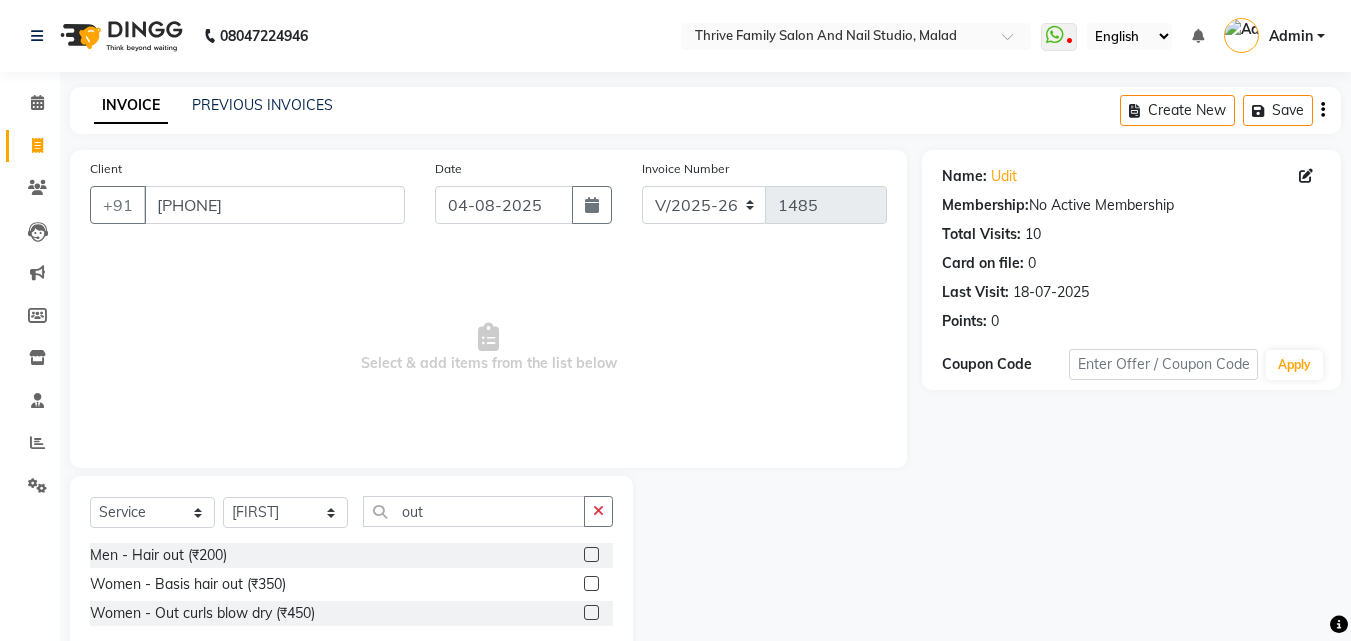 click 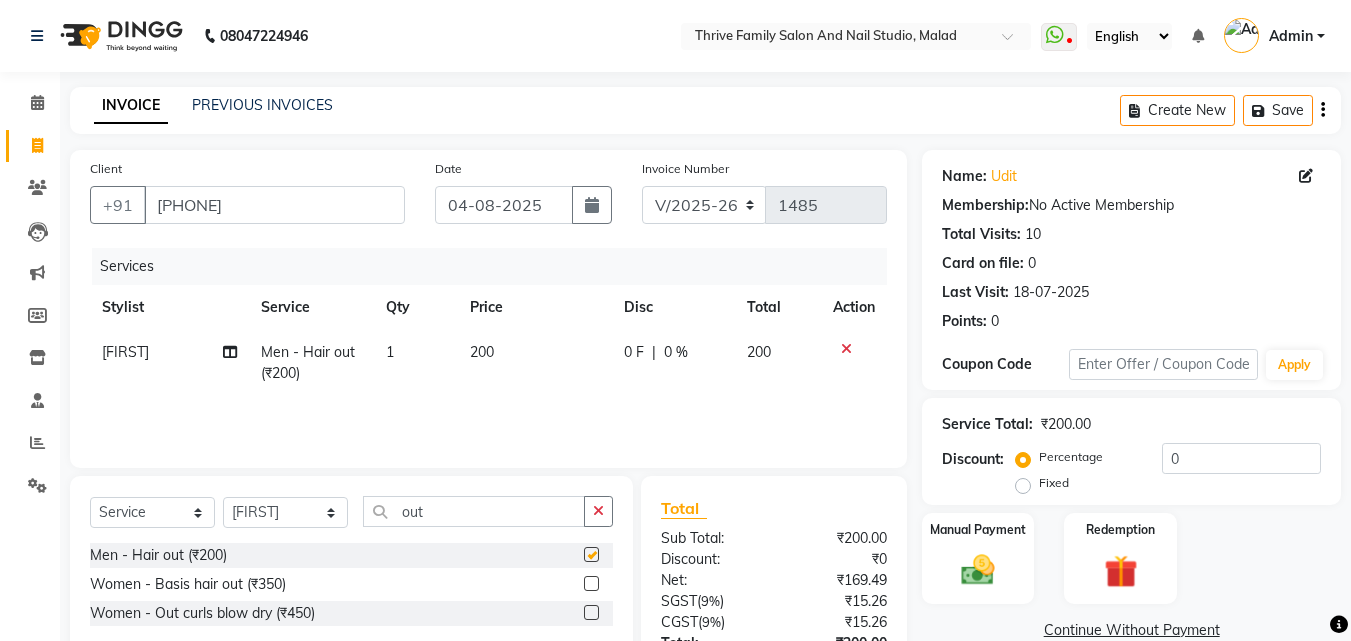 checkbox on "false" 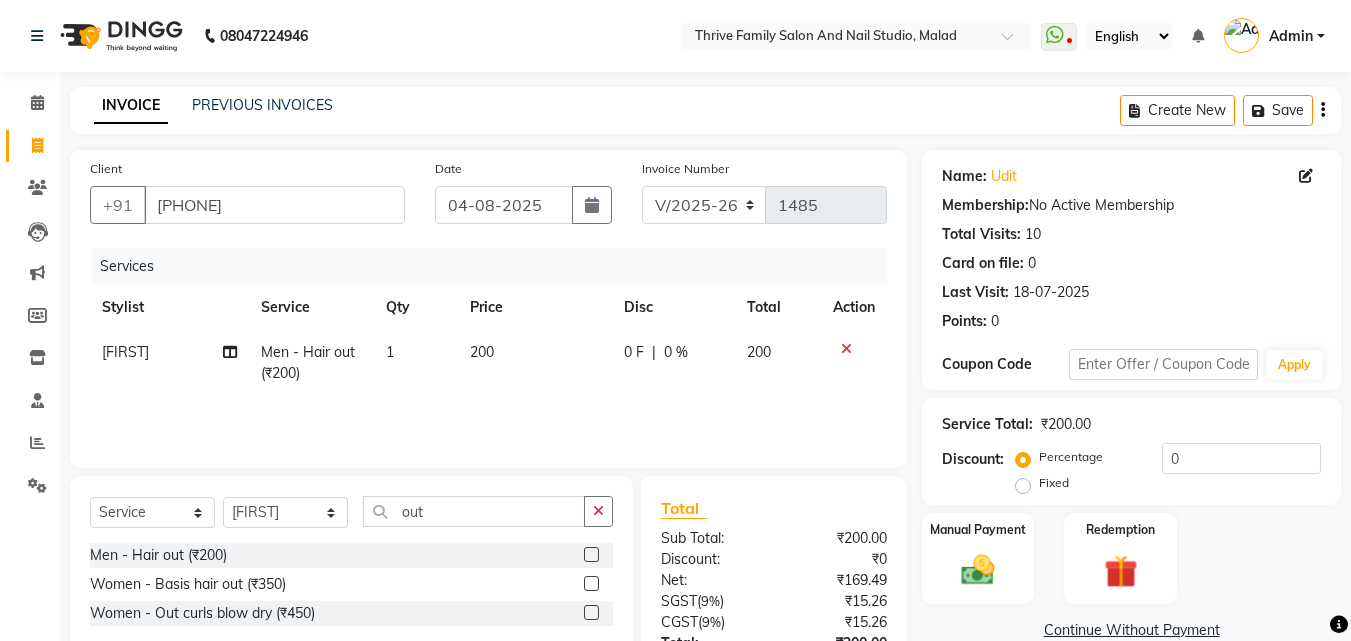 click on "Select  Service  Product  Membership  Package Voucher Prepaid Gift Card  Select Stylist [FIRST] [FIRST] [FIRST] [FIRST] Manager [FIRST] [FIRST] [FIRST]  [FIRST] [FIRST] [FIRST] out" 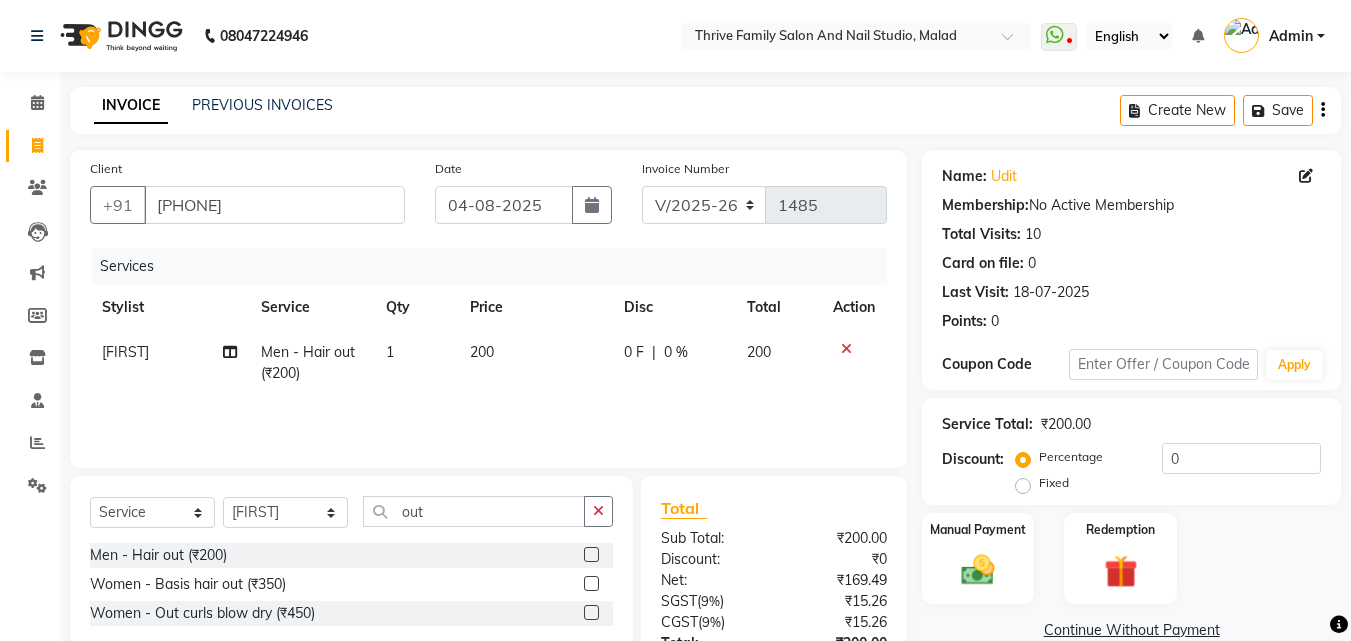 drag, startPoint x: 594, startPoint y: 504, endPoint x: 551, endPoint y: 507, distance: 43.104523 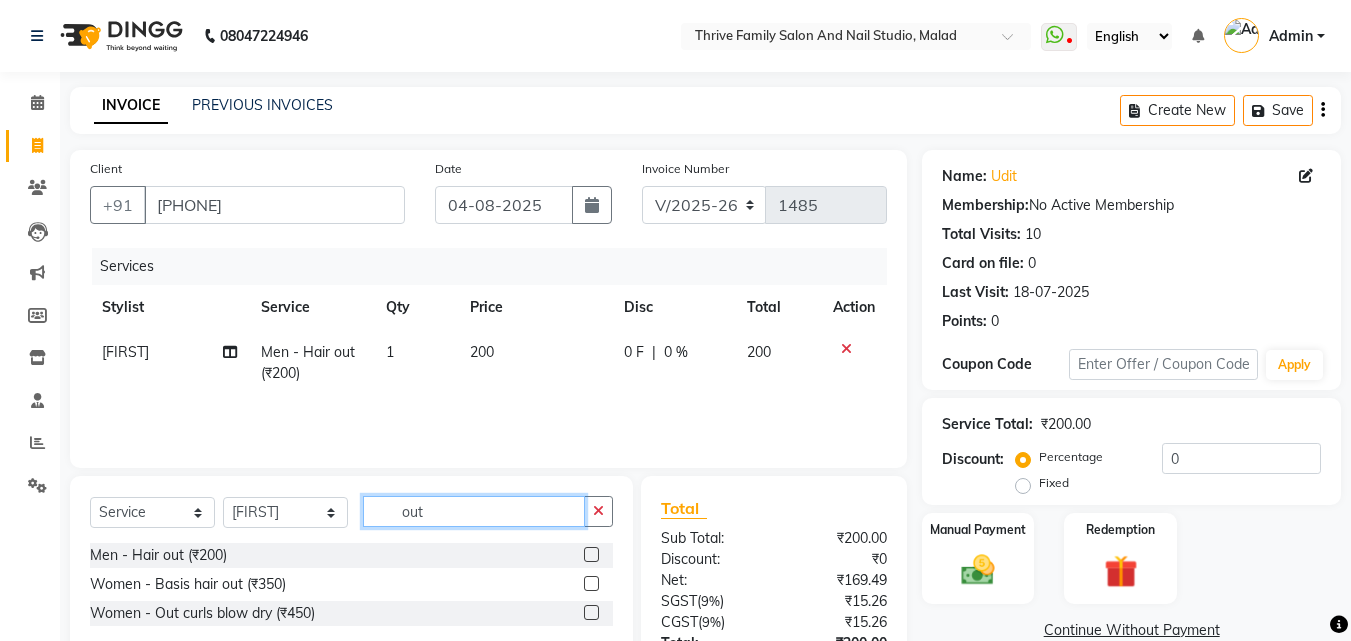 click on "out" 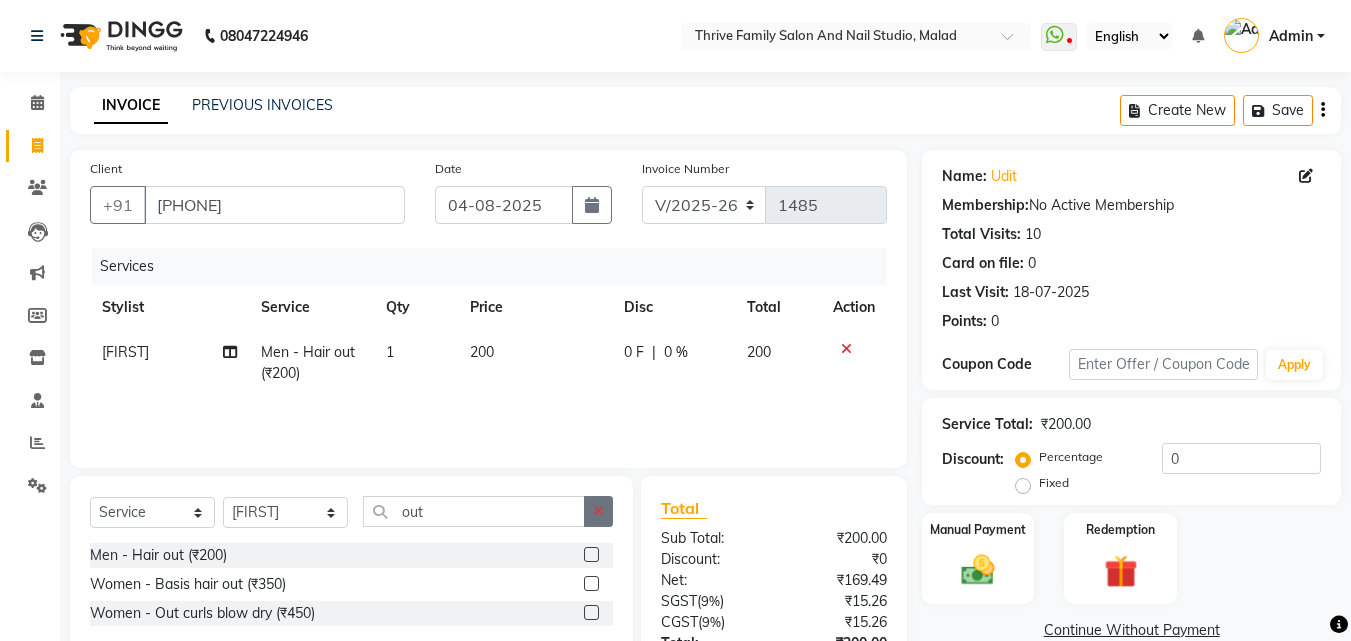 click 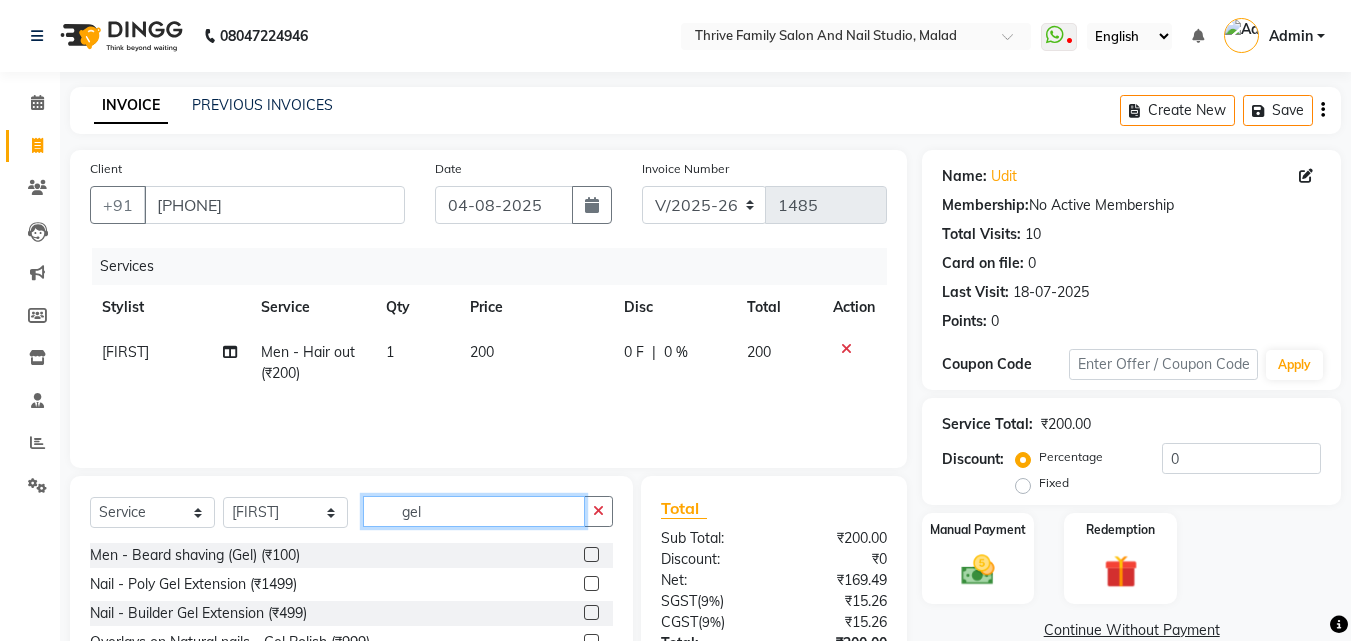 type on "gel" 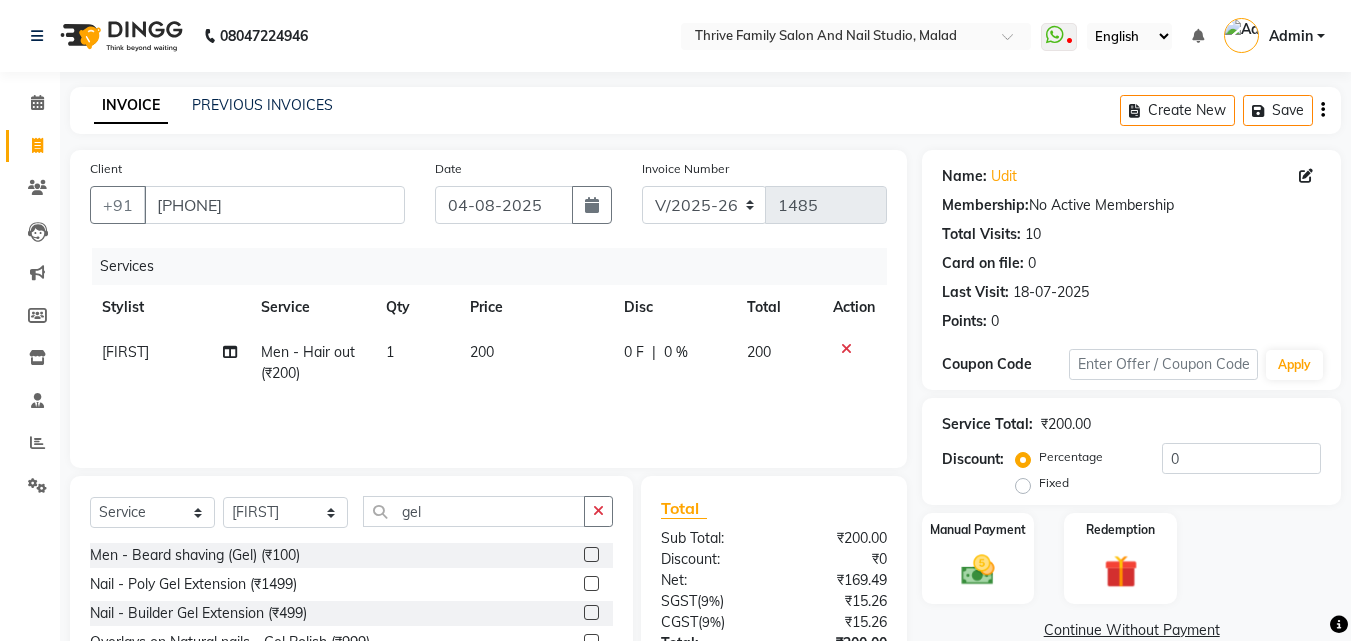 click 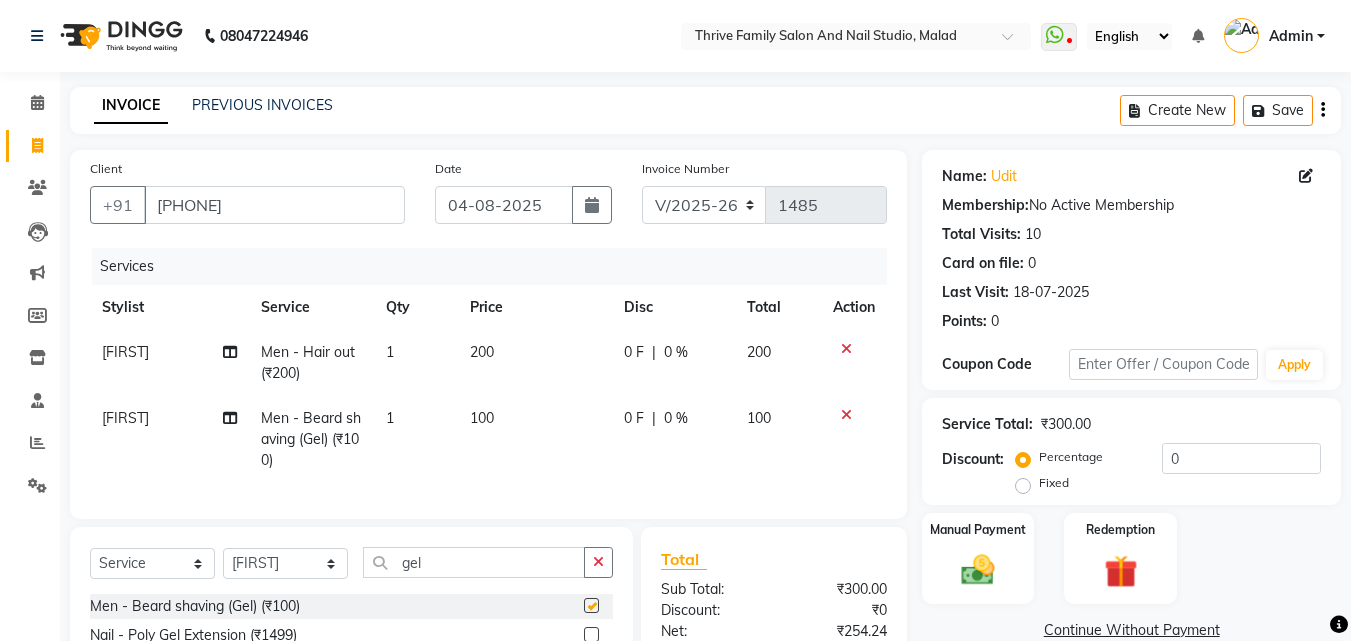checkbox on "false" 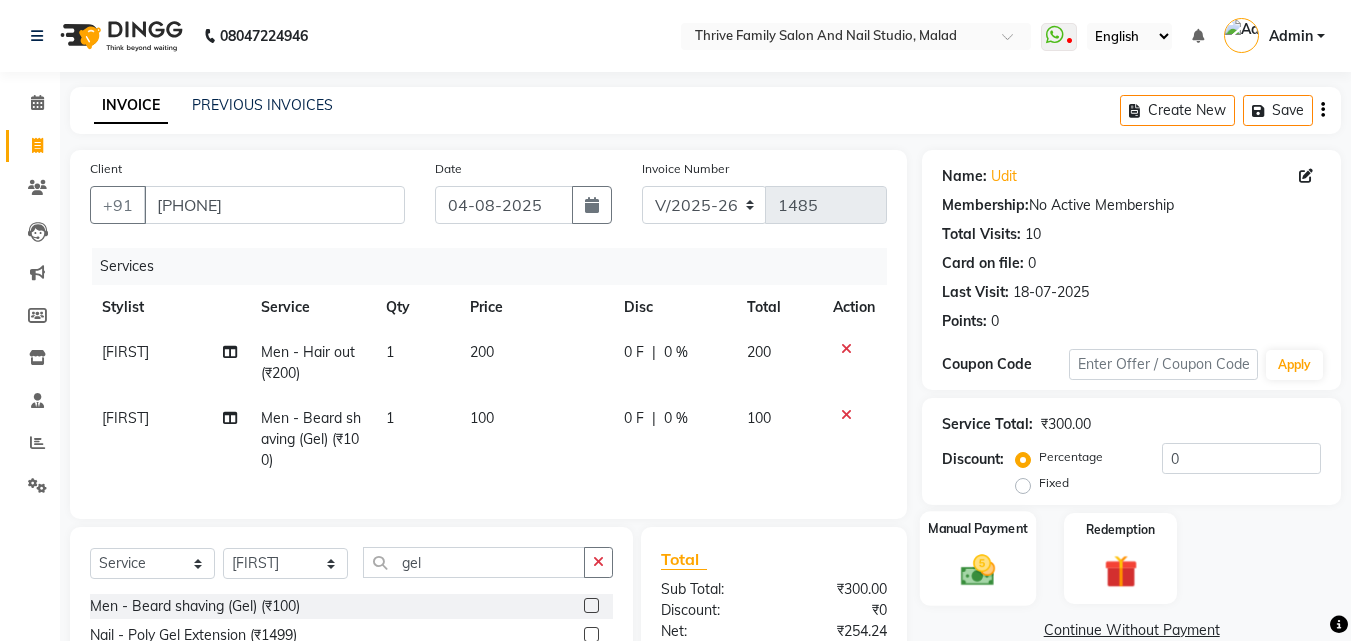 click on "Manual Payment" 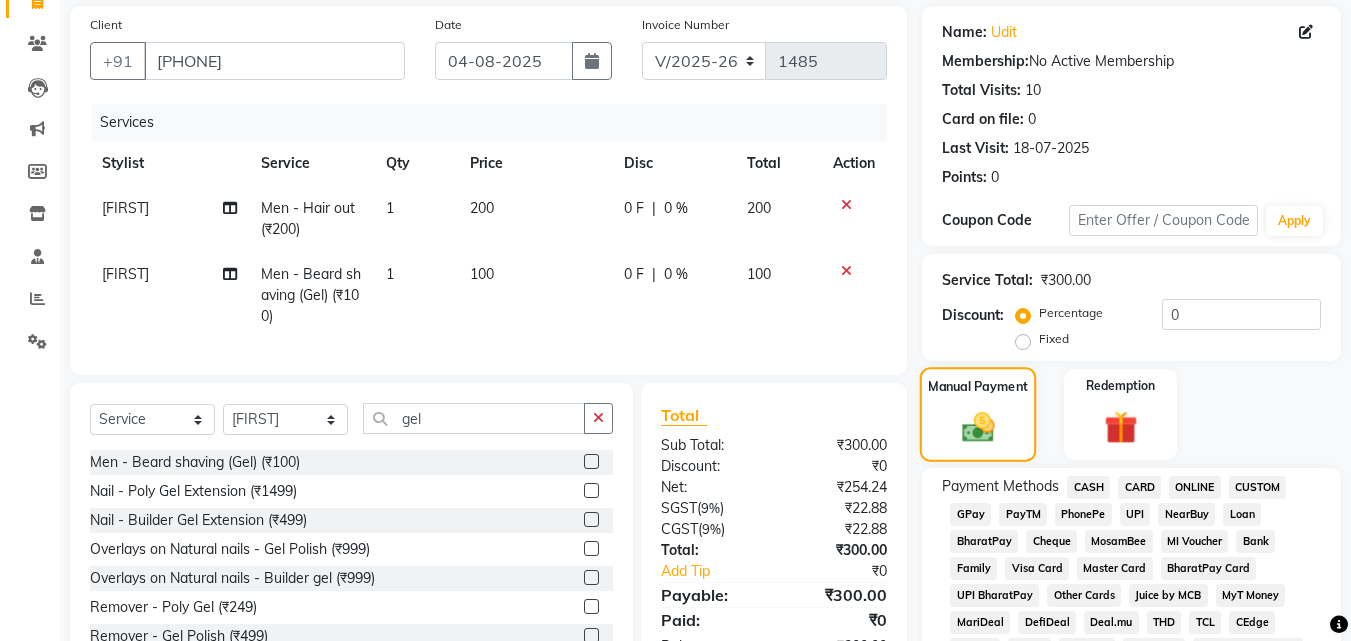 scroll, scrollTop: 145, scrollLeft: 0, axis: vertical 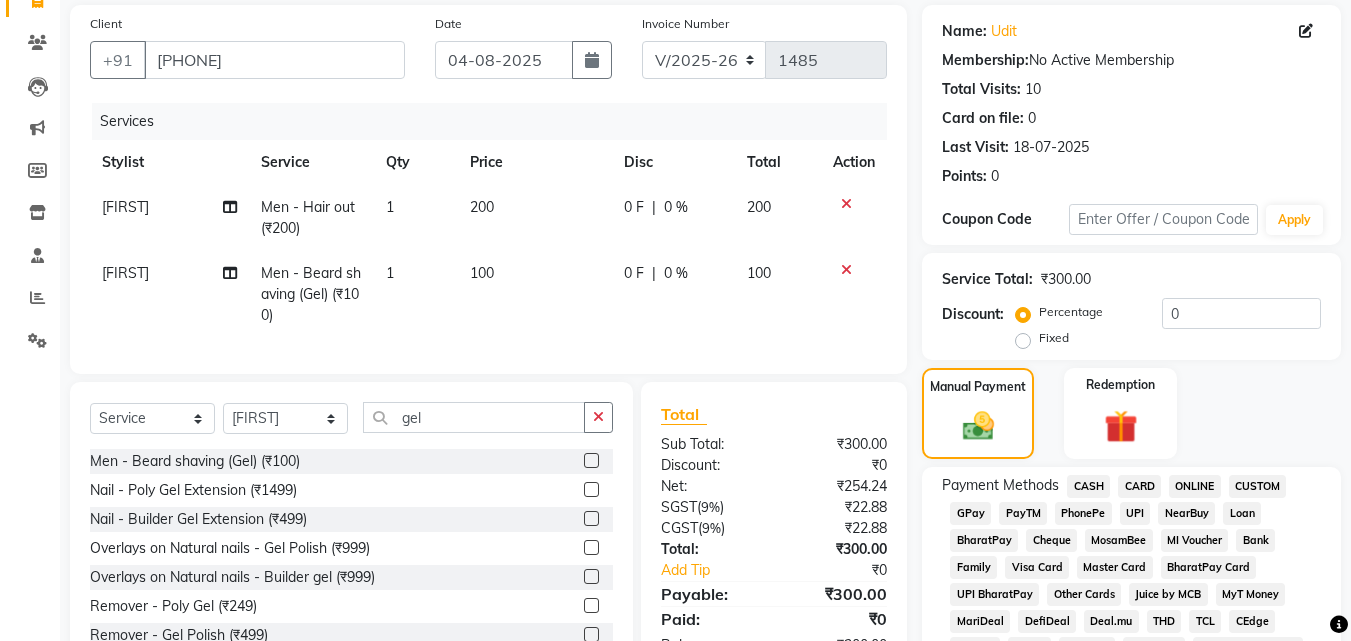 click on "GPay" 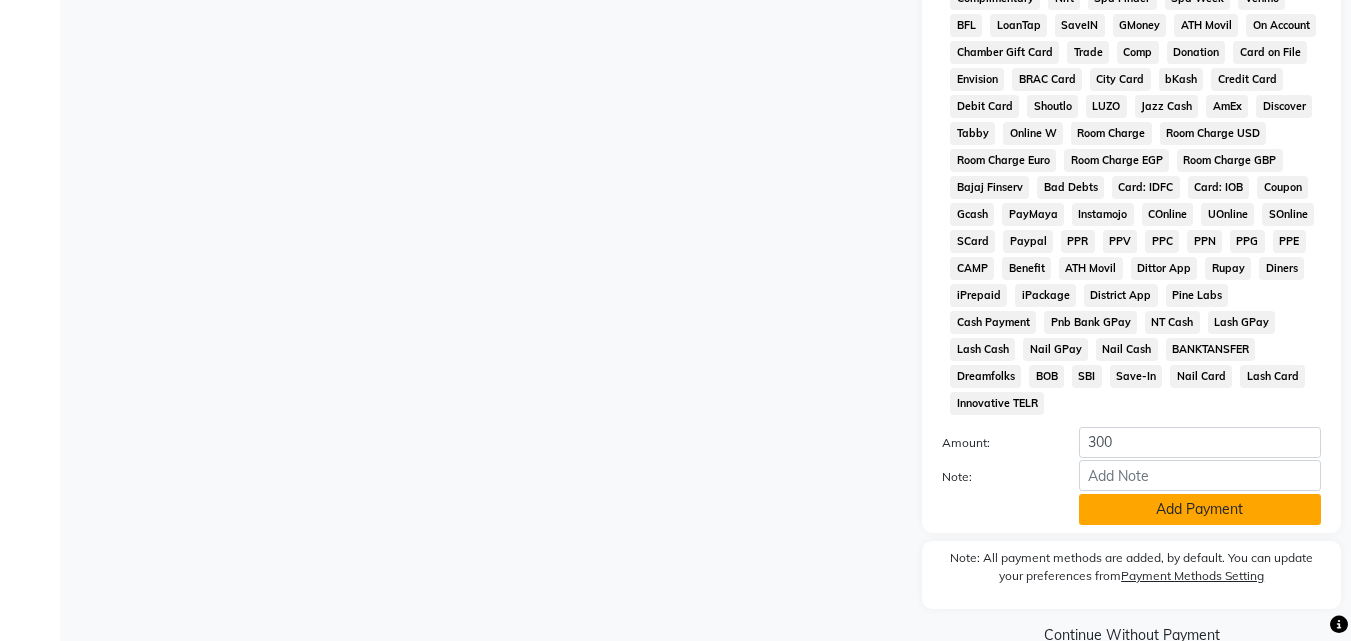 scroll, scrollTop: 850, scrollLeft: 0, axis: vertical 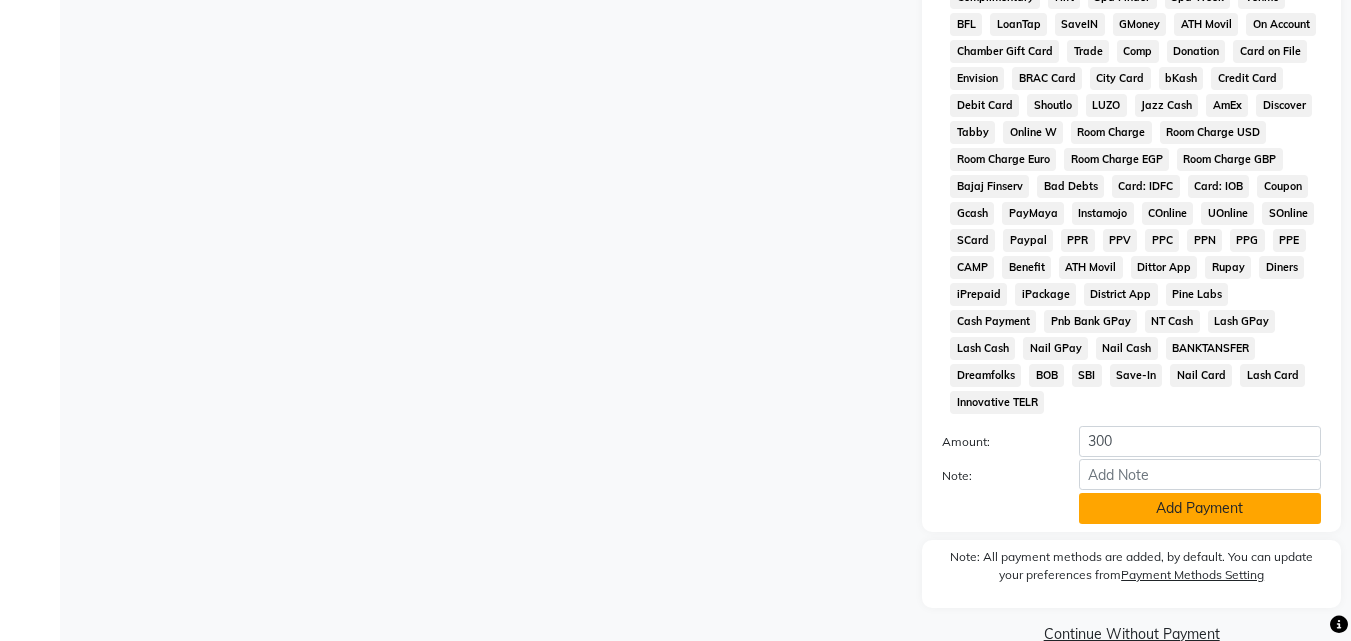 click on "Add Payment" 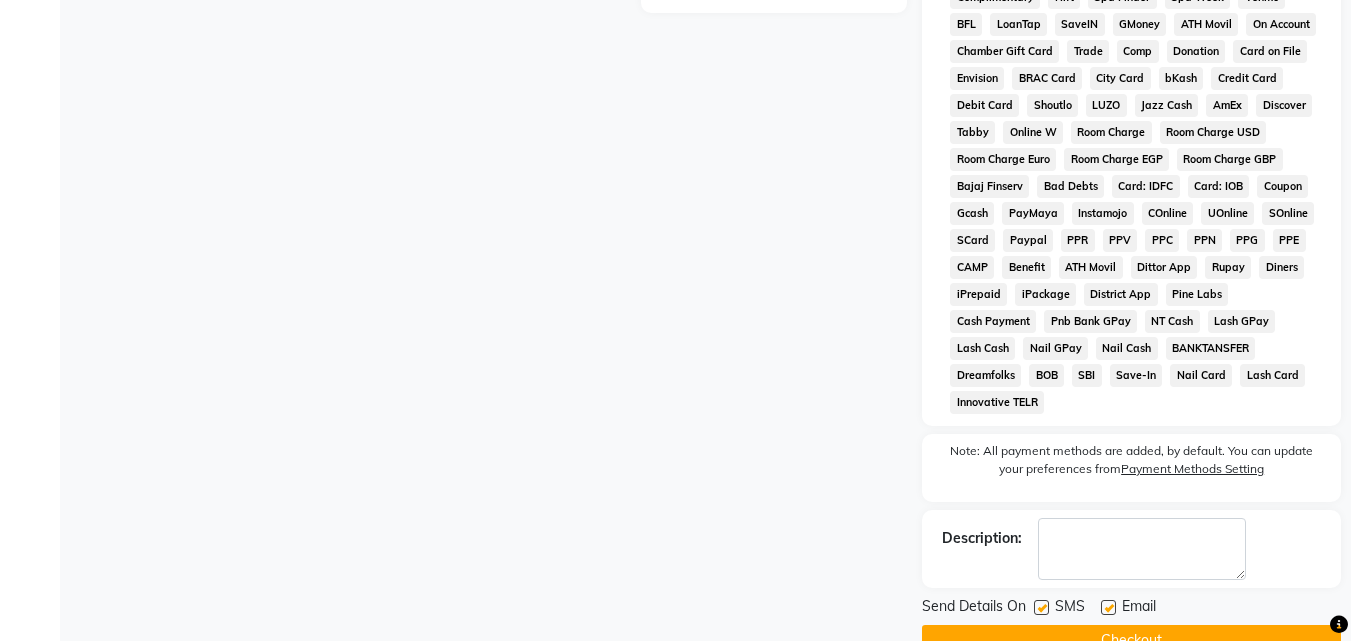 click on "Checkout" 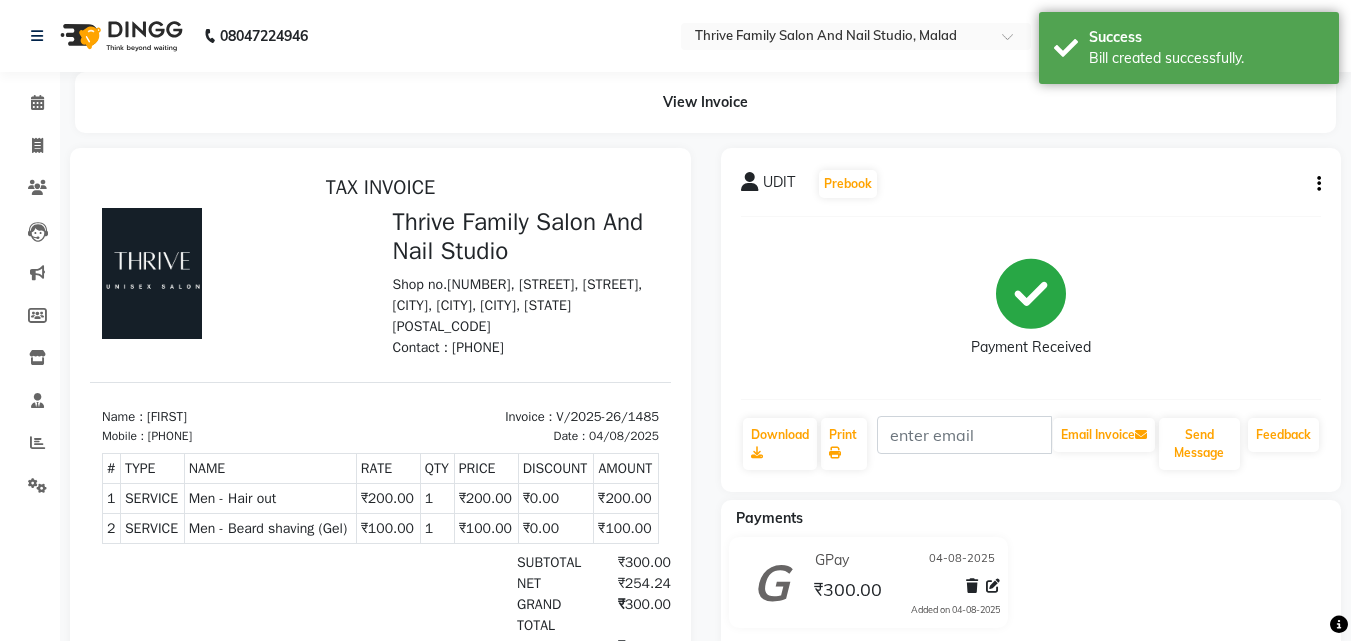 scroll, scrollTop: 0, scrollLeft: 0, axis: both 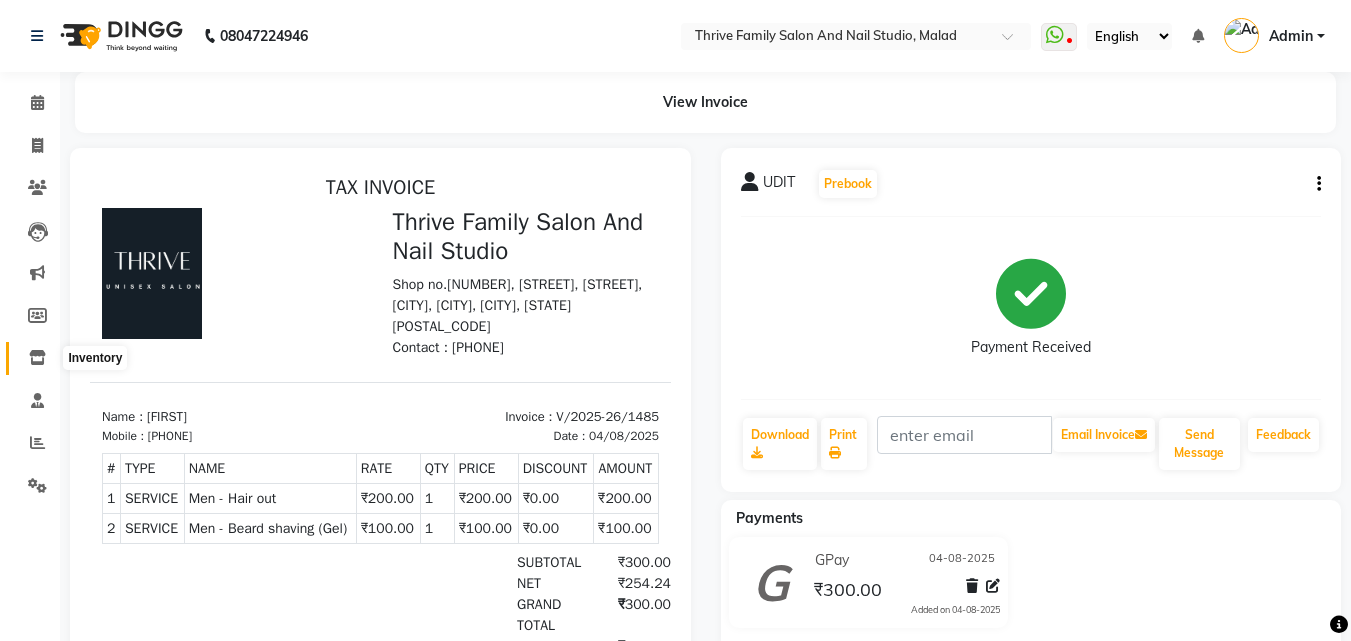 click 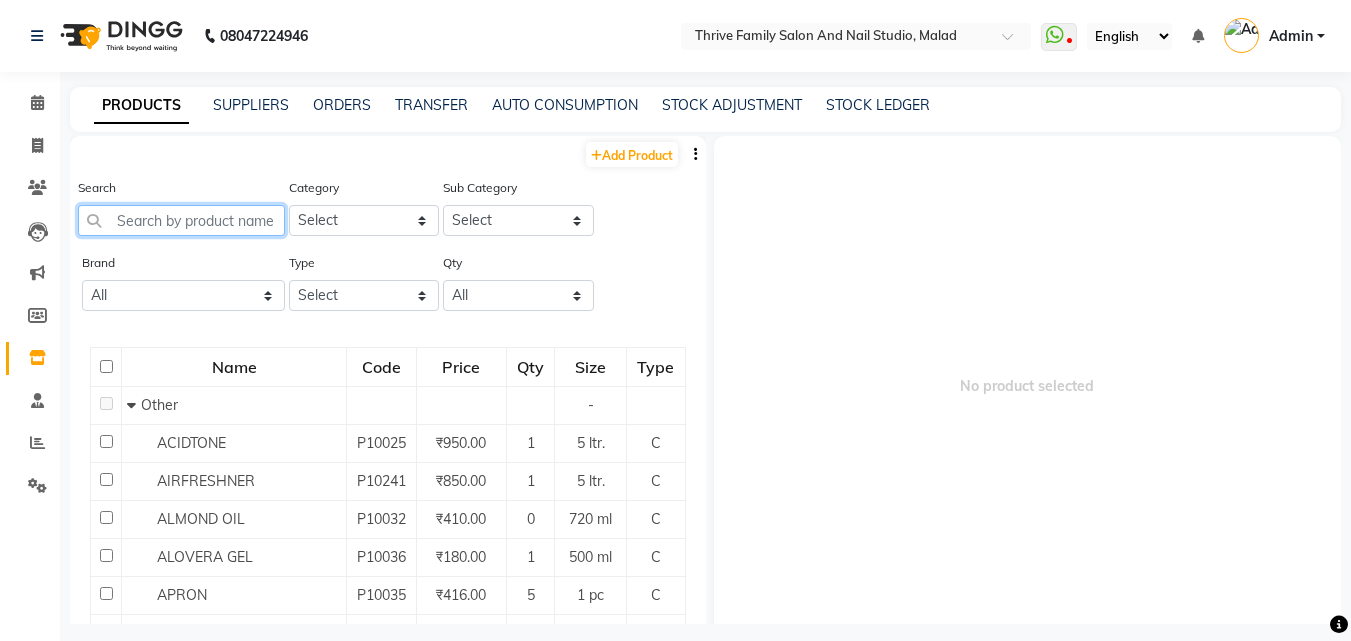 click 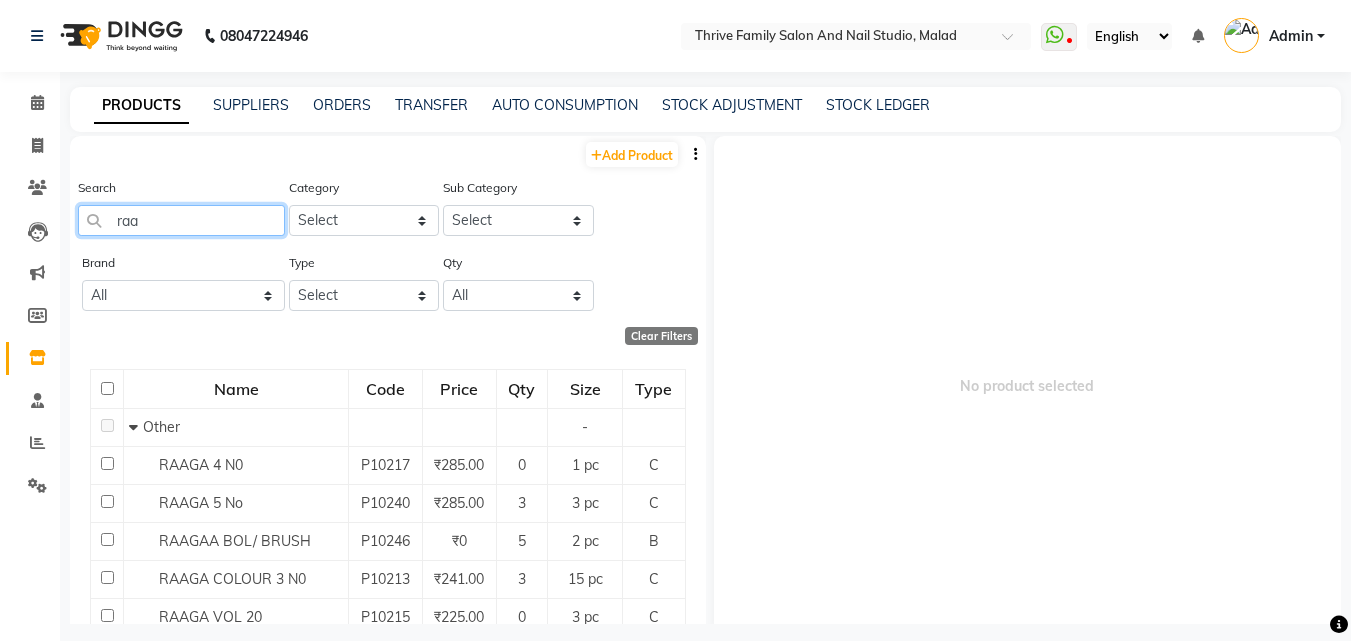 type on "raa" 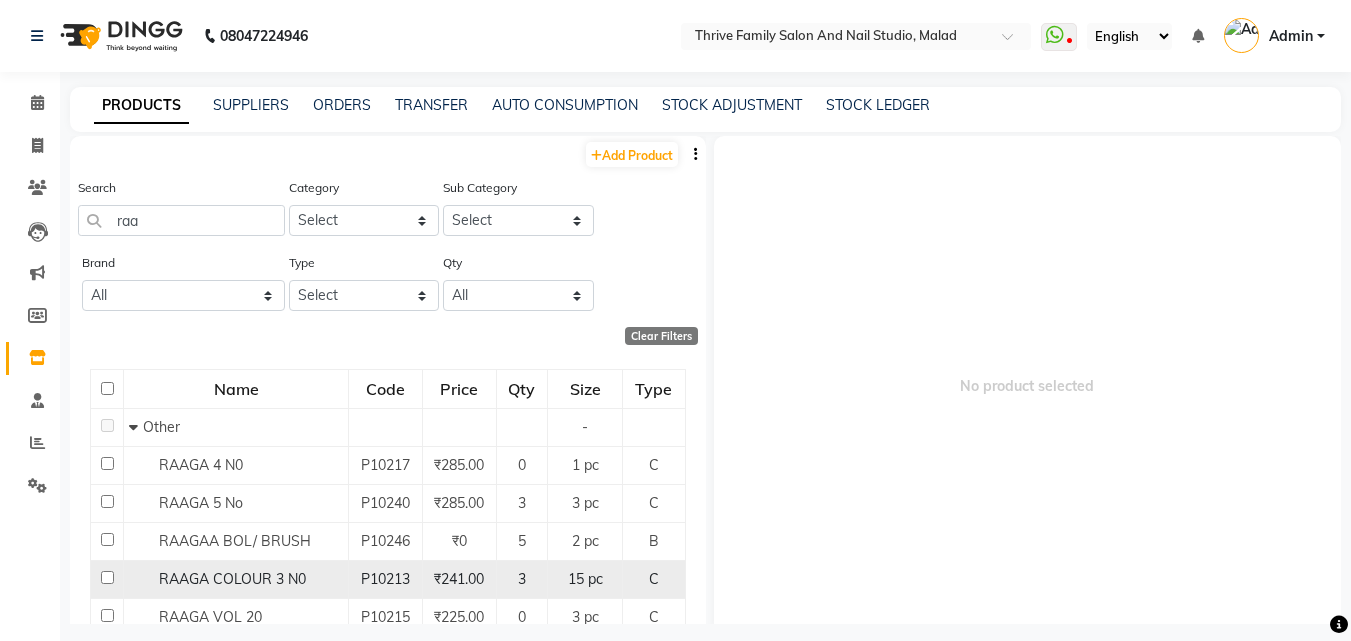 click on "15 pc" 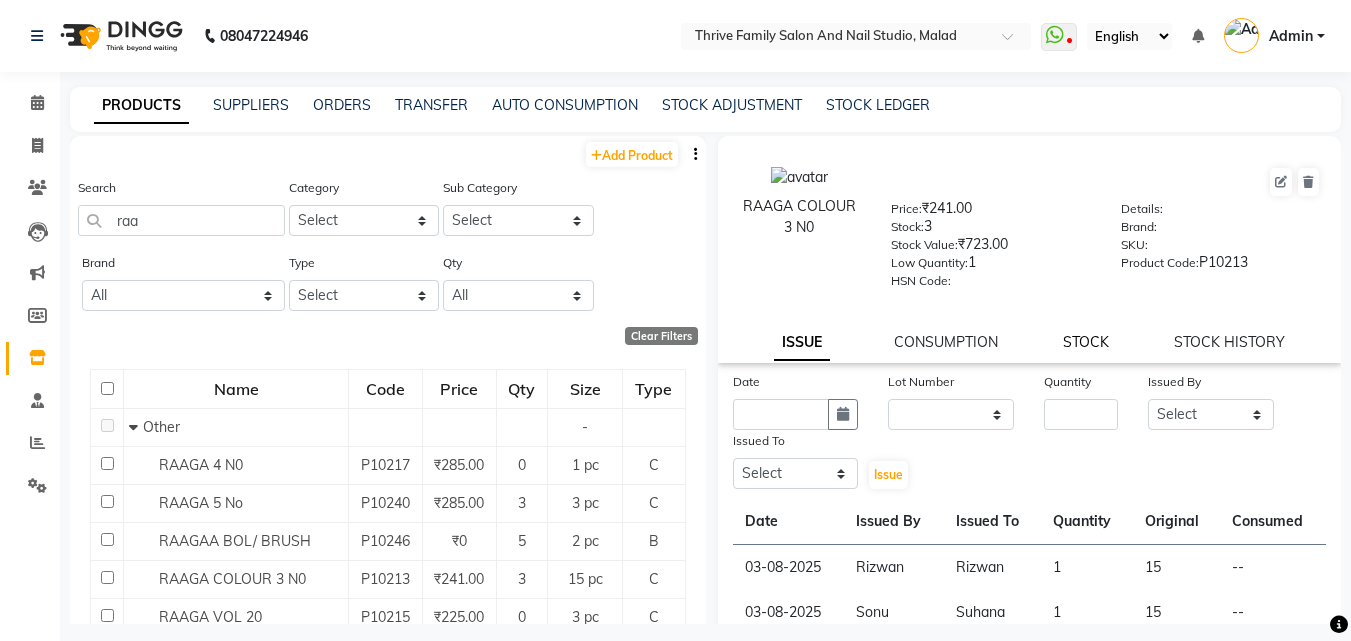 click on "STOCK" 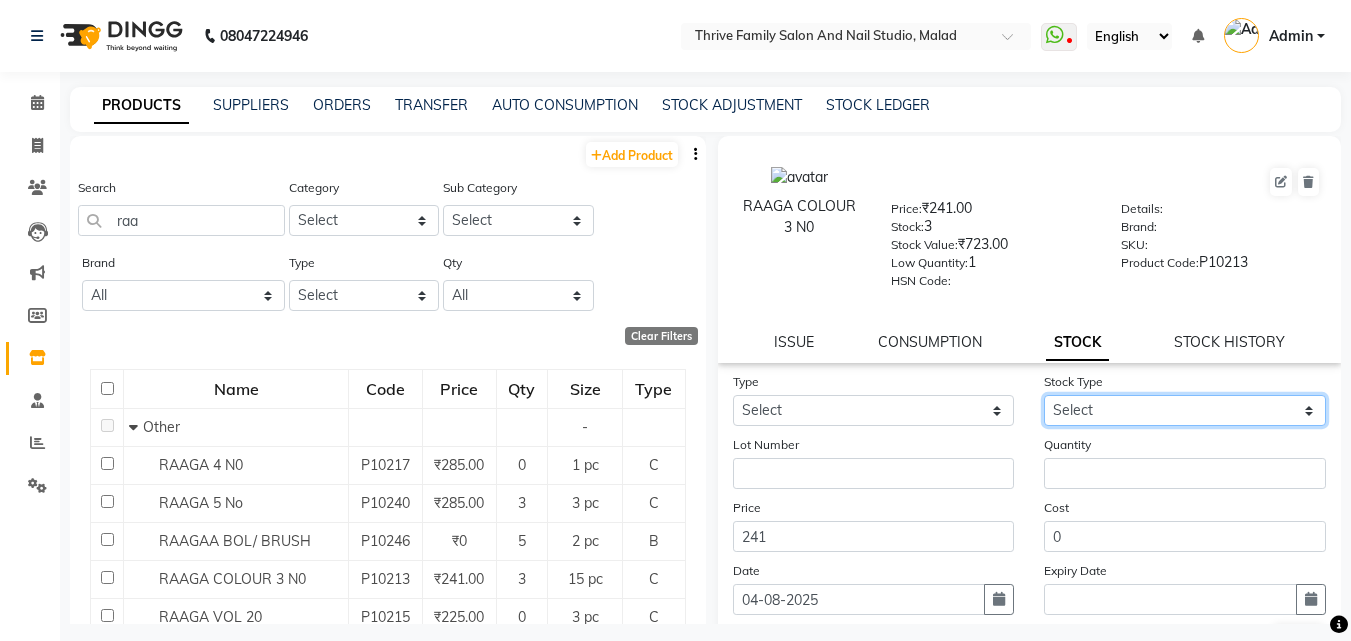 click on "Select" 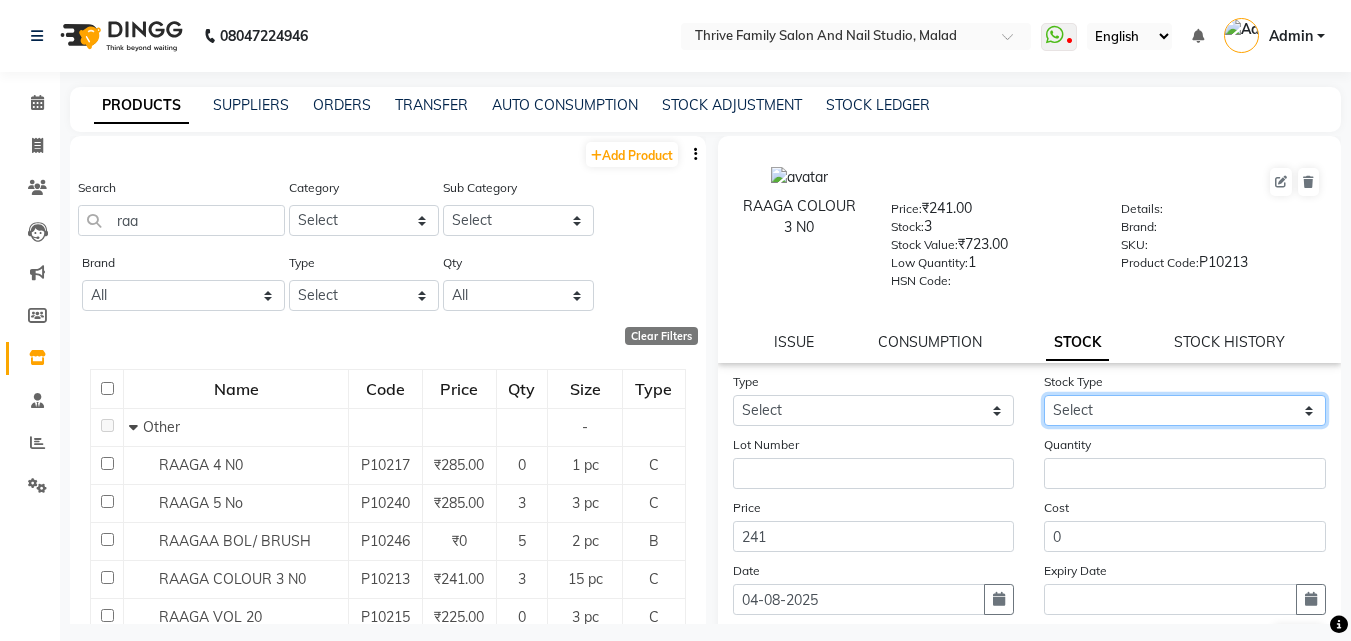 click on "Select" 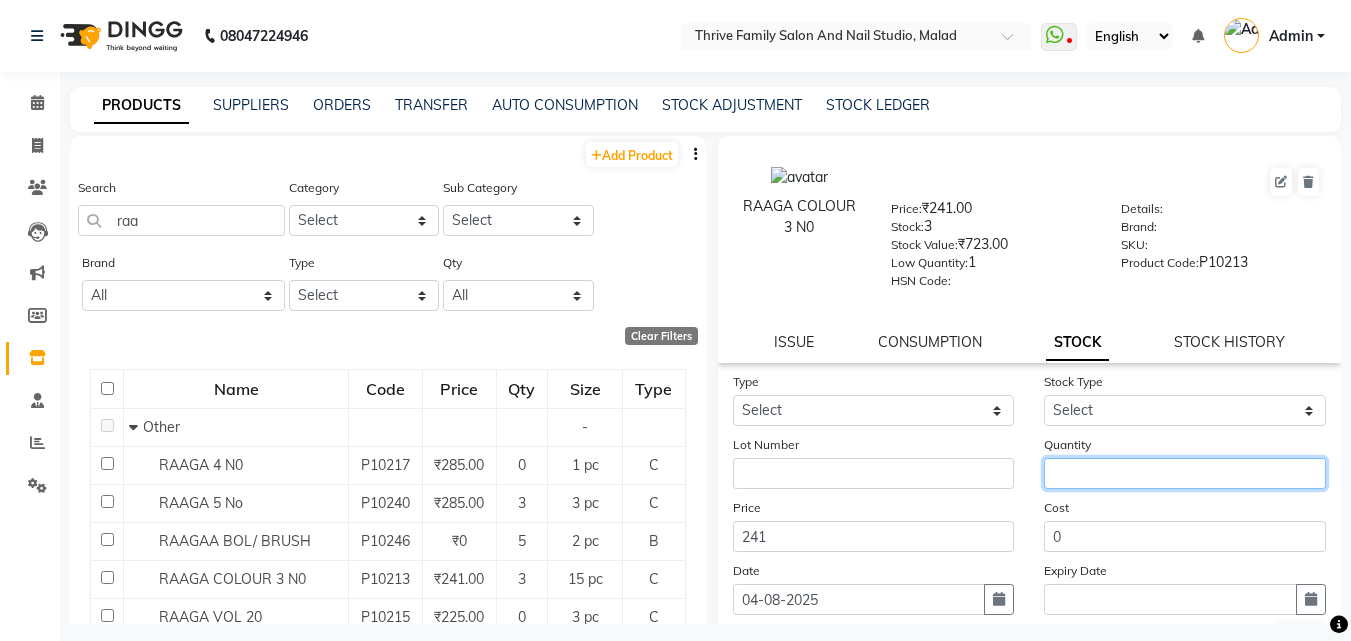 click 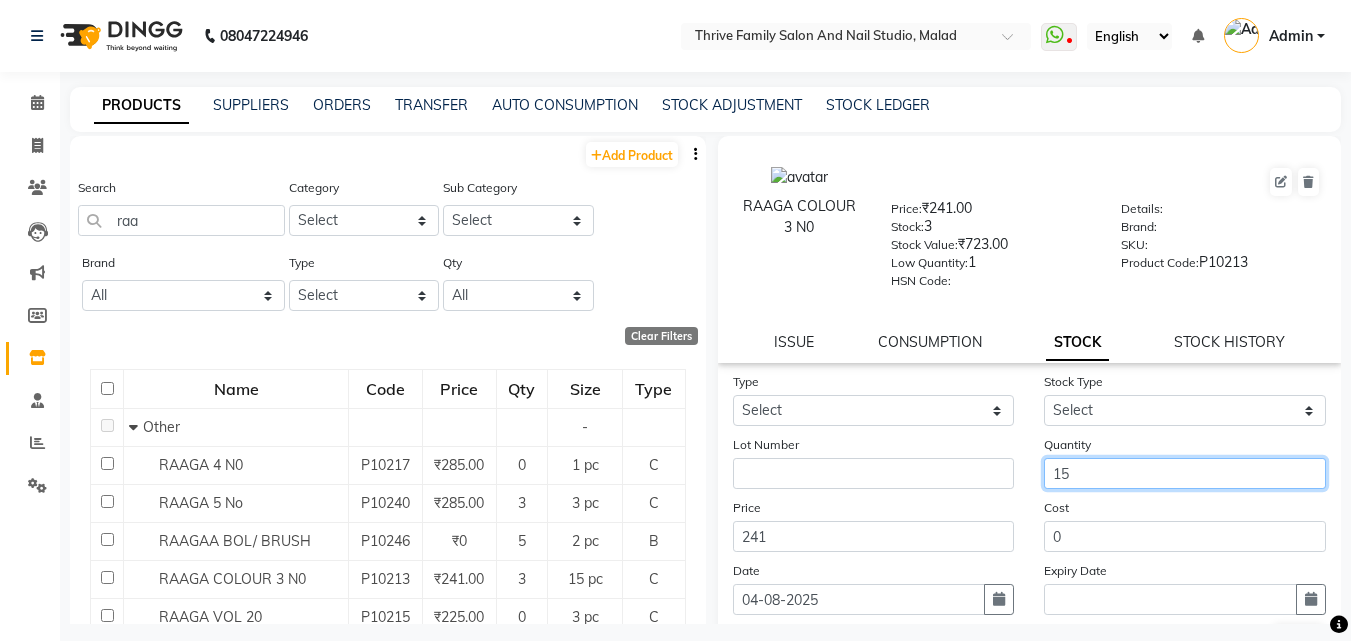 type on "15" 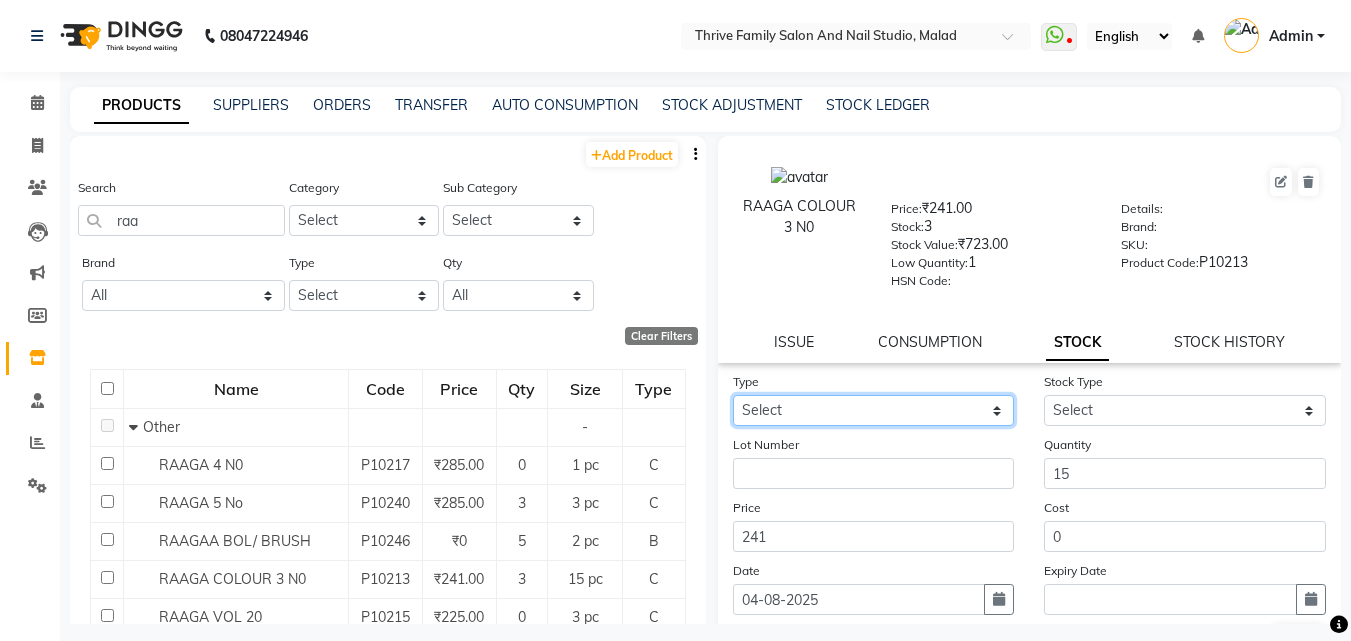 click on "Select In Out" 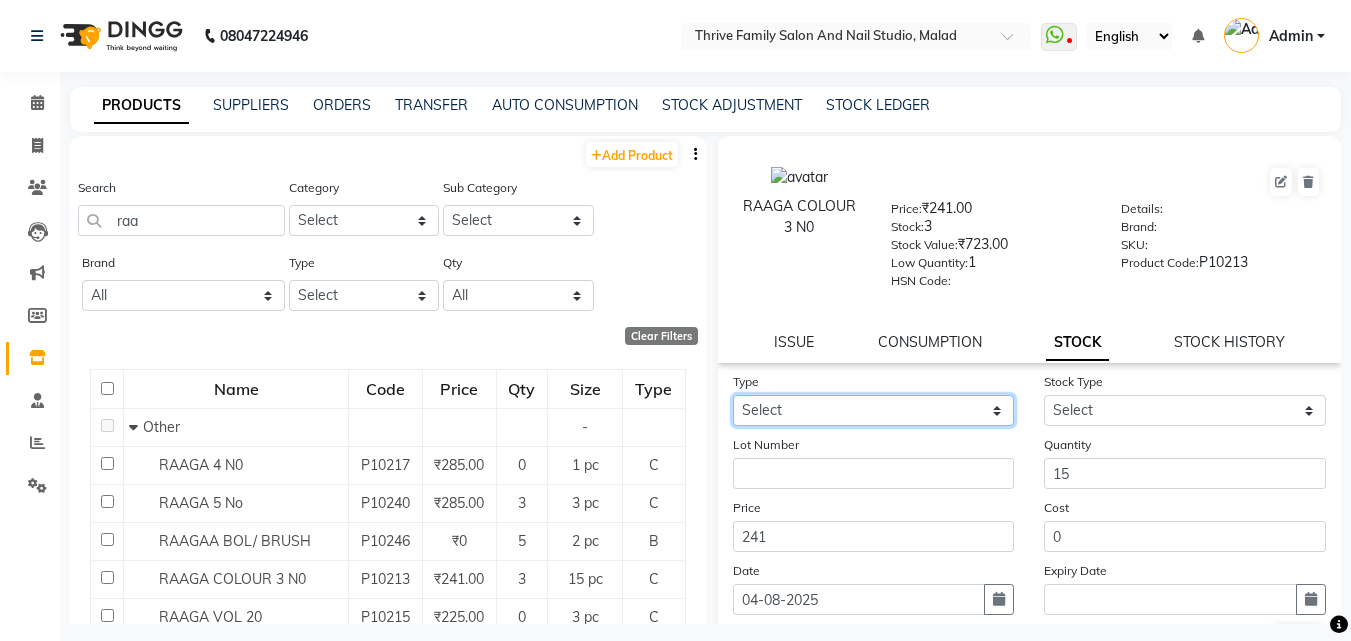 select on "in" 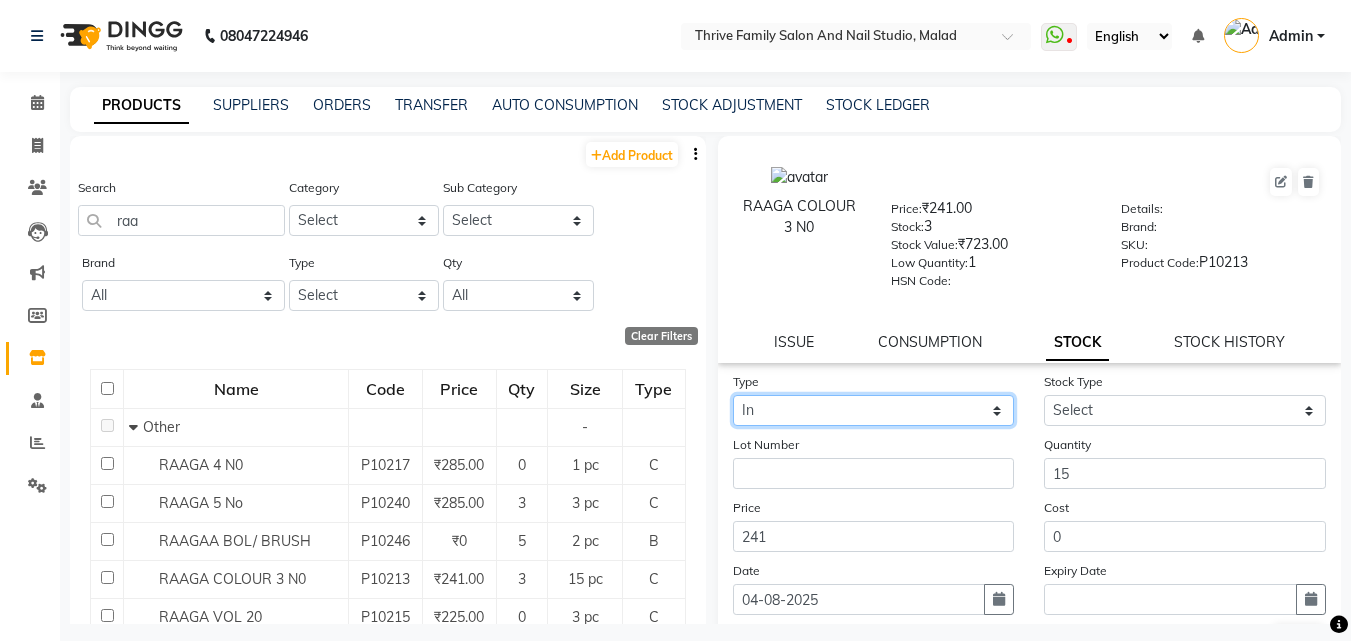 click on "Select In Out" 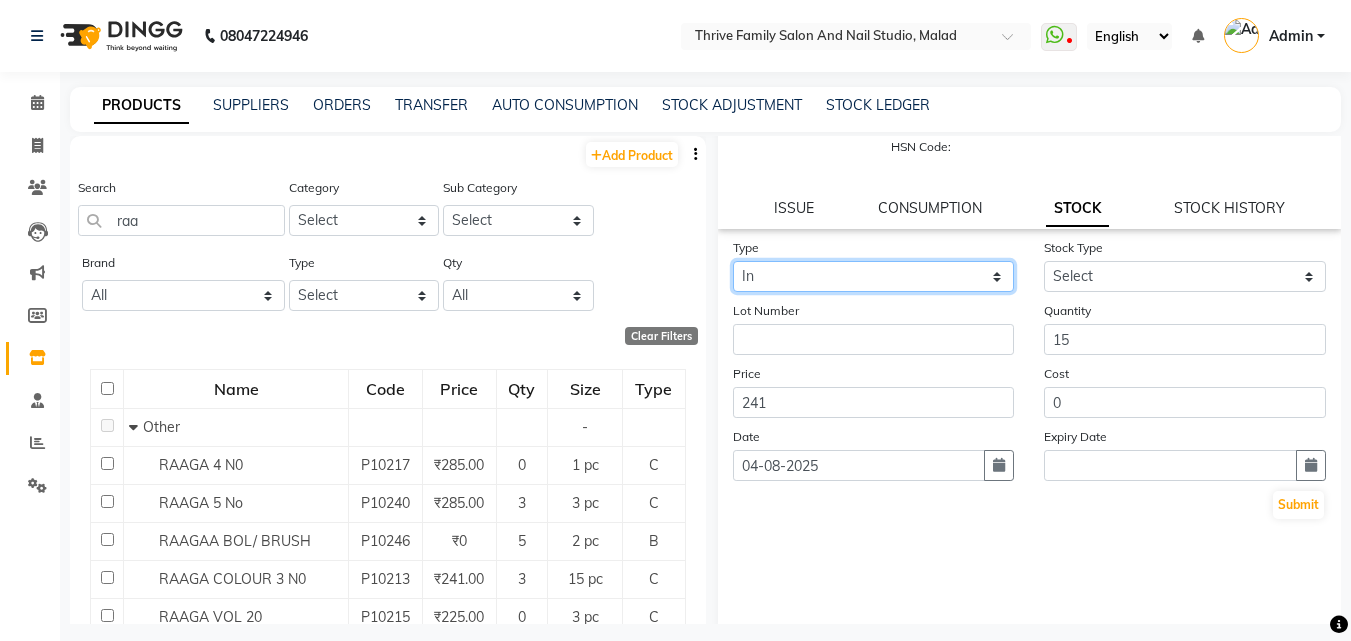 scroll, scrollTop: 139, scrollLeft: 0, axis: vertical 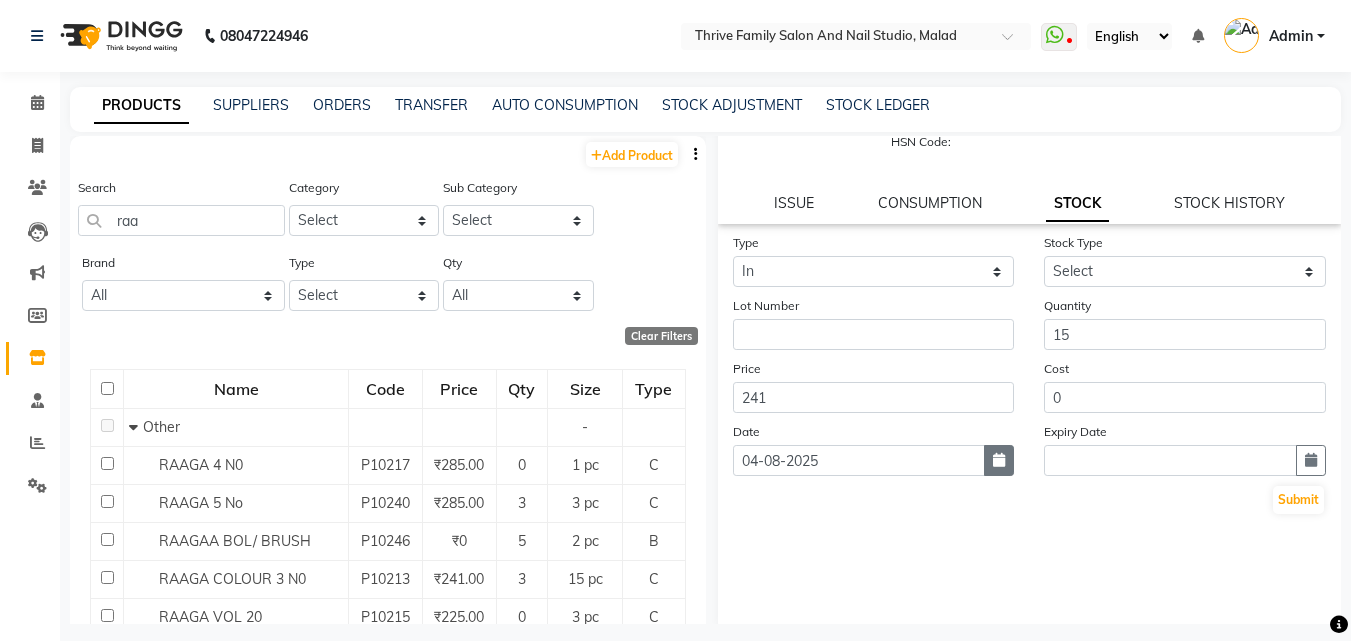 click 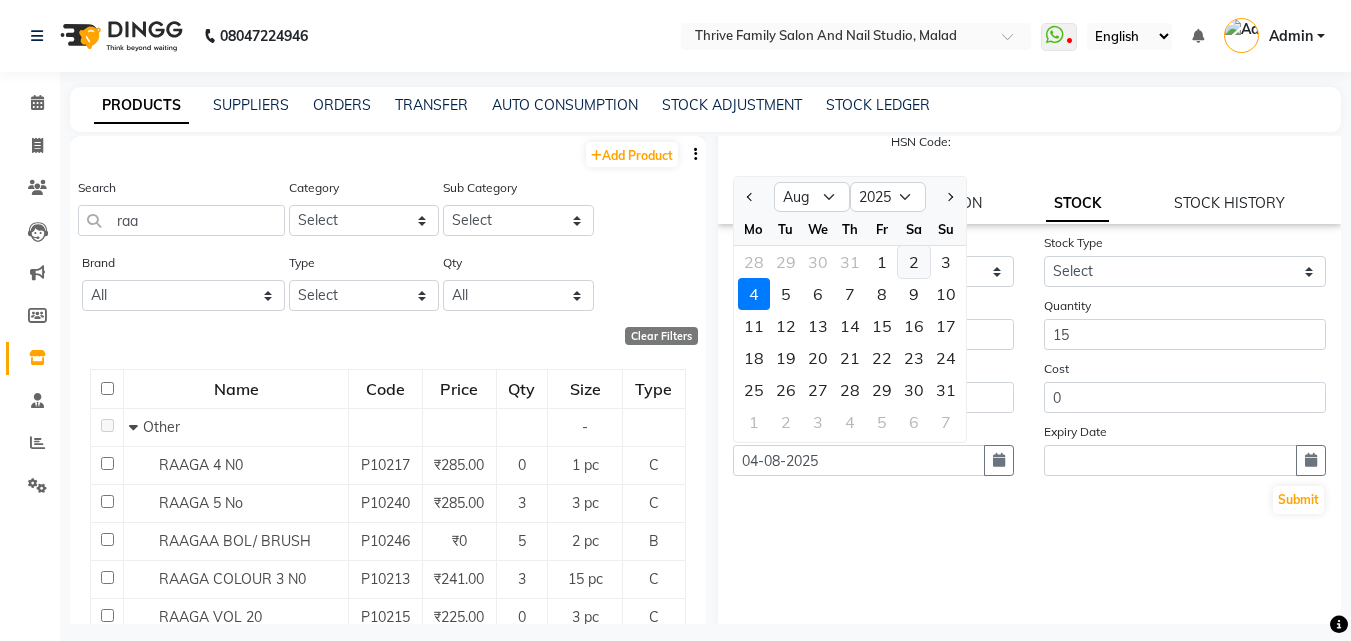 click on "2" 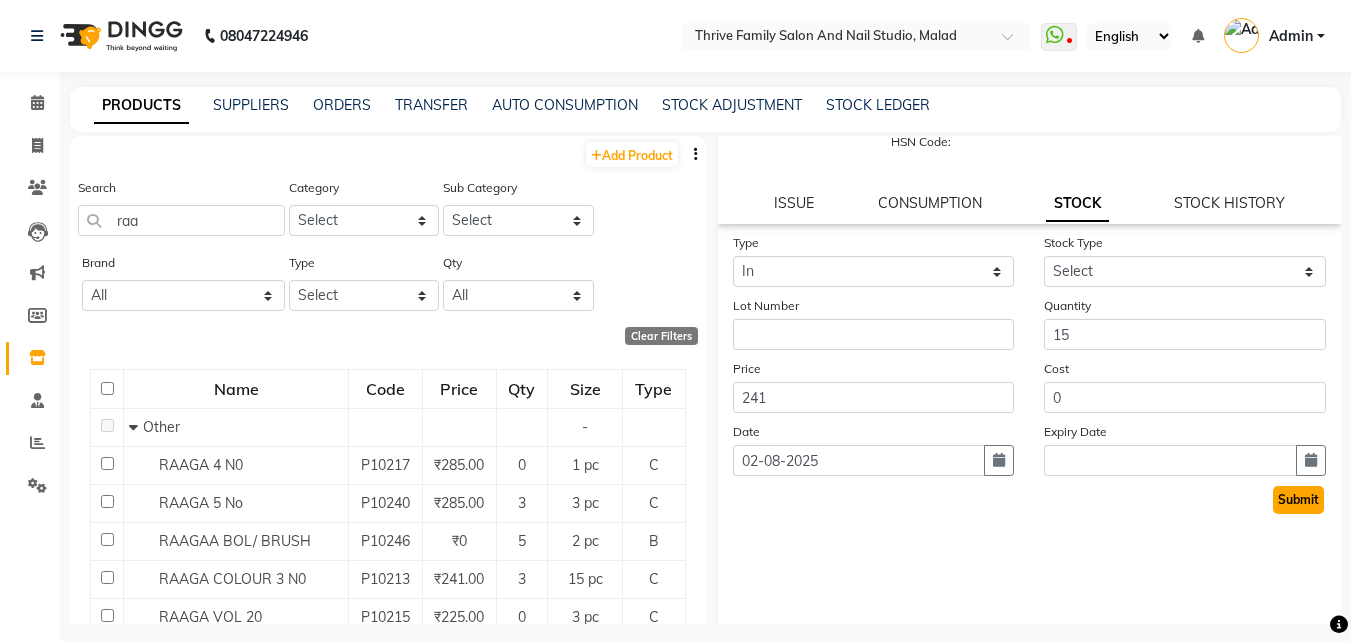 click on "Submit" 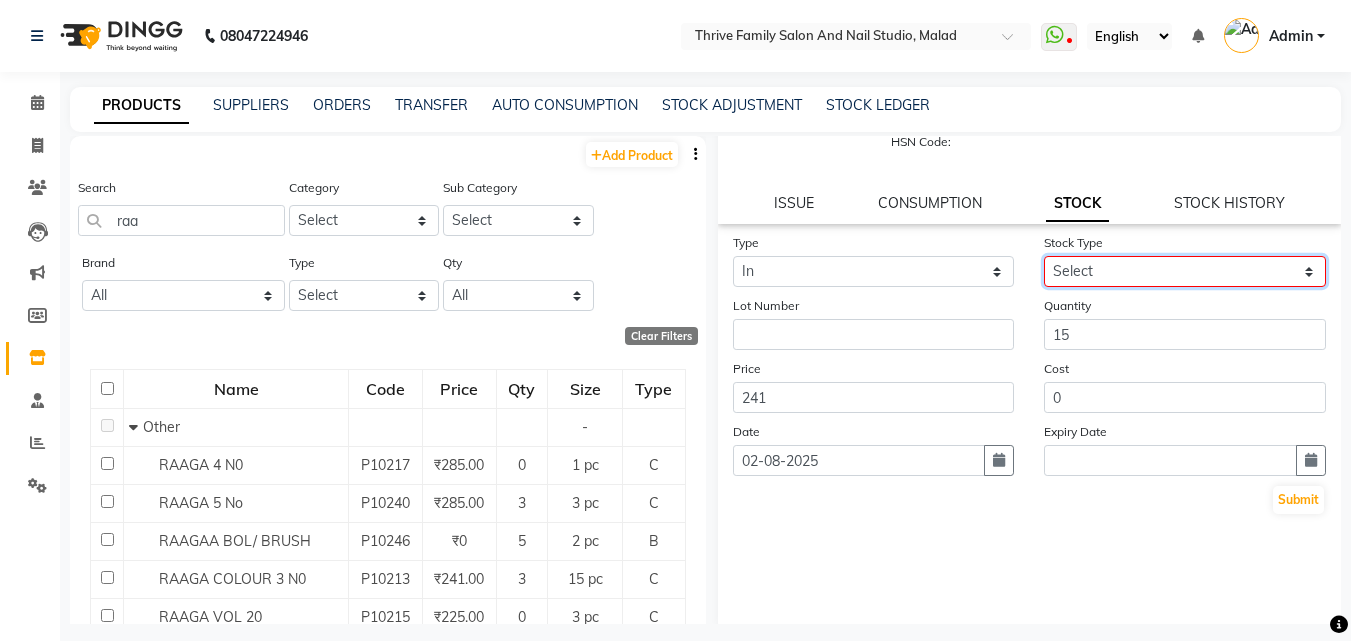 click on "Select New Stock Adjustment Return Other" 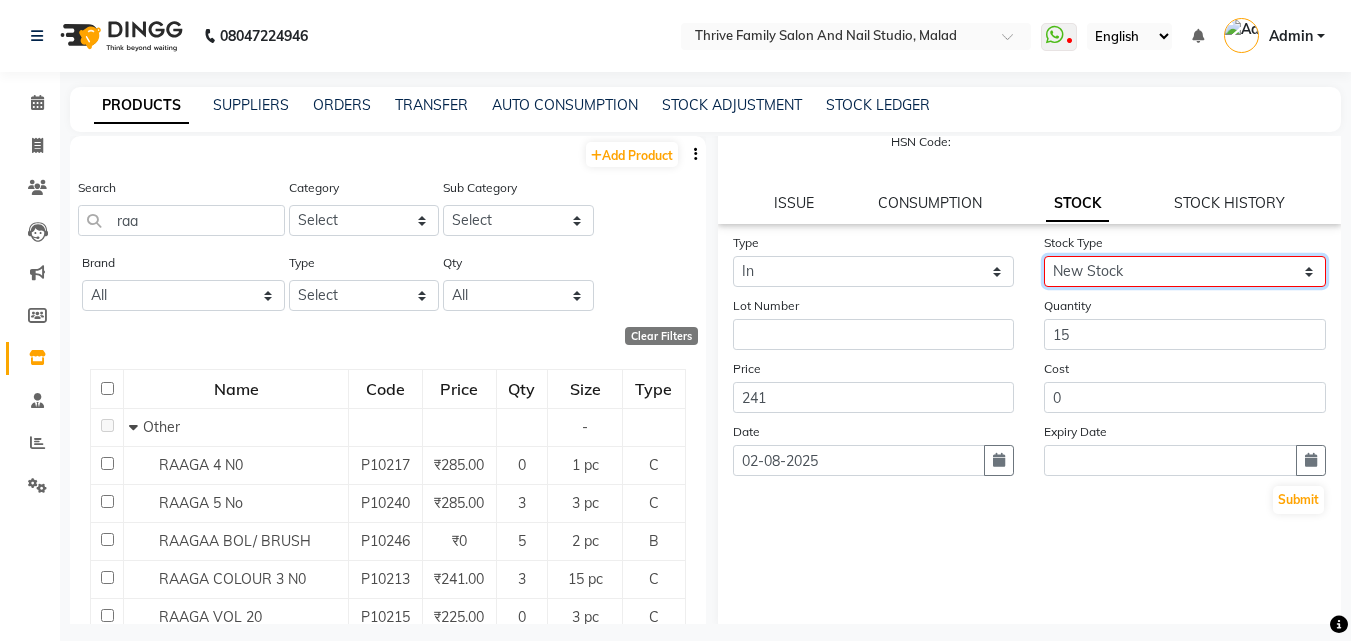 click on "Select New Stock Adjustment Return Other" 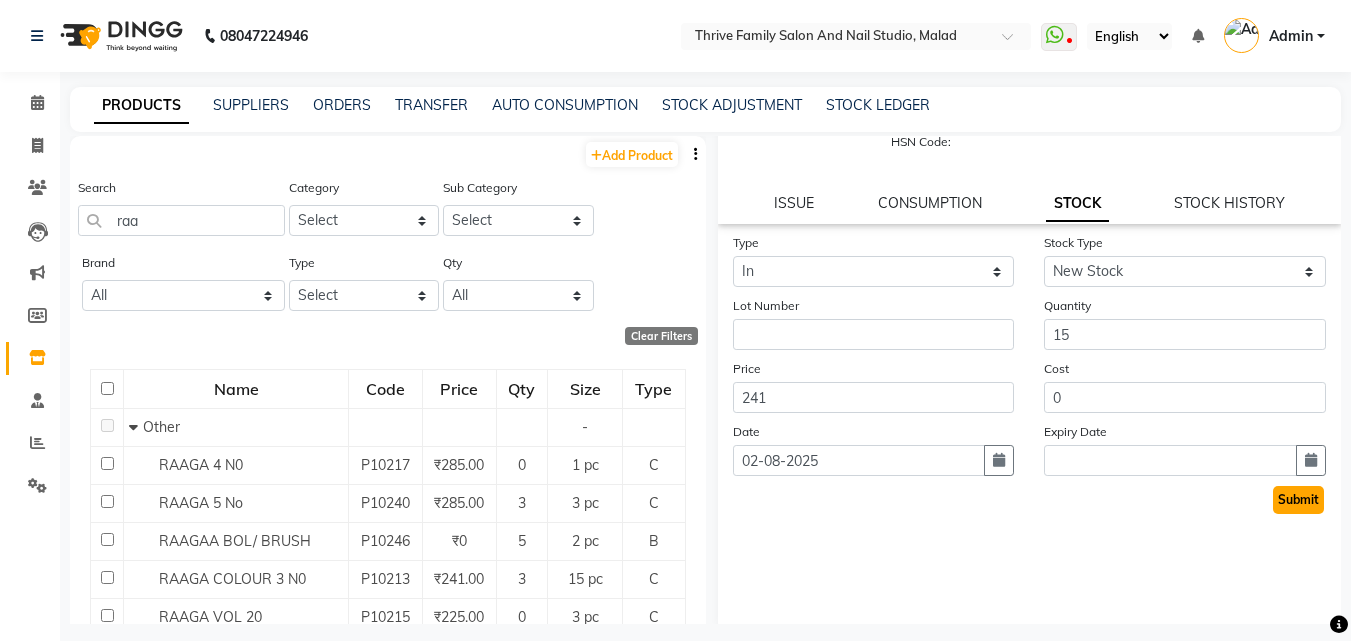 click on "Submit" 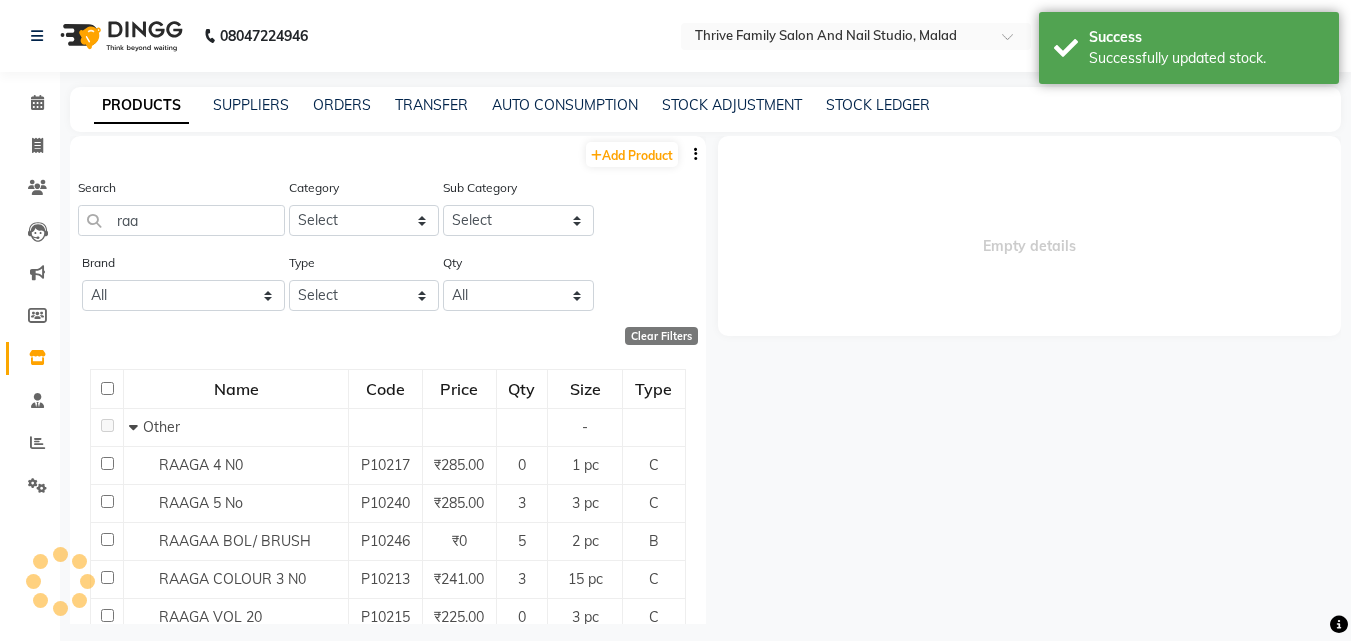 scroll, scrollTop: 0, scrollLeft: 0, axis: both 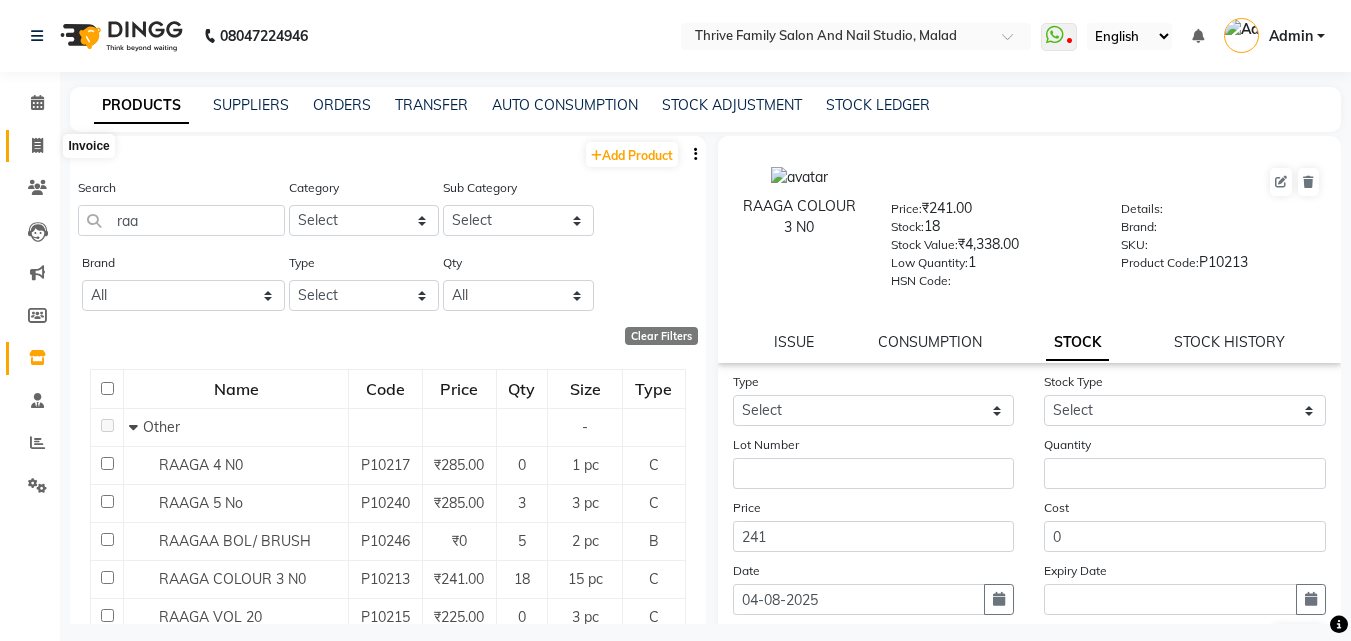 click 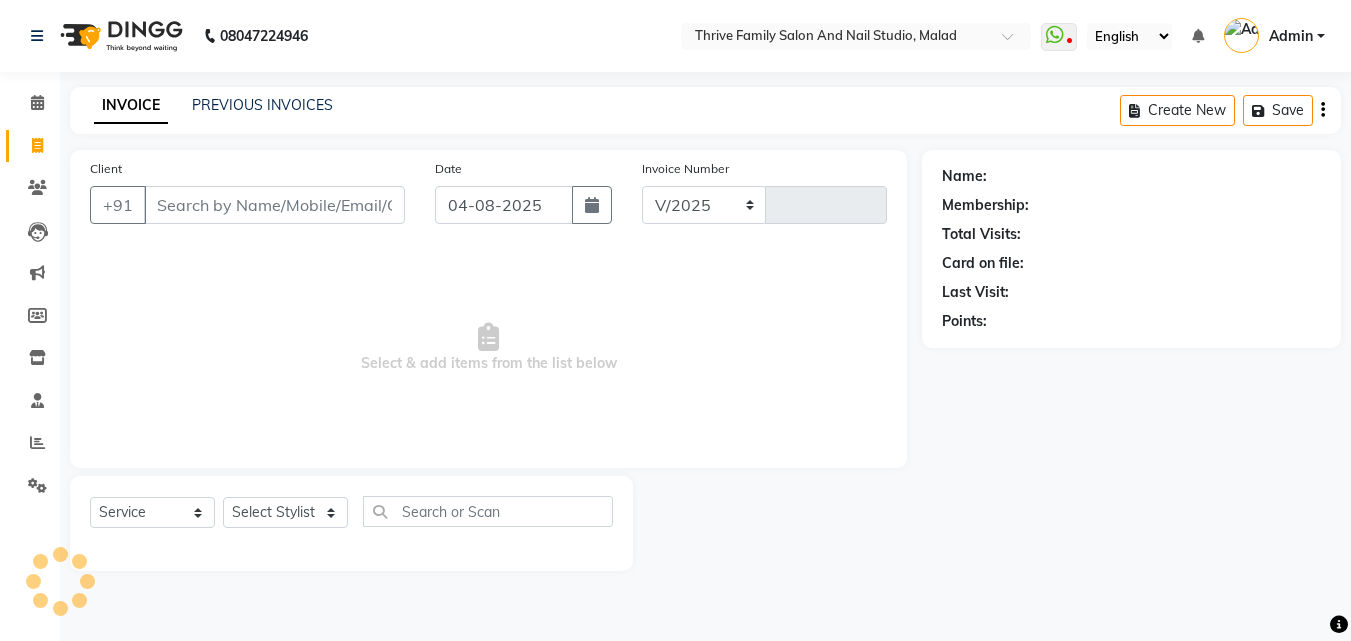 select on "5990" 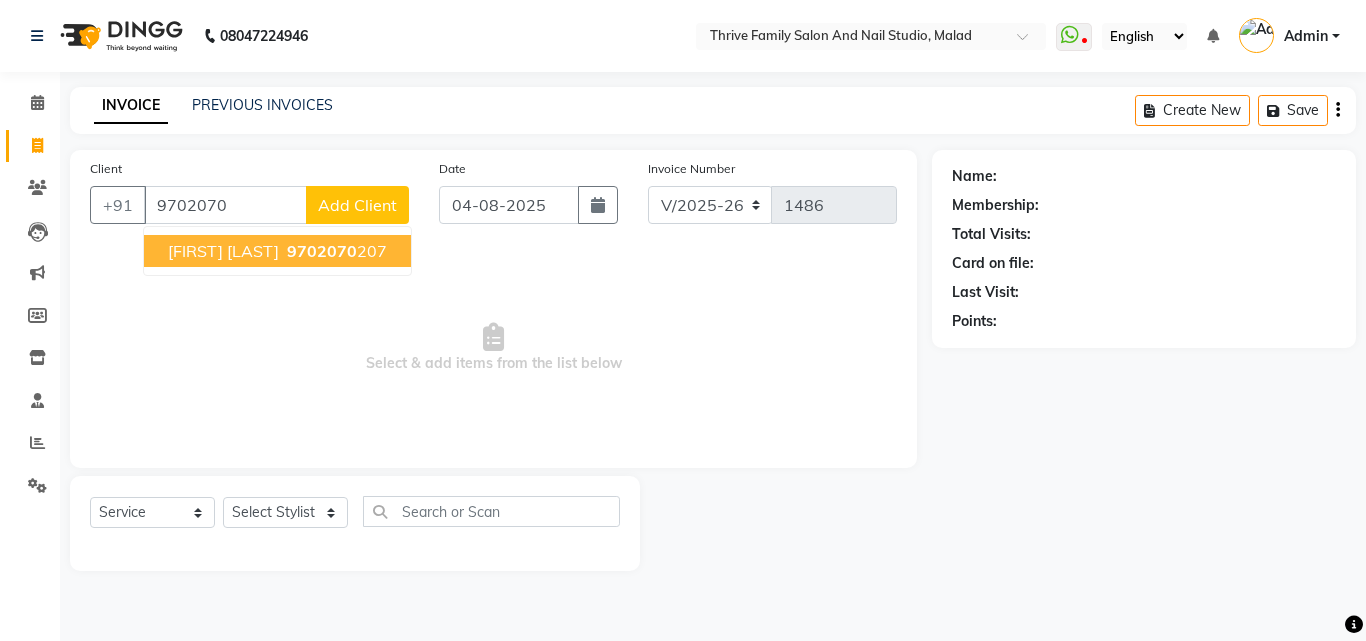 click on "[FIRST] [LAST]   [PHONE]" at bounding box center [277, 251] 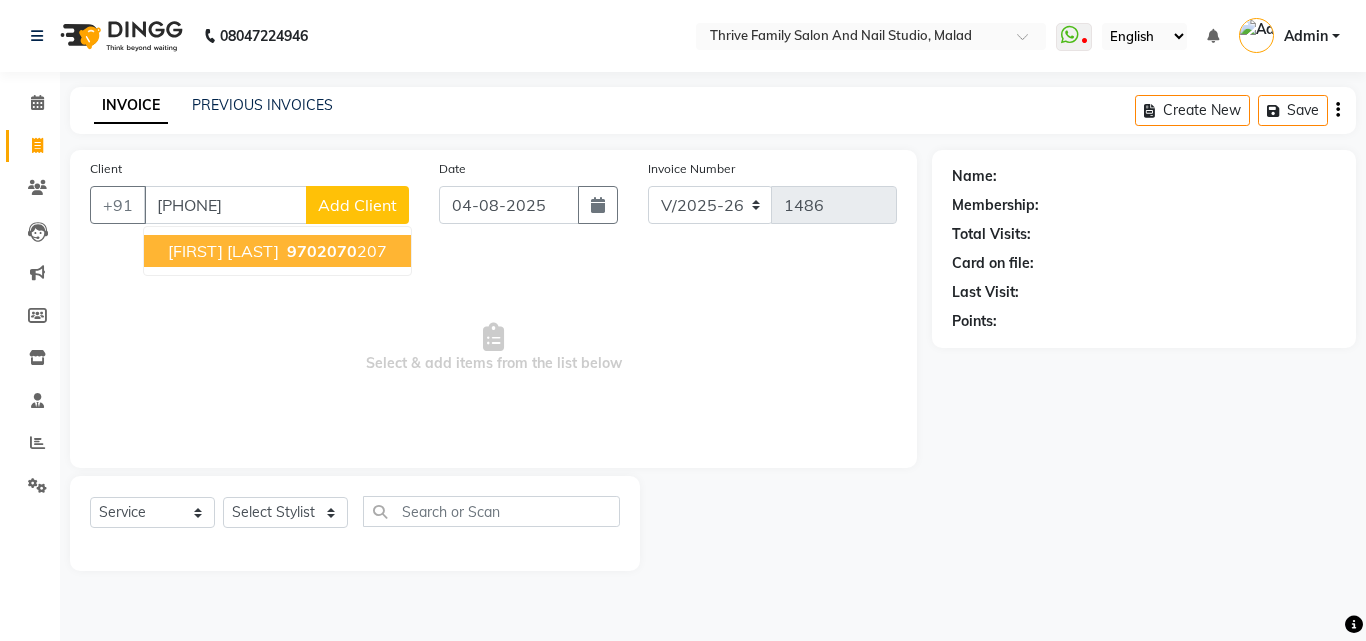 type on "[PHONE]" 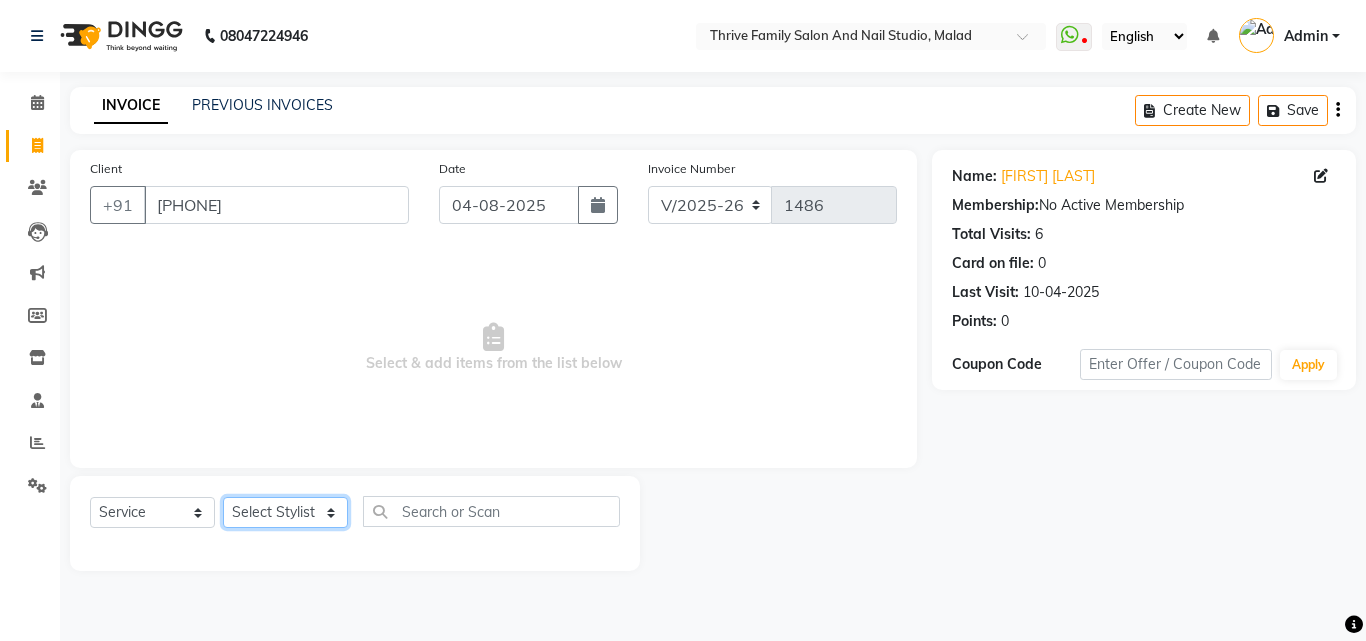 click on "Select Stylist [FIRST] [FIRST] [FIRST] [FIRST] Manager [FIRST] [FIRST] [FIRST]  [FIRST] [FIRST] [FIRST]" 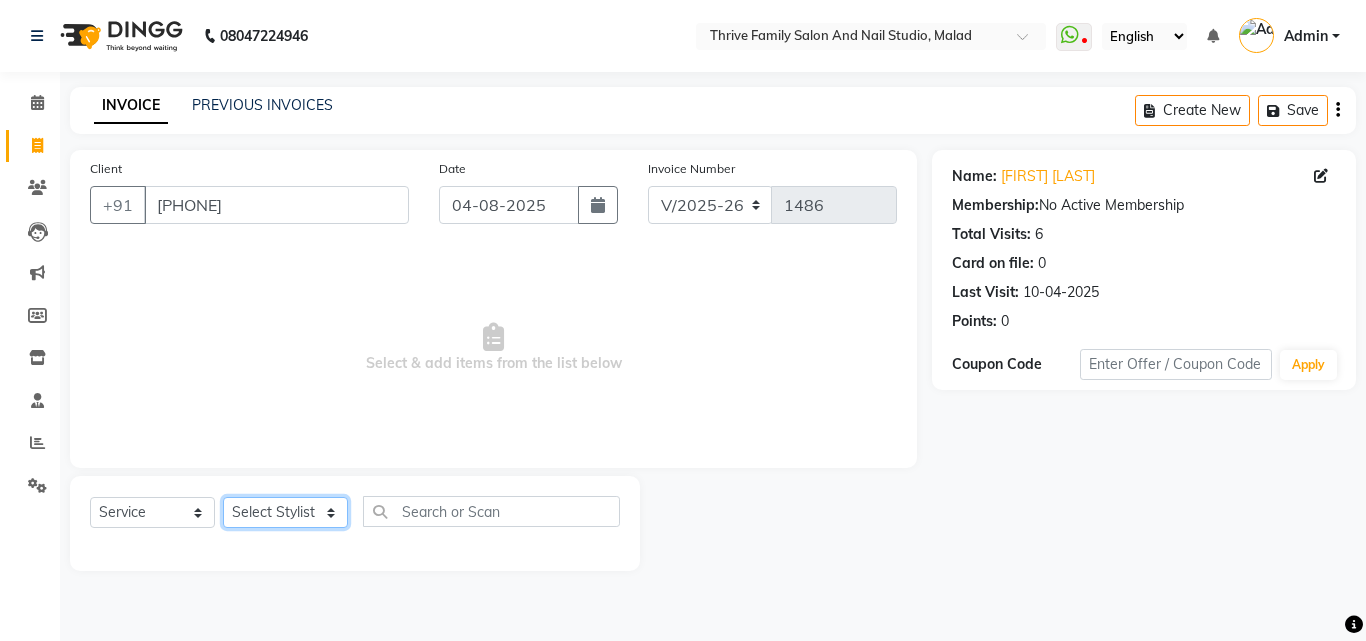select on "88061" 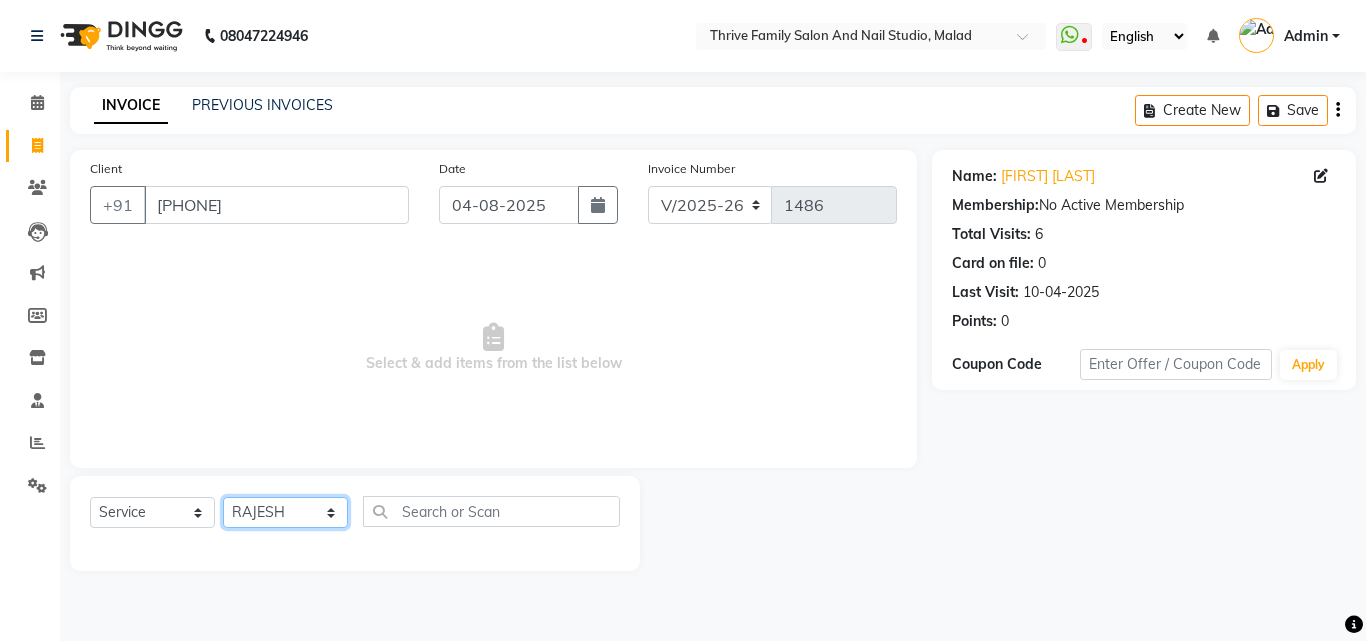 click on "Select Stylist [FIRST] [FIRST] [FIRST] [FIRST] Manager [FIRST] [FIRST] [FIRST]  [FIRST] [FIRST] [FIRST]" 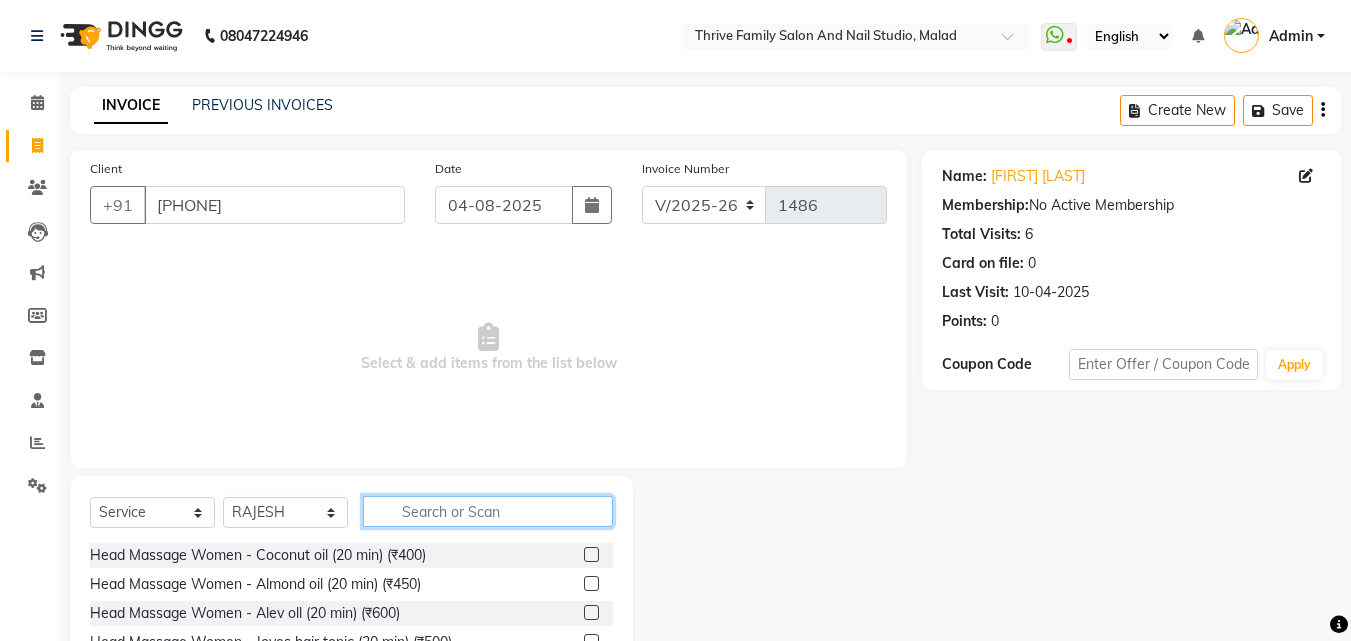 click 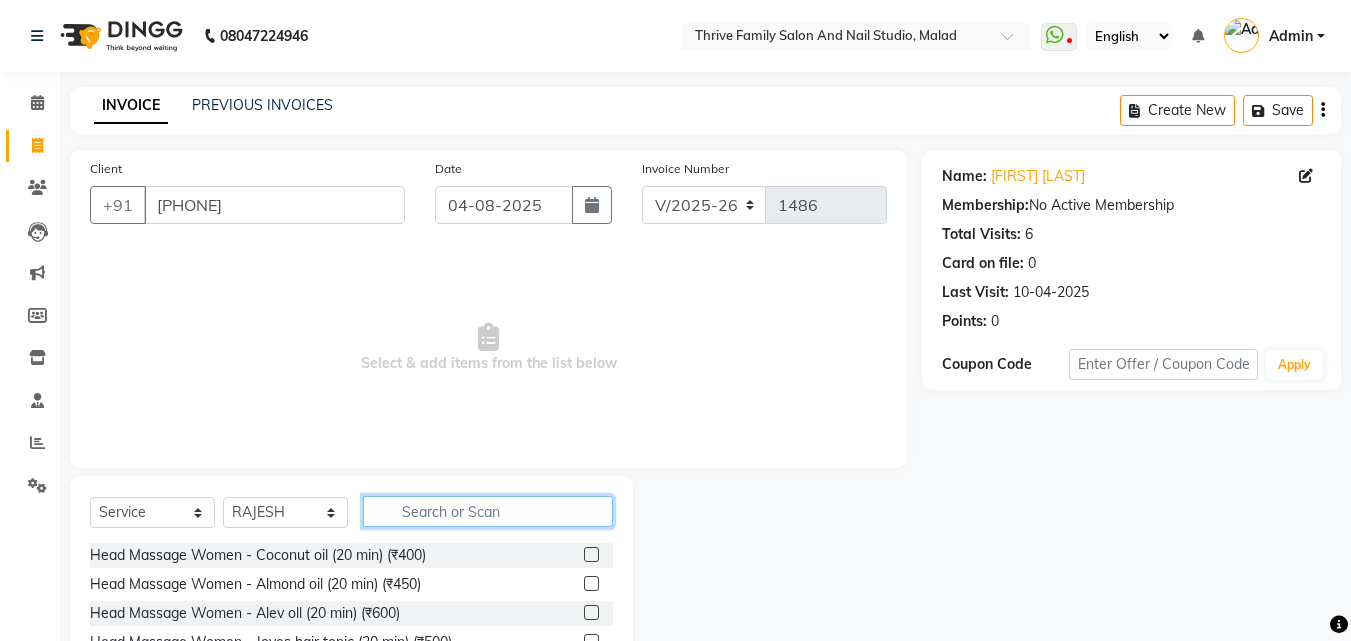 click 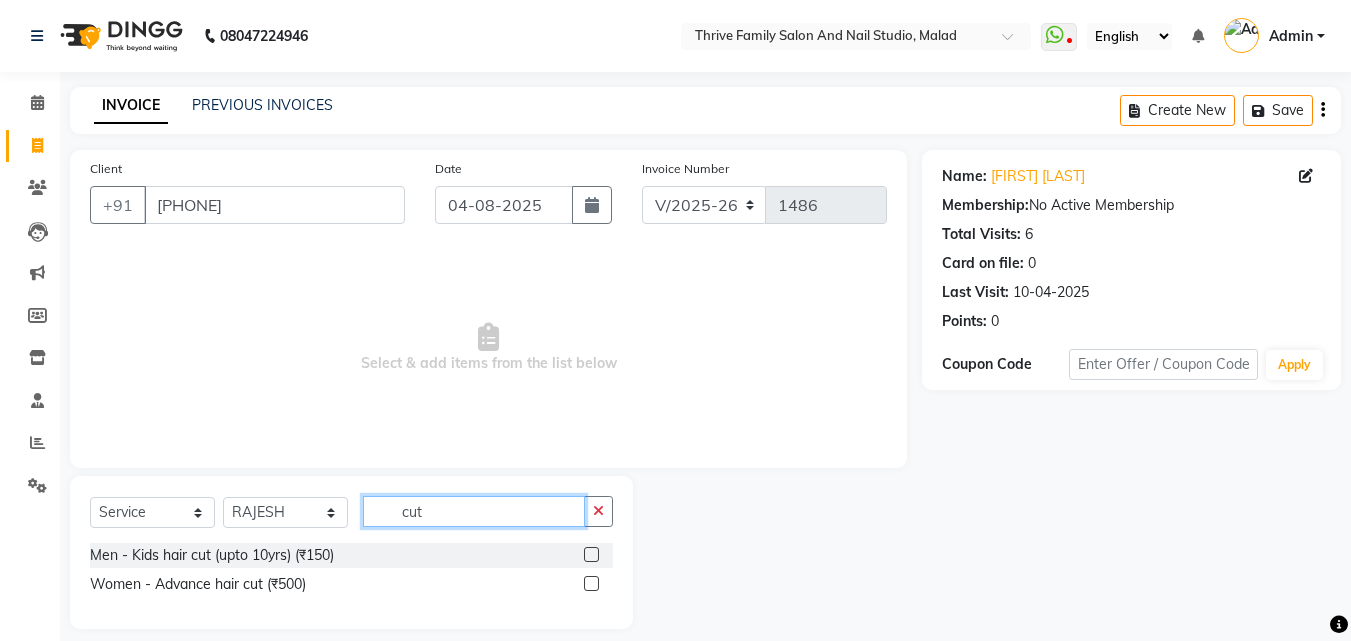 type on "cut" 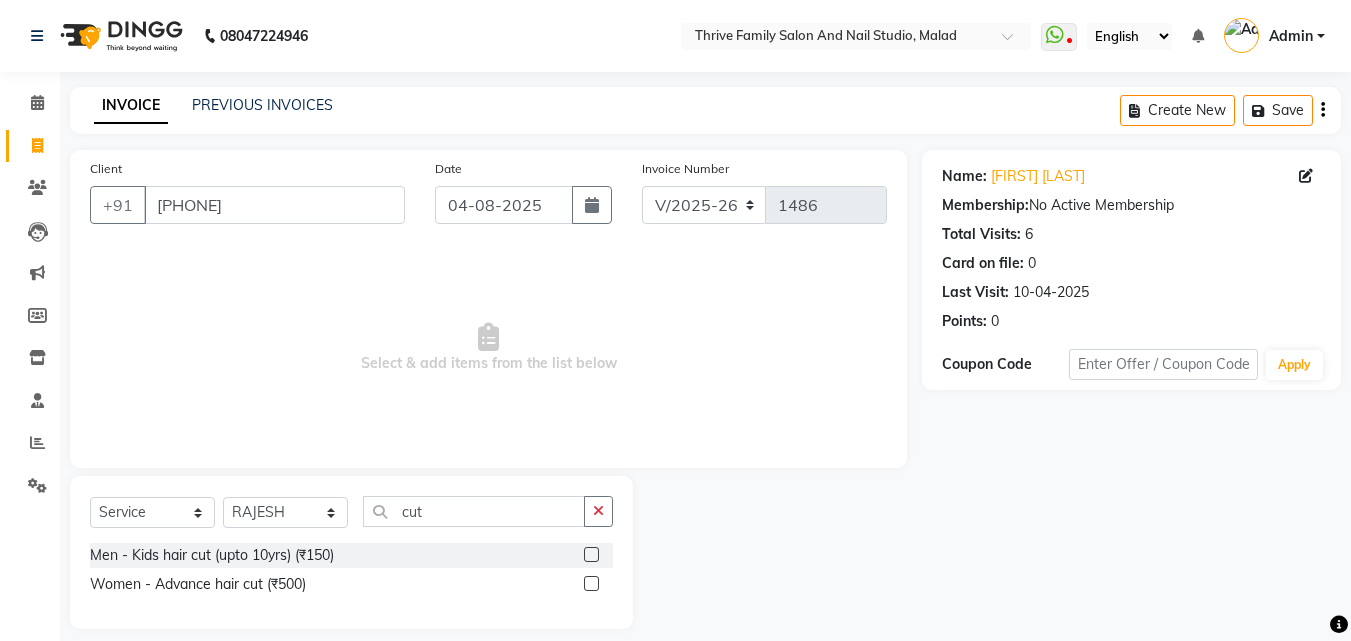 click 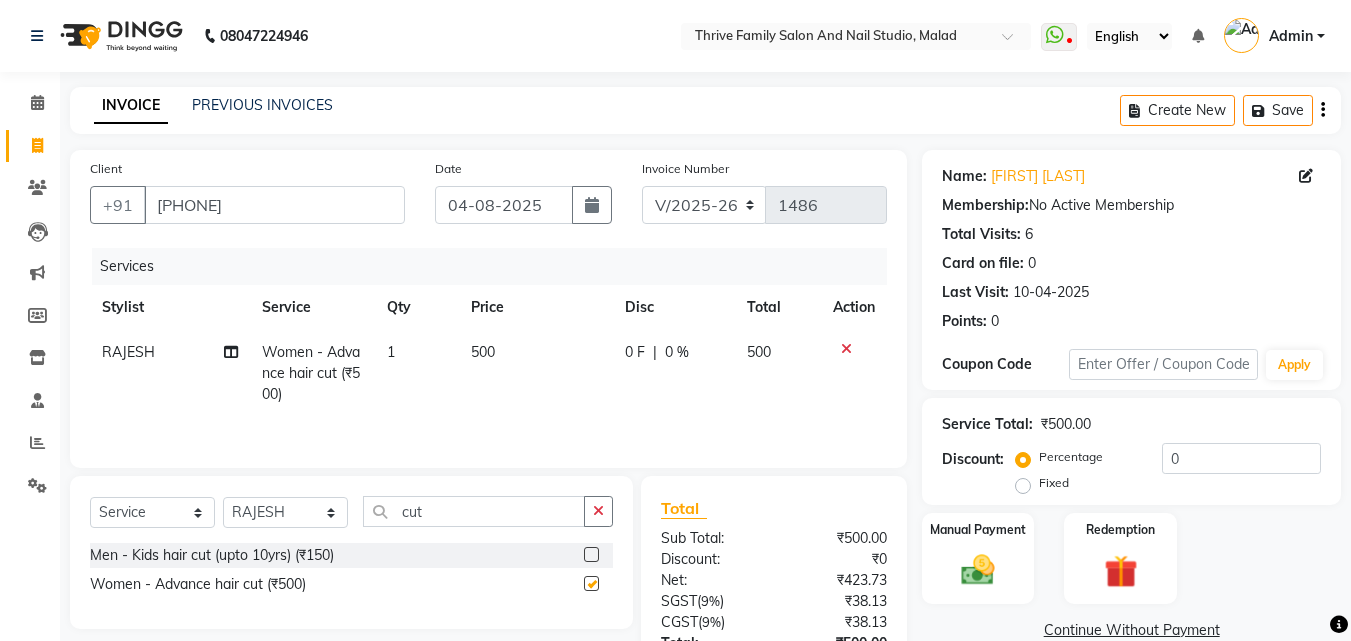 checkbox on "false" 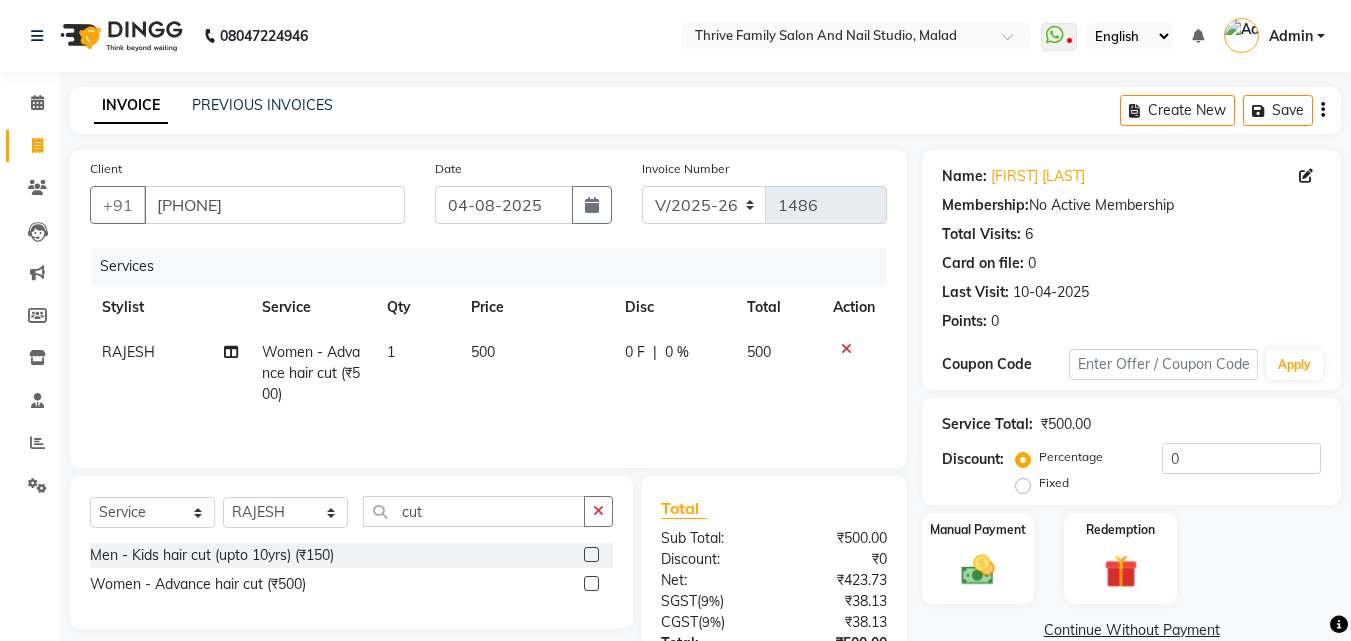 click on "500" 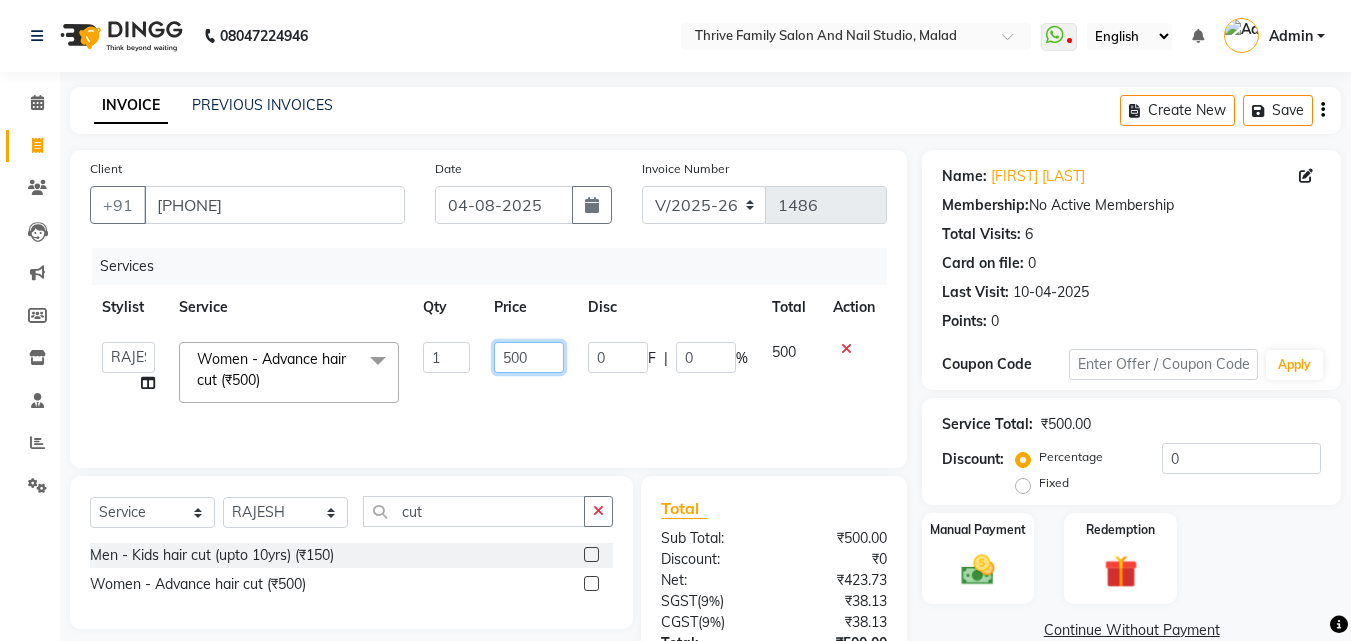 click on "500" 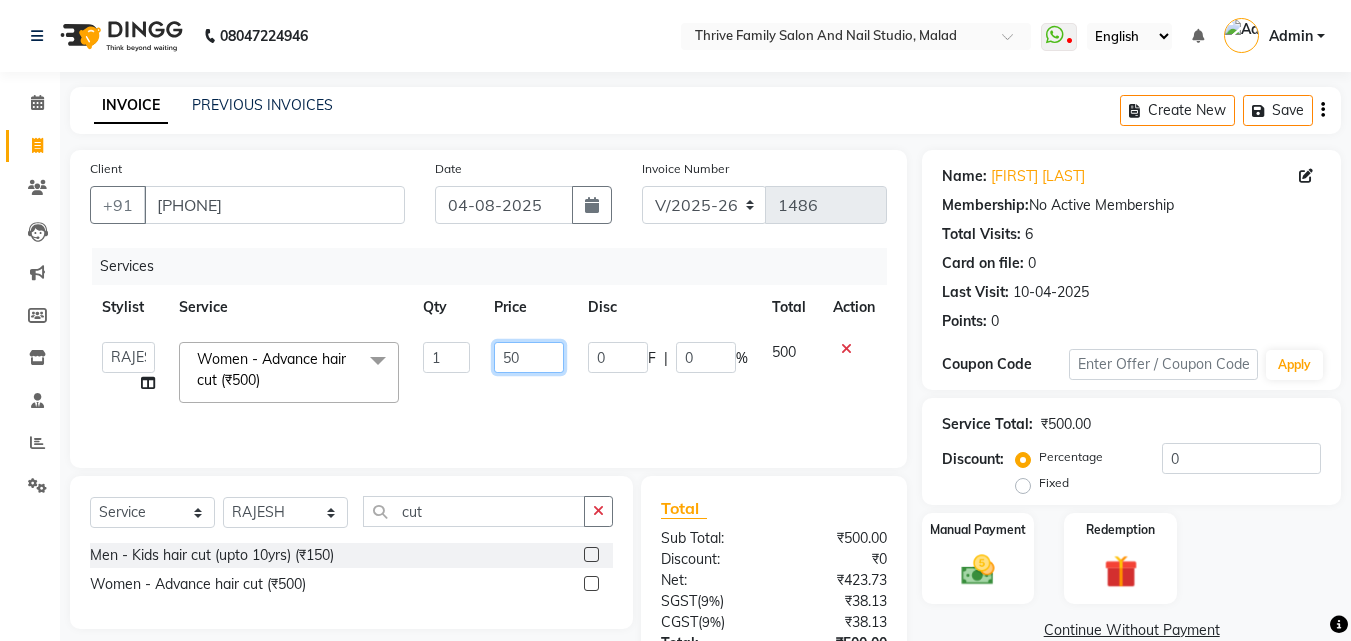 type on "5" 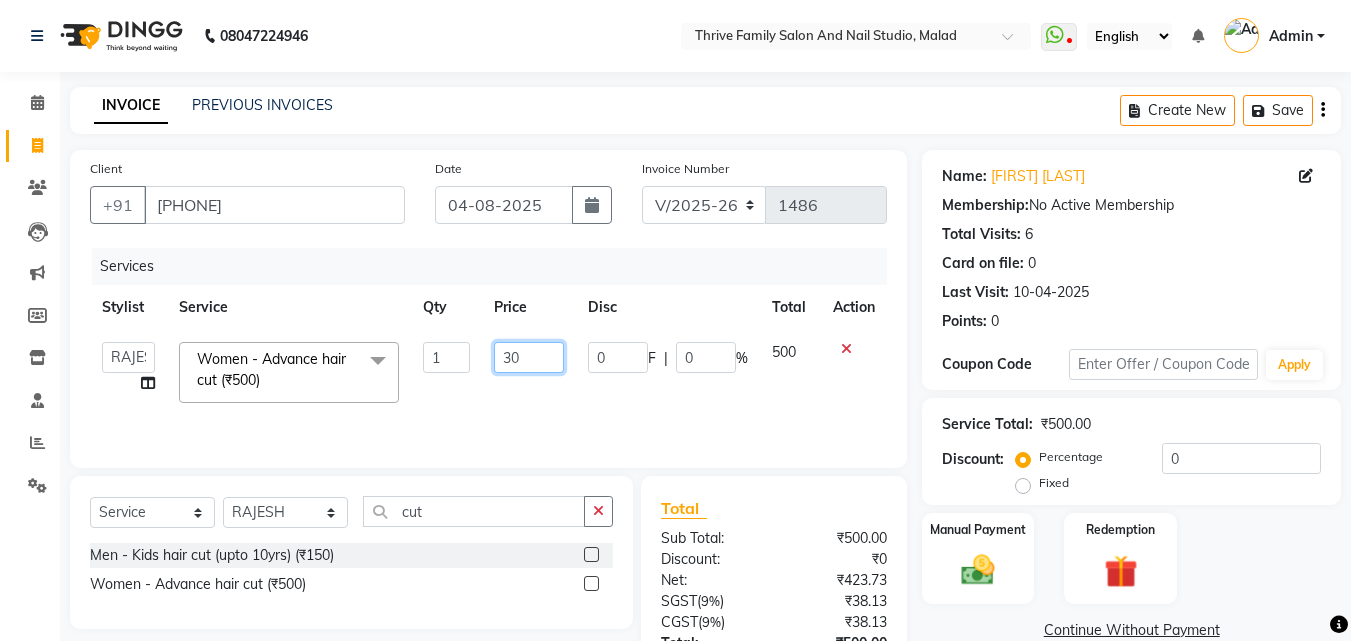 type on "300" 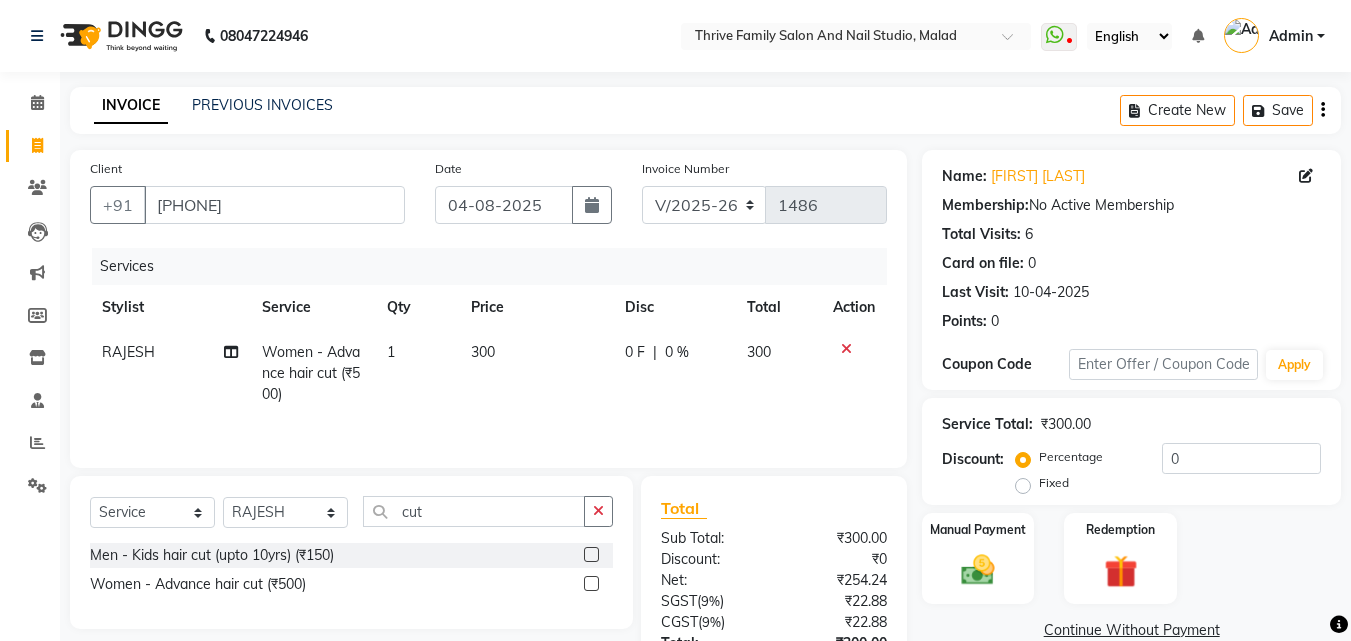click on "300" 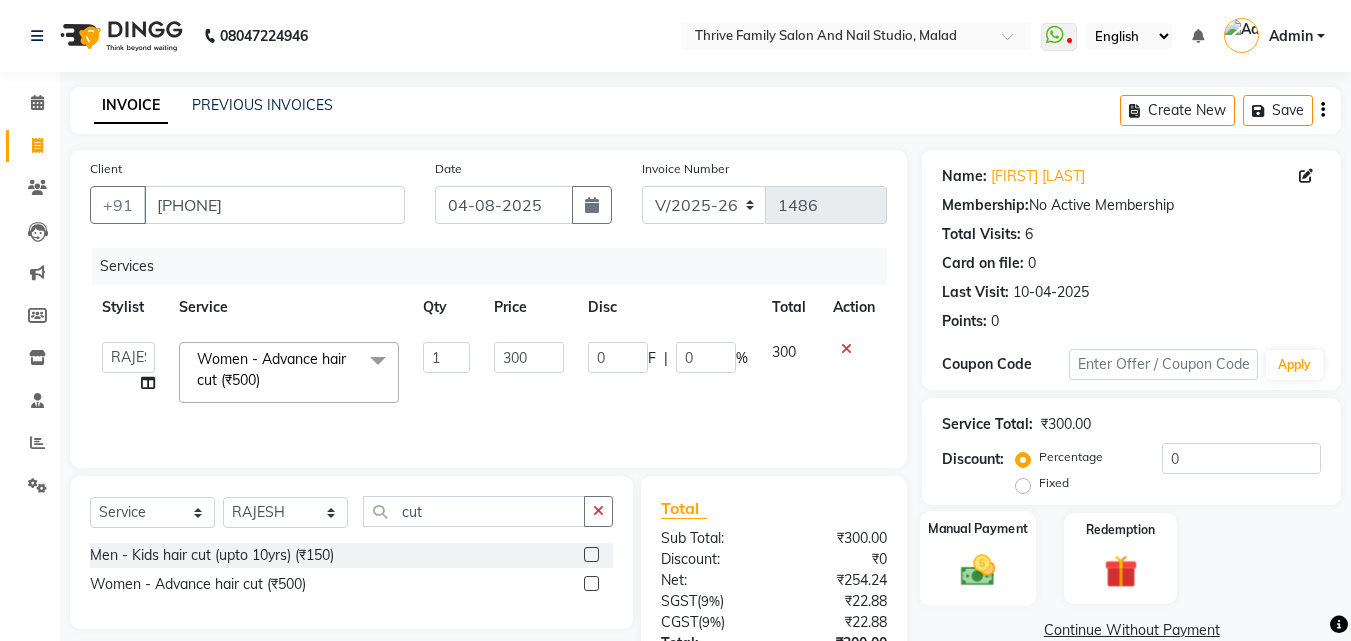click on "Manual Payment" 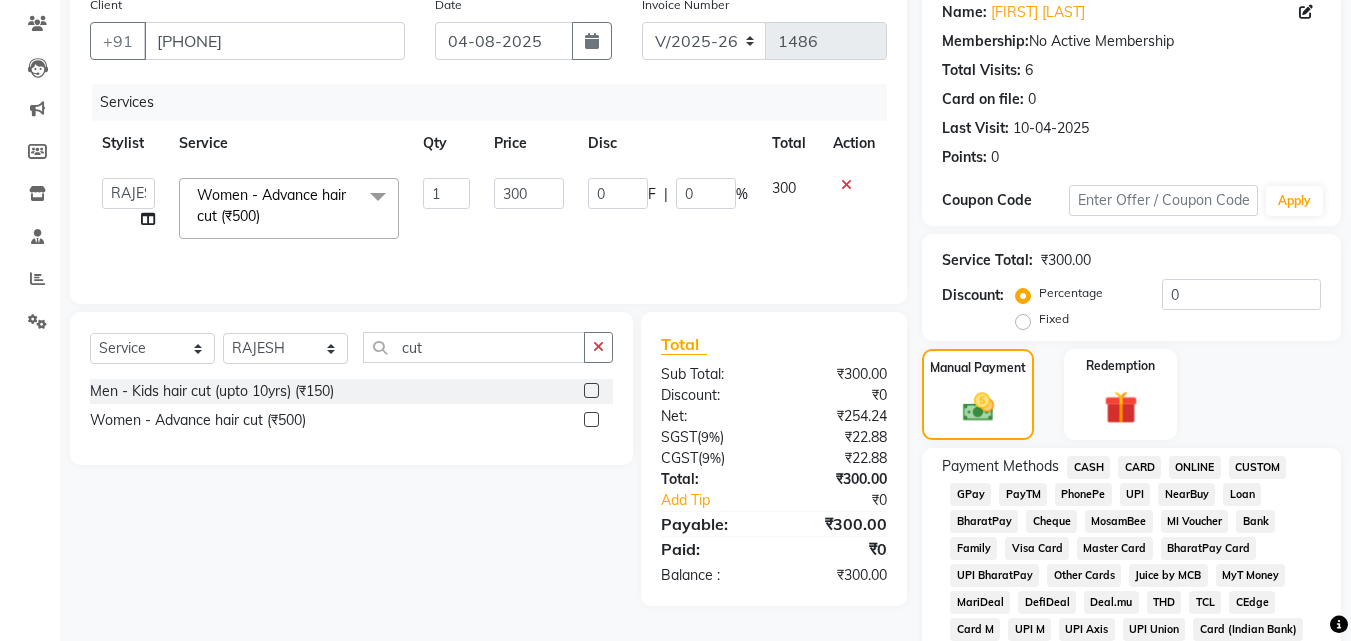 scroll, scrollTop: 165, scrollLeft: 0, axis: vertical 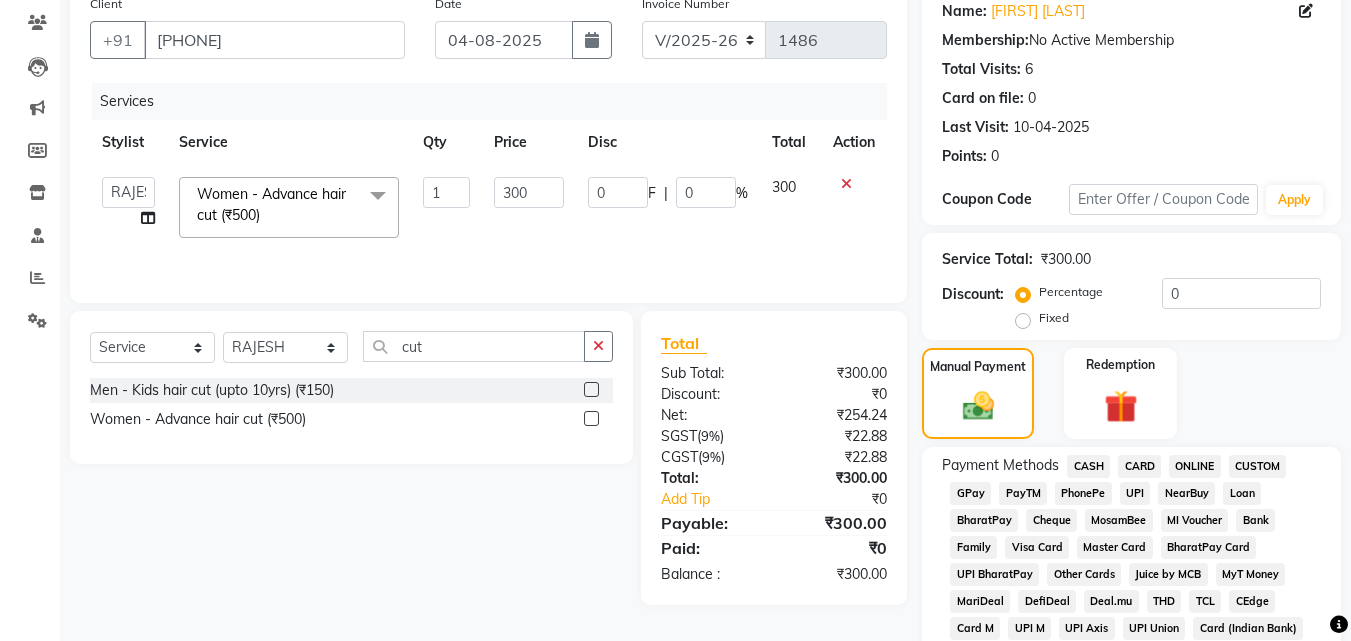 click on "CASH" 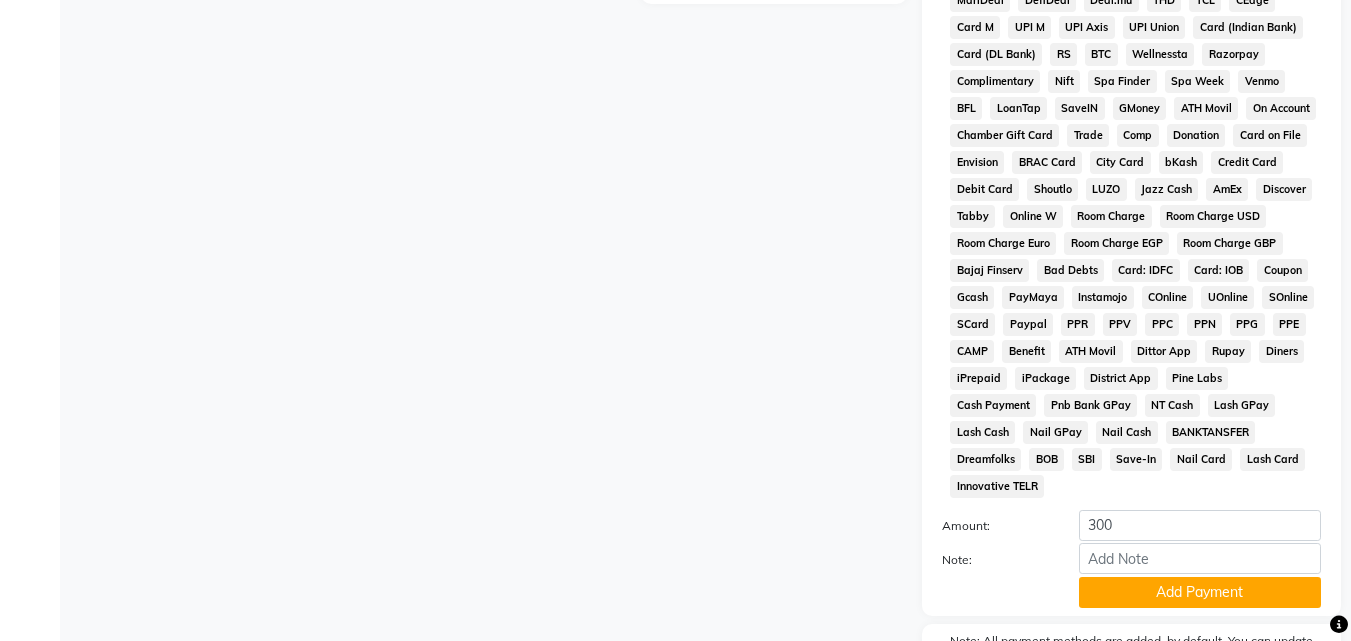 scroll, scrollTop: 861, scrollLeft: 0, axis: vertical 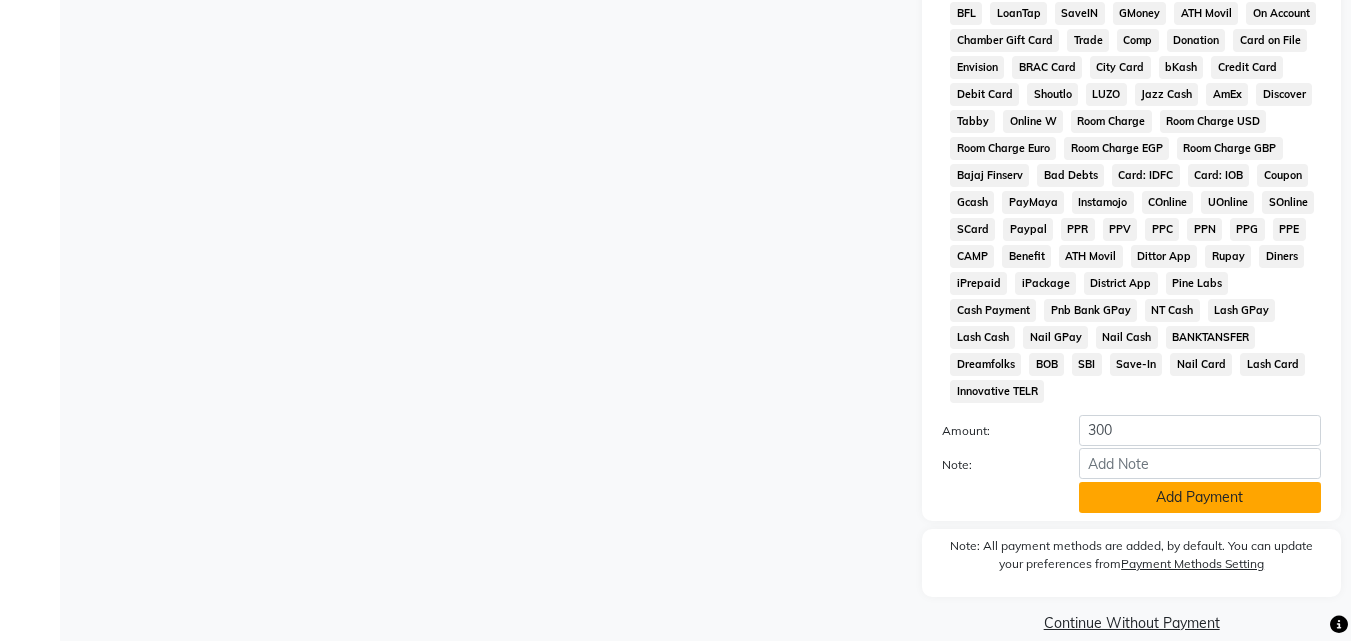 click on "Add Payment" 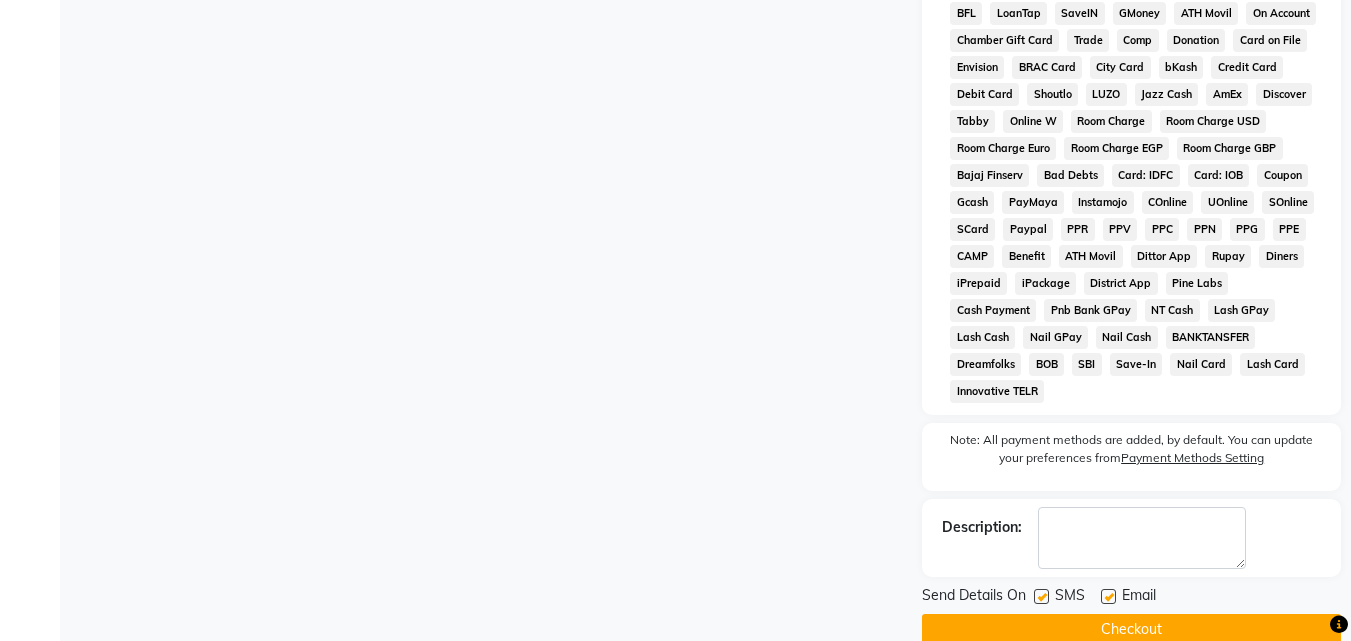 click on "Checkout" 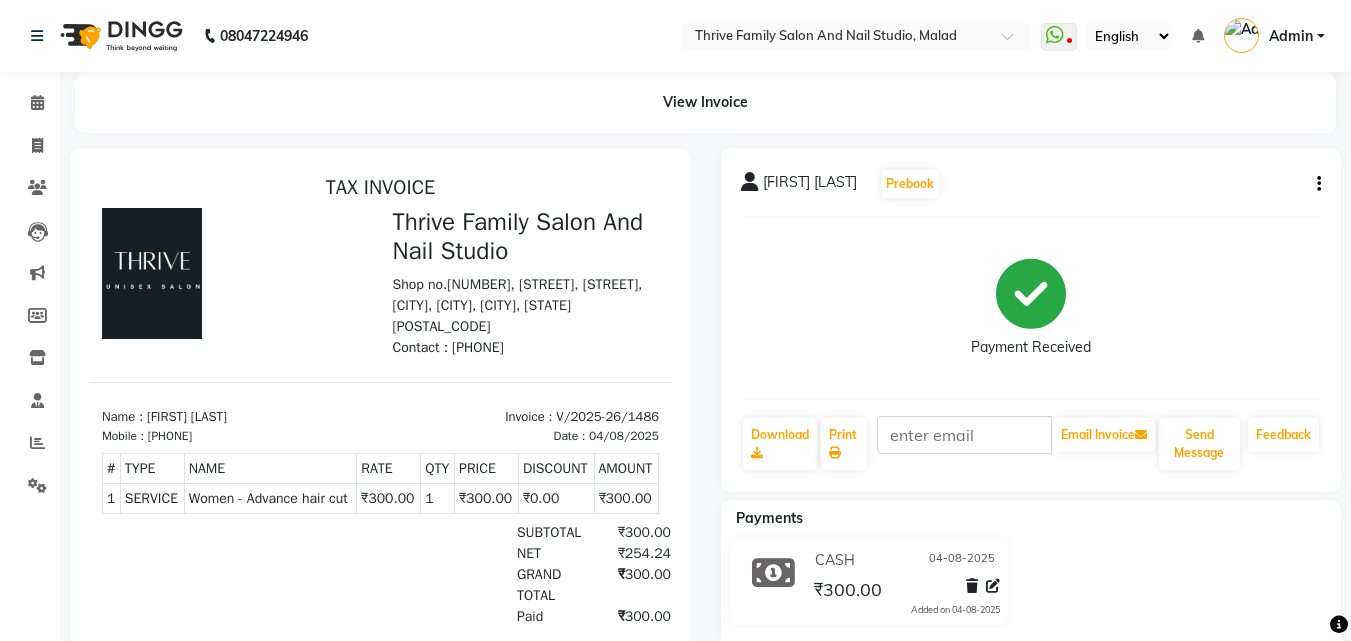scroll, scrollTop: 0, scrollLeft: 0, axis: both 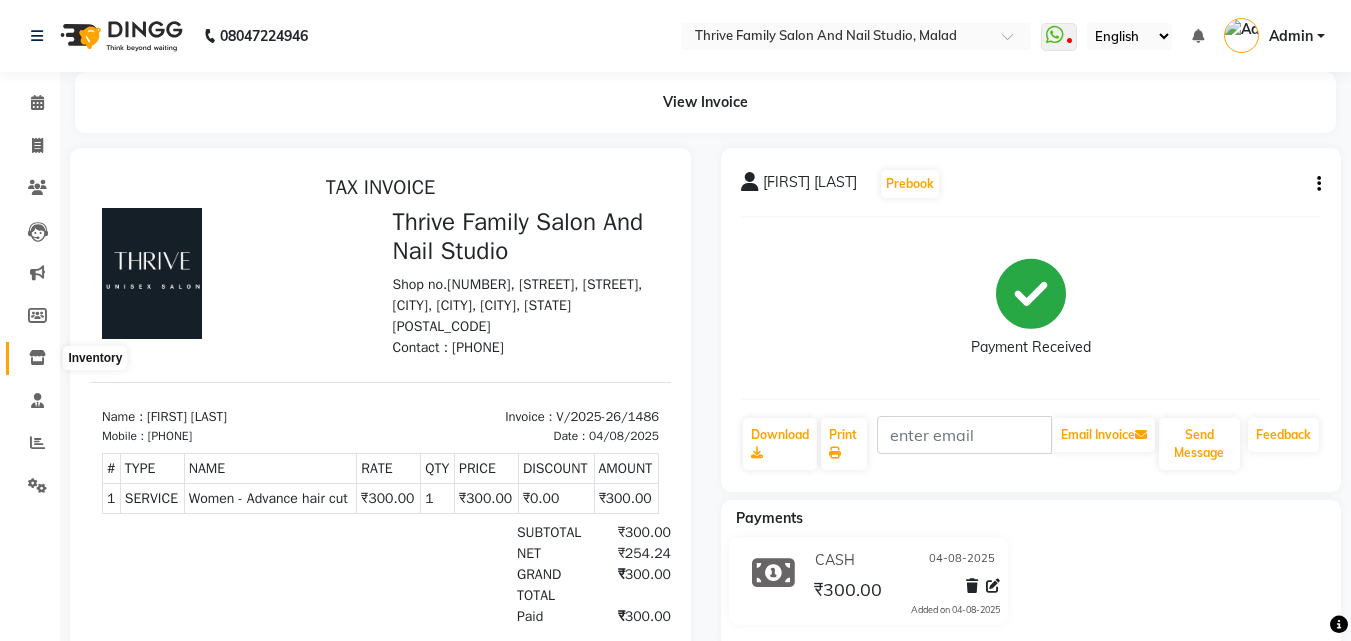 click 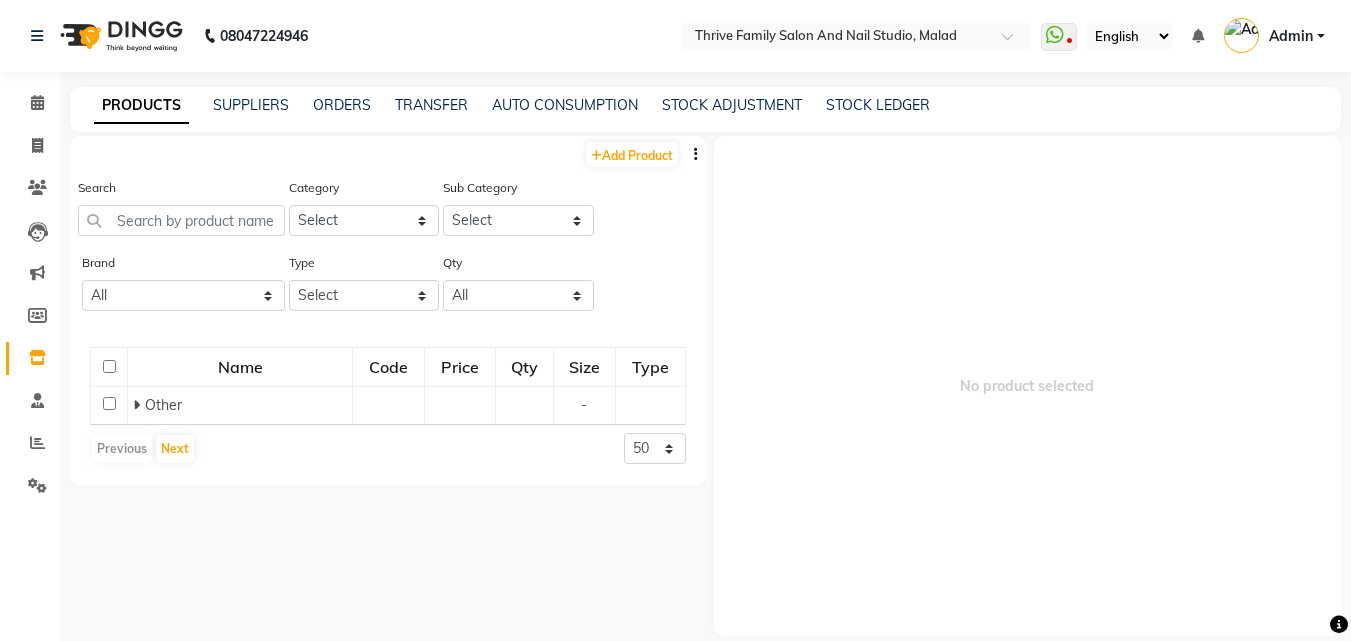 click 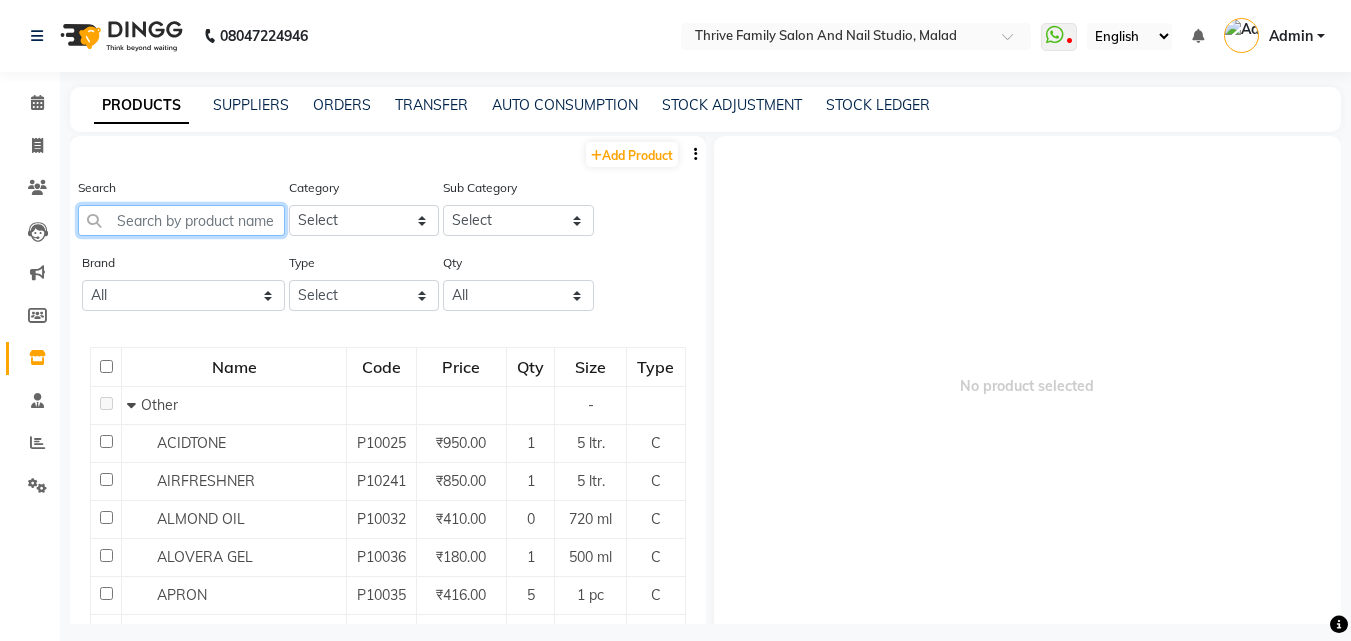 click 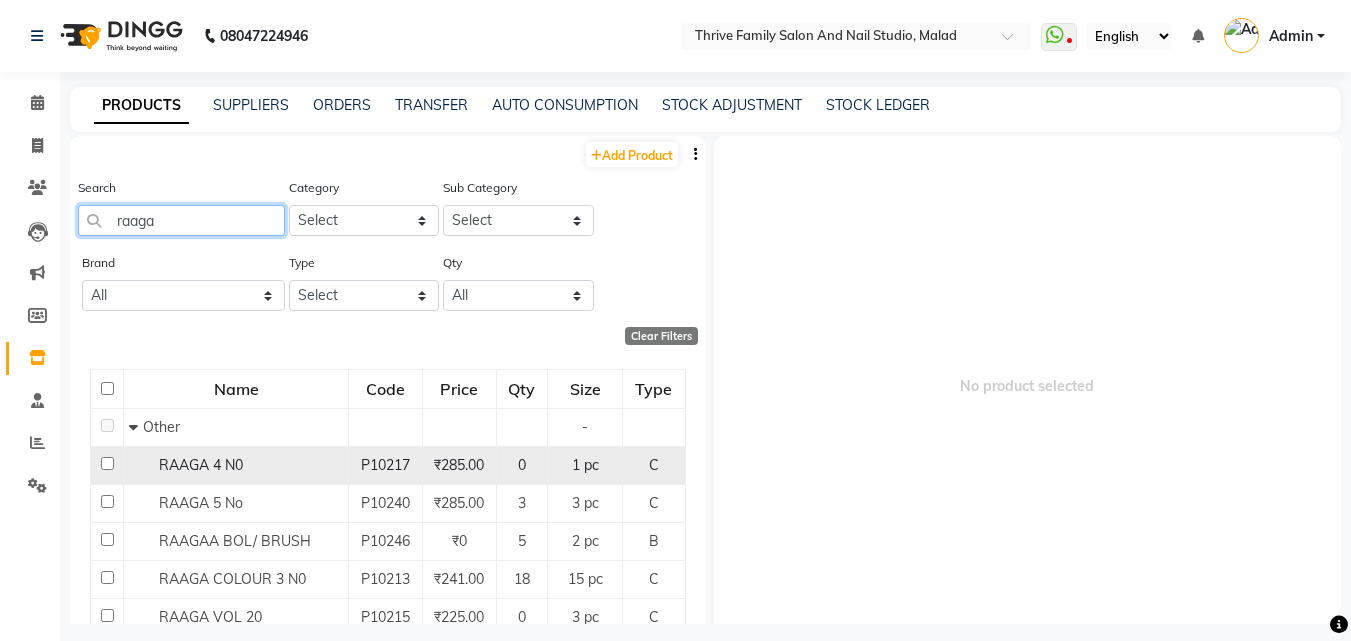 type on "raaga" 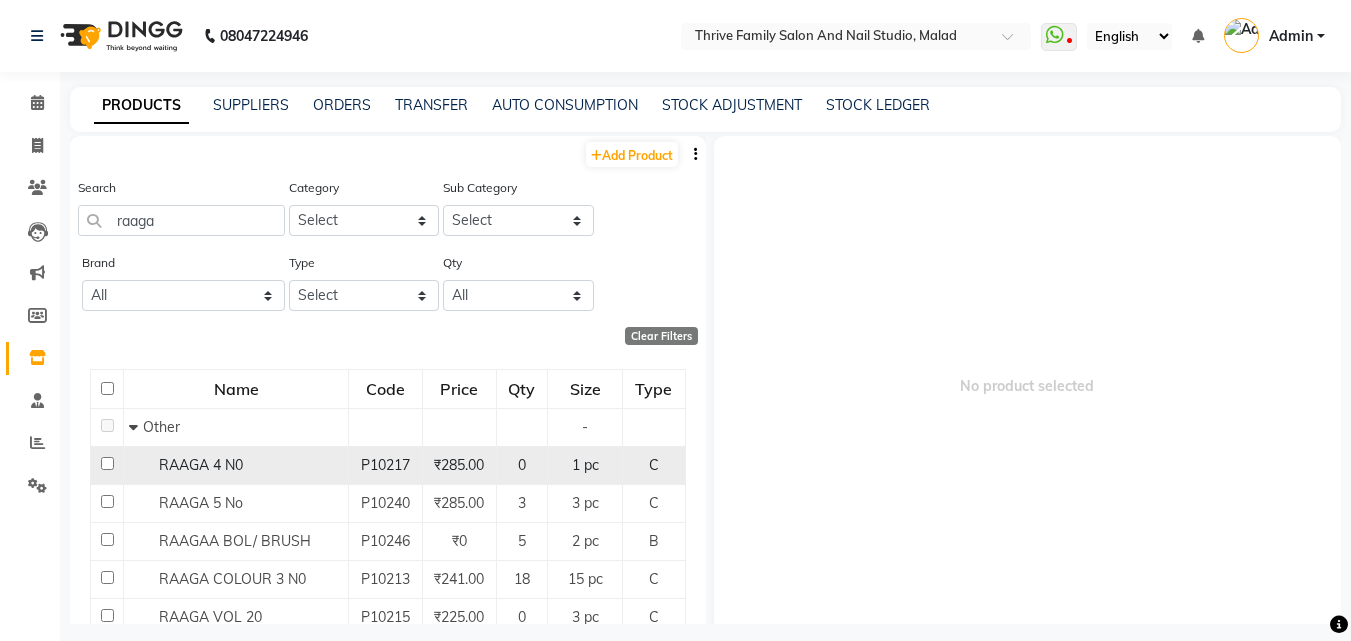 click on "RAAGA 4 N0" 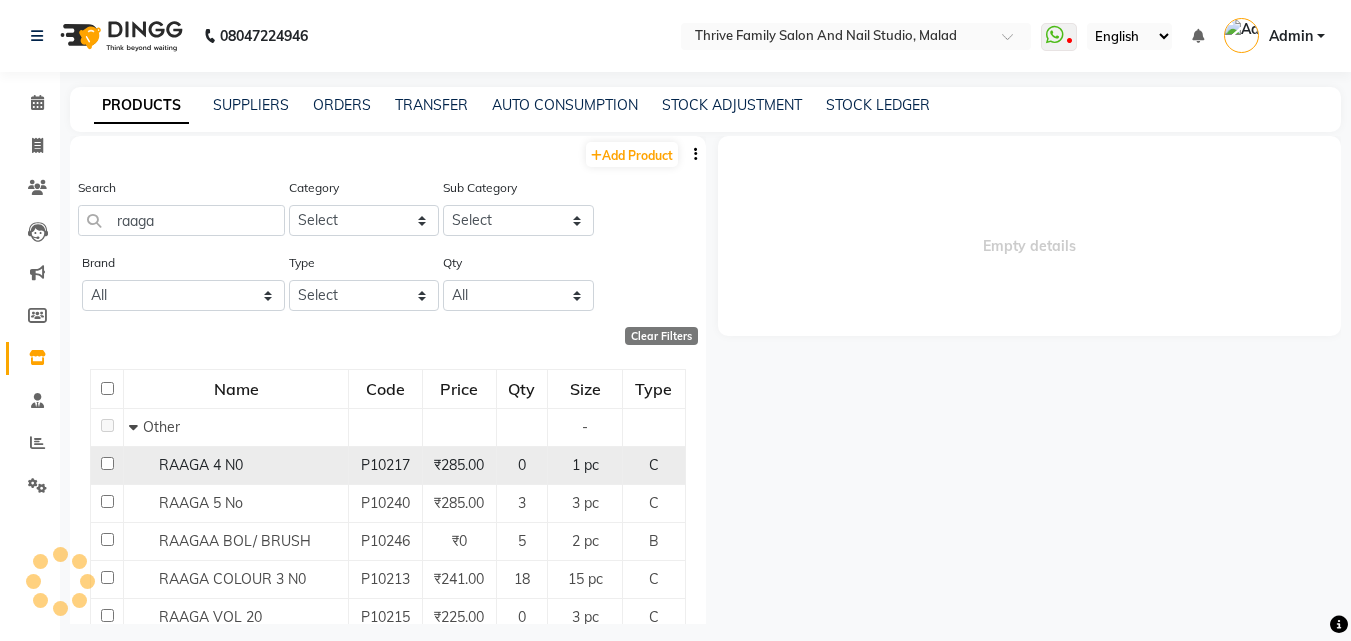 select 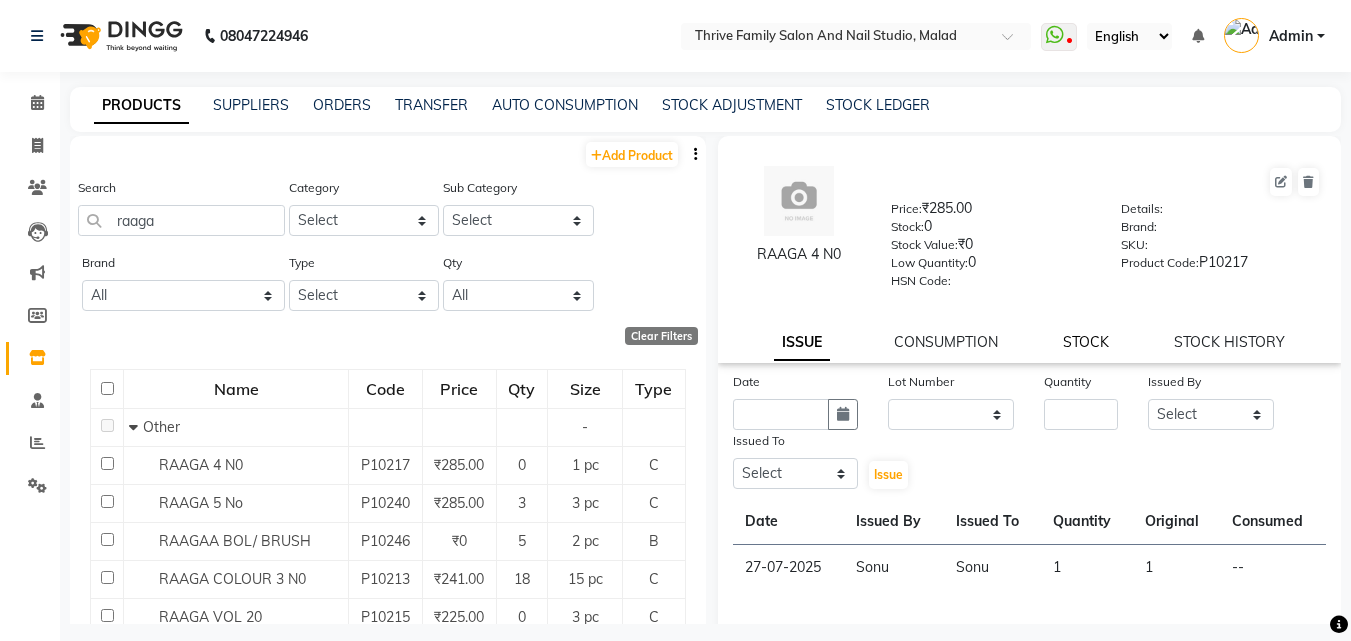 click on "STOCK" 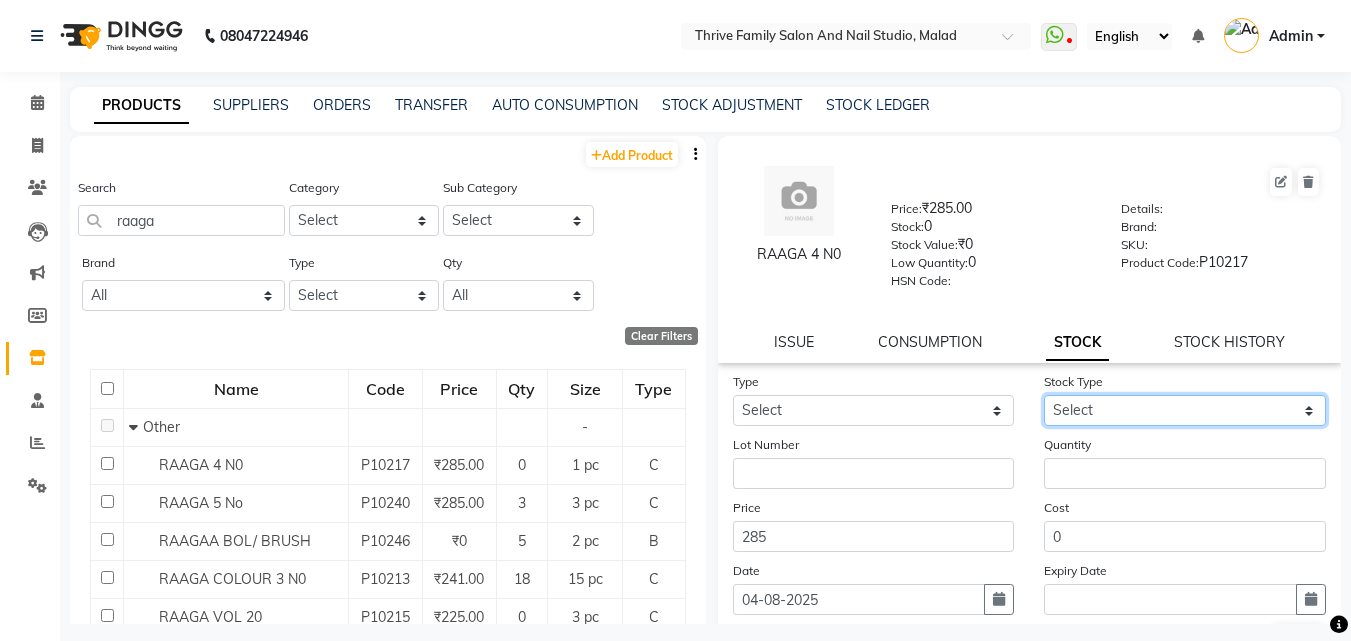 click on "Select" 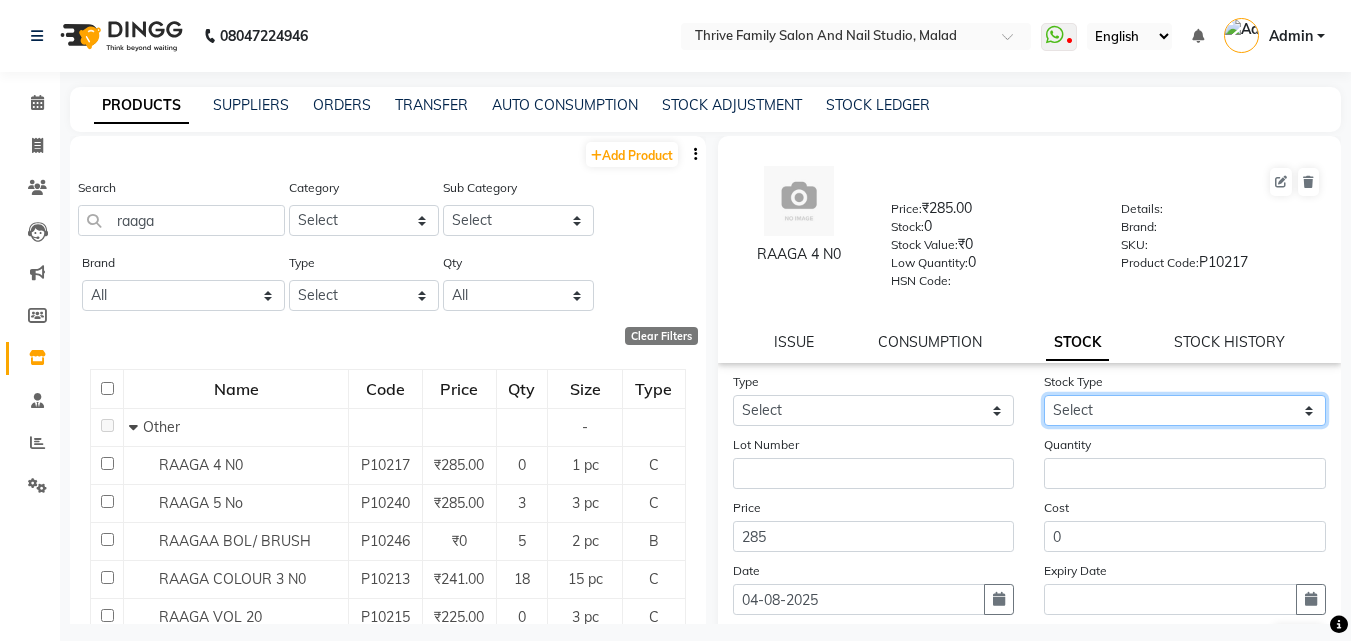 click on "Select" 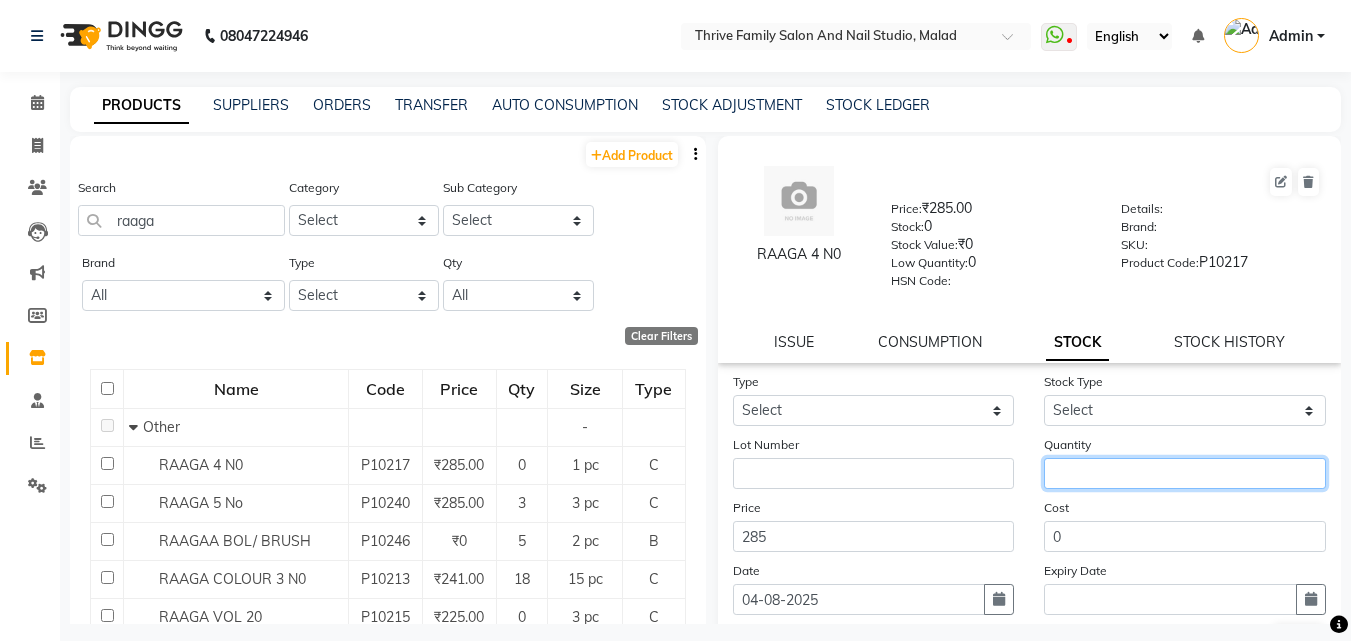 click 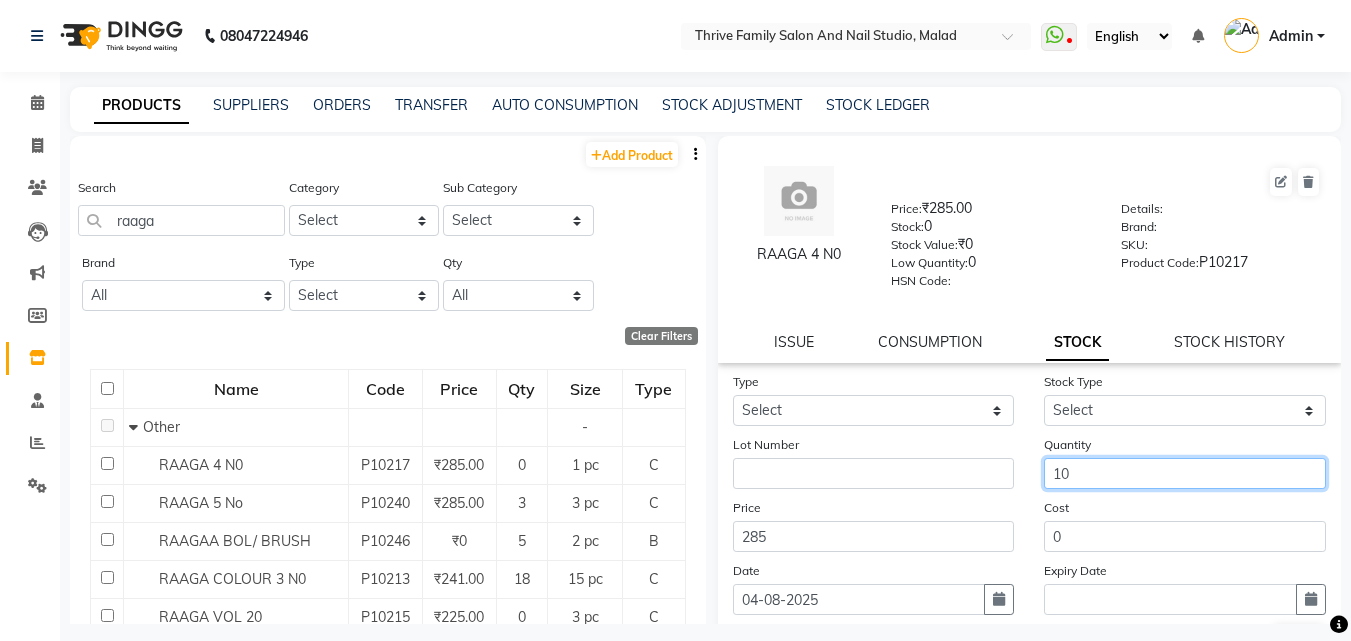 type on "10" 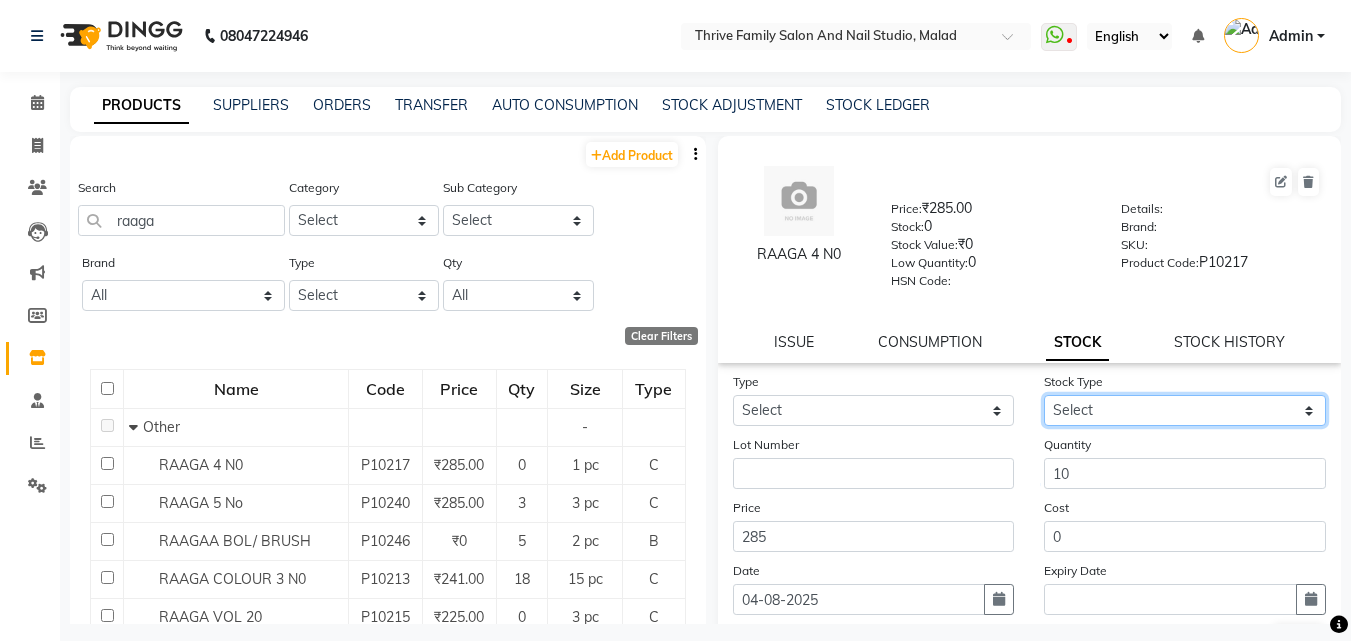 click on "Select" 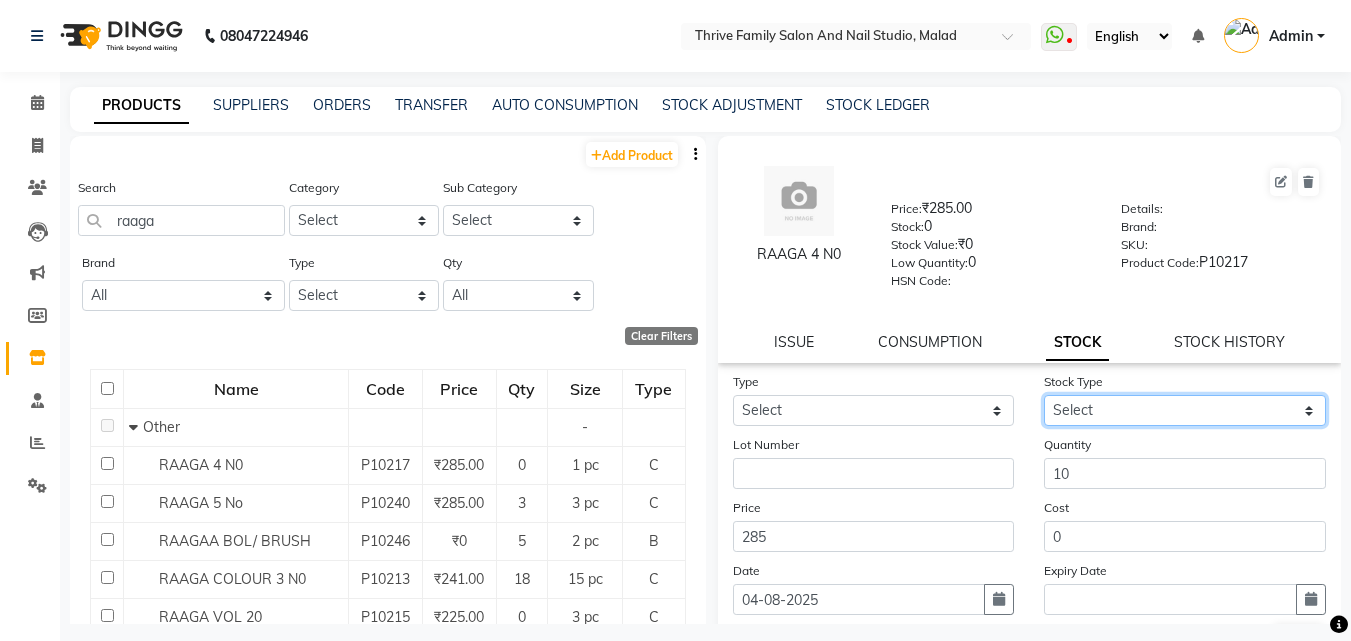 click on "Select" 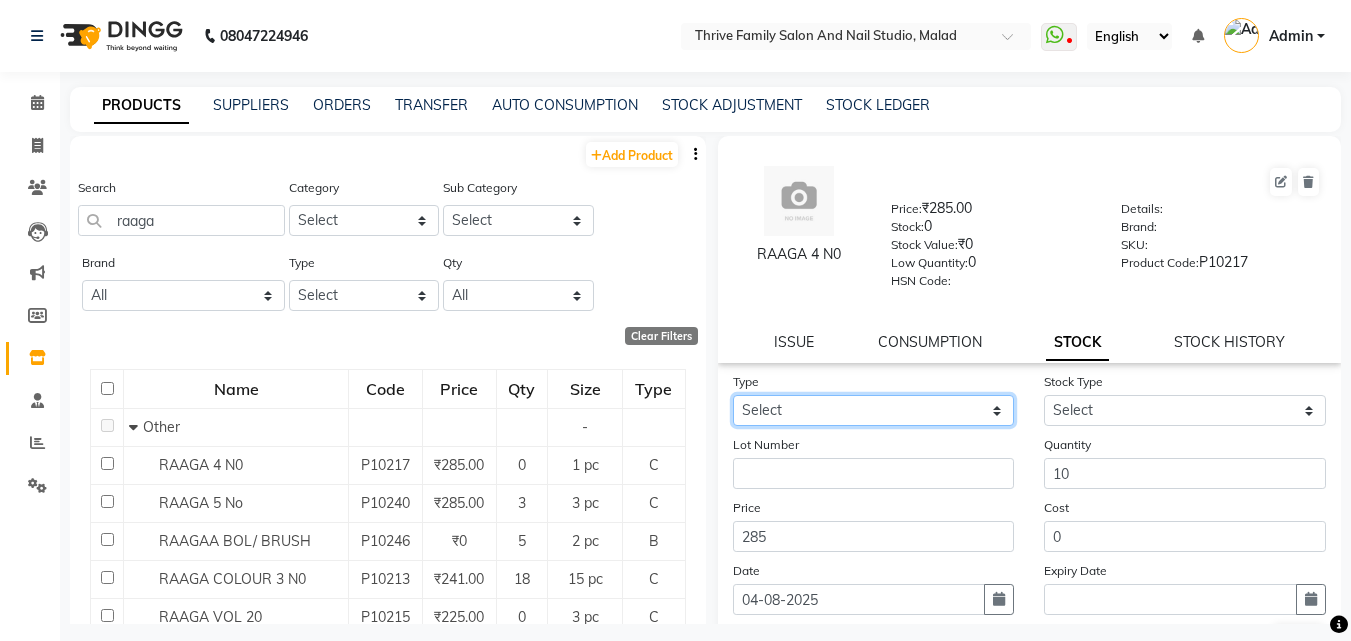 click on "Select In Out" 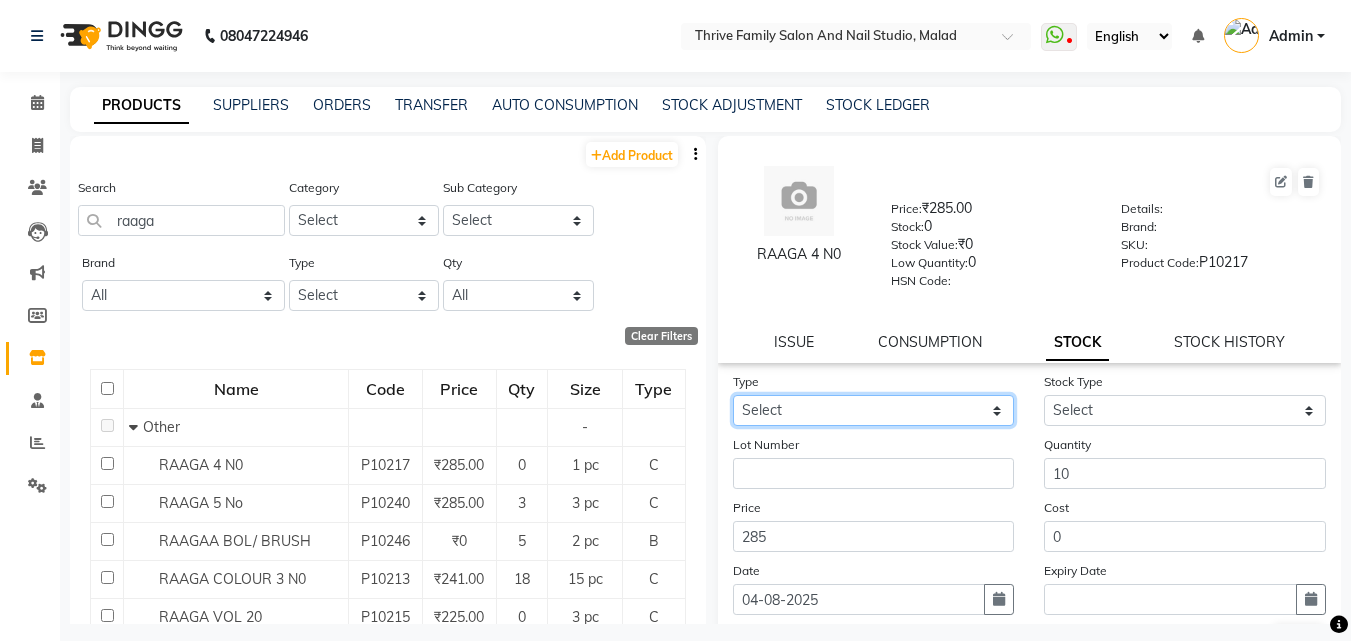 select on "in" 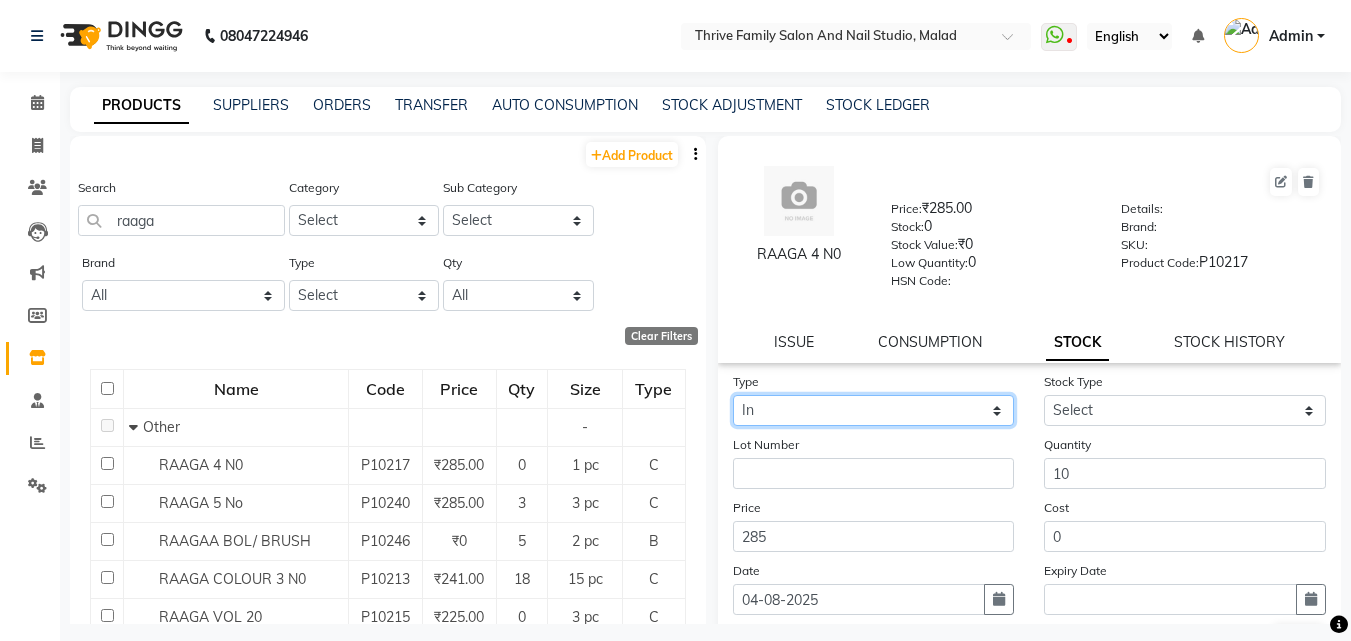 click on "Select In Out" 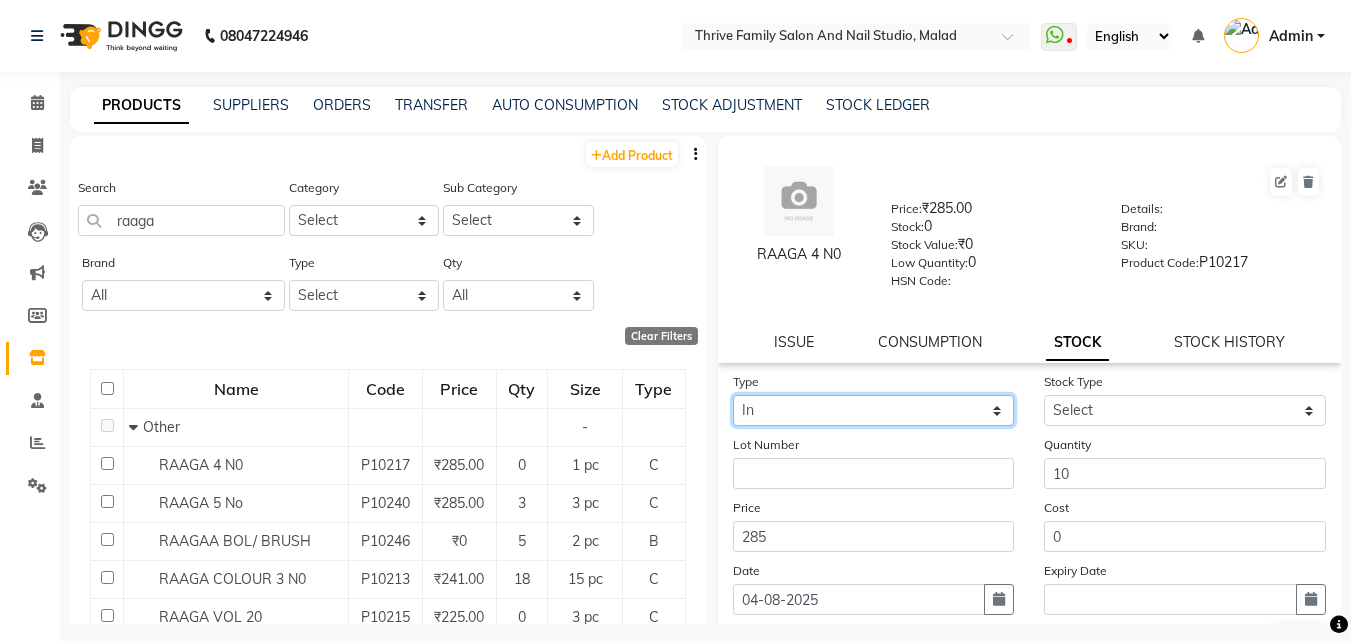 scroll, scrollTop: 147, scrollLeft: 0, axis: vertical 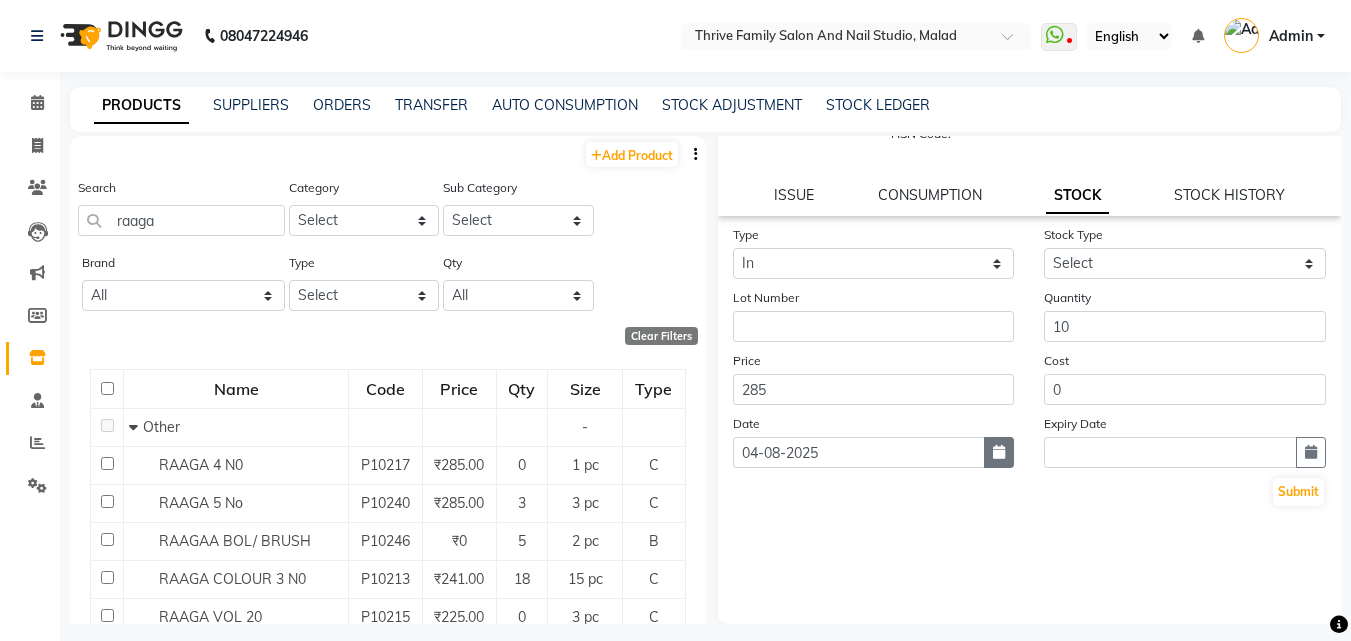 click 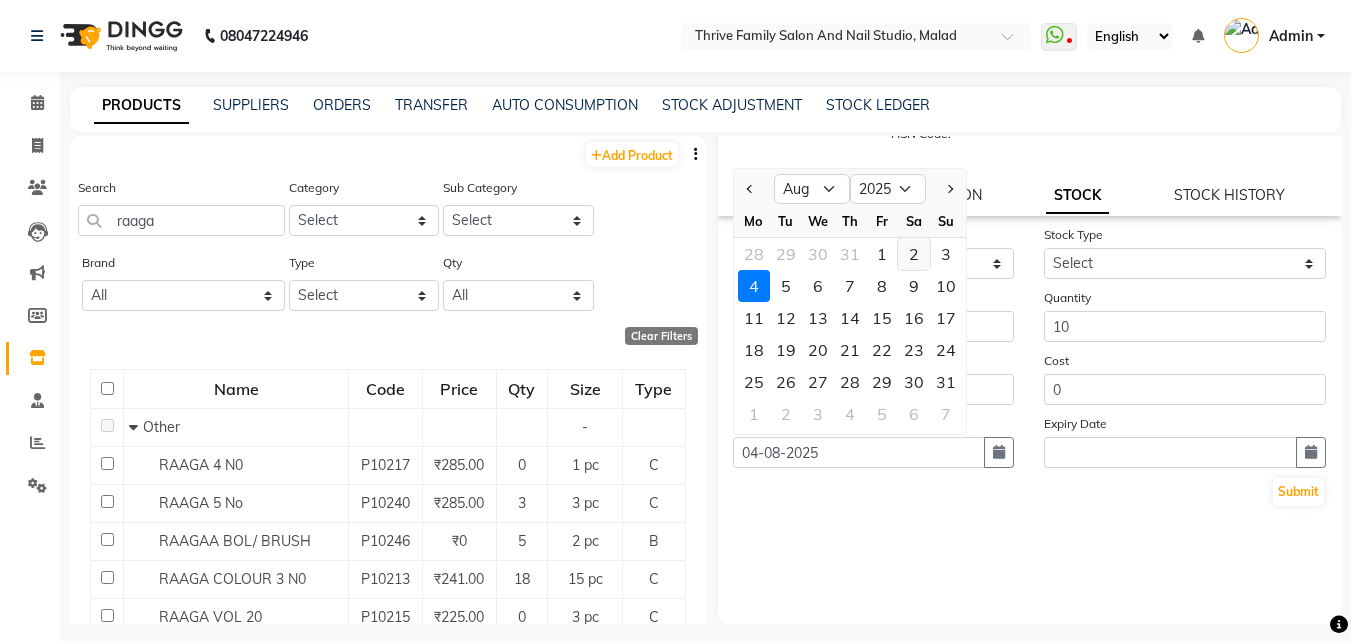 click on "2" 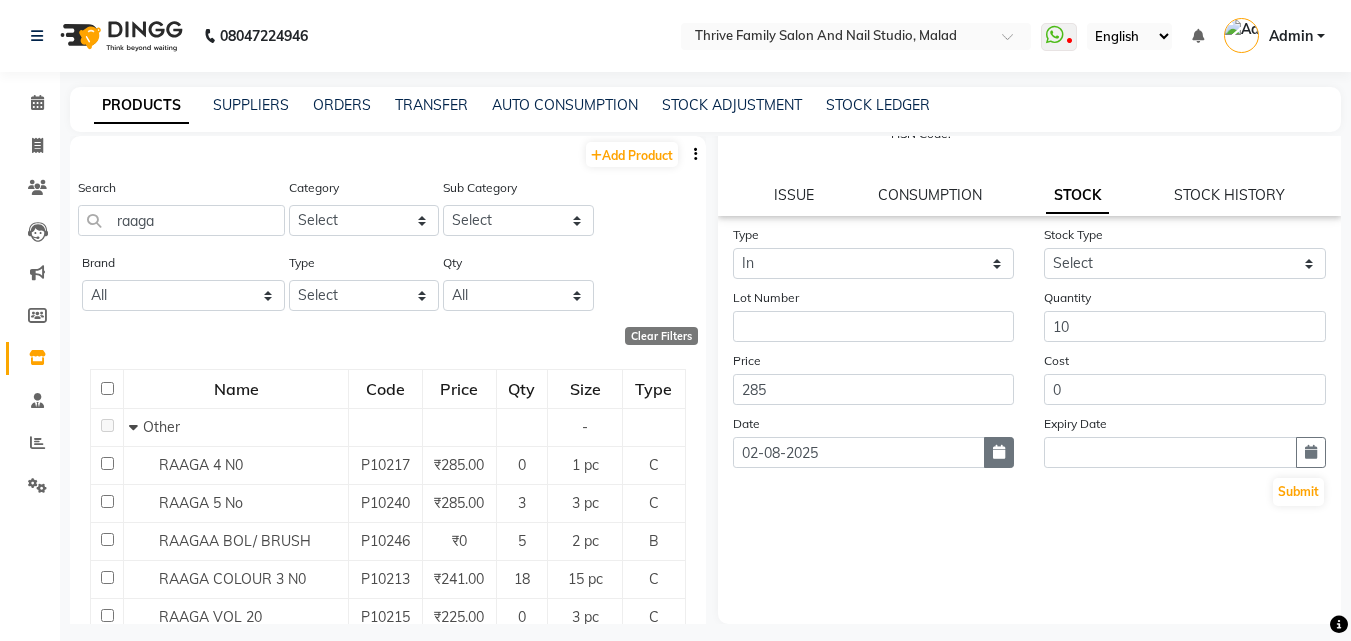 click 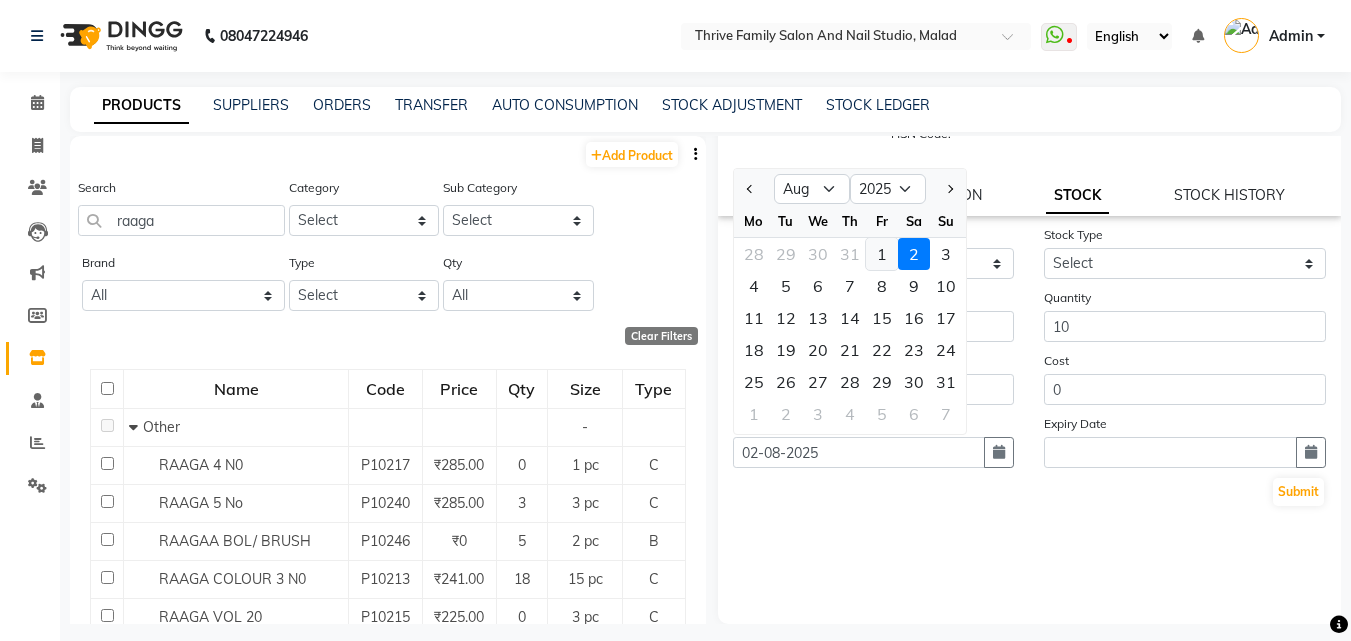 drag, startPoint x: 985, startPoint y: 448, endPoint x: 889, endPoint y: 259, distance: 211.98349 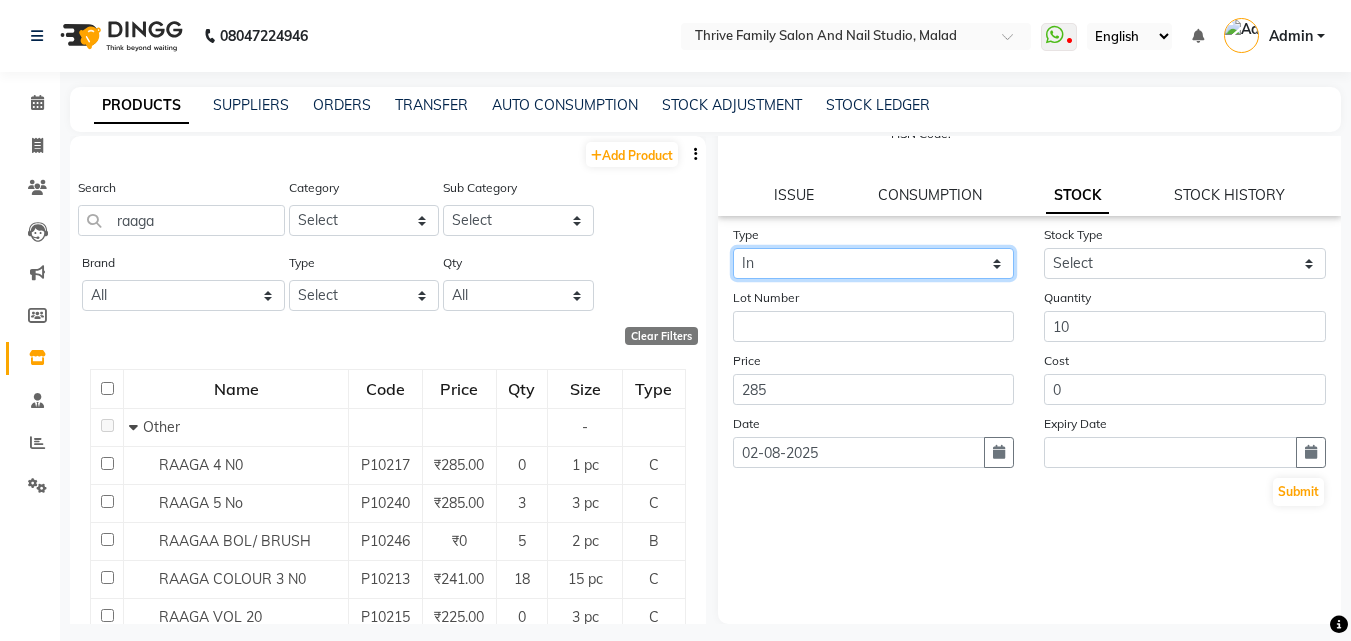 click on "Select In Out" 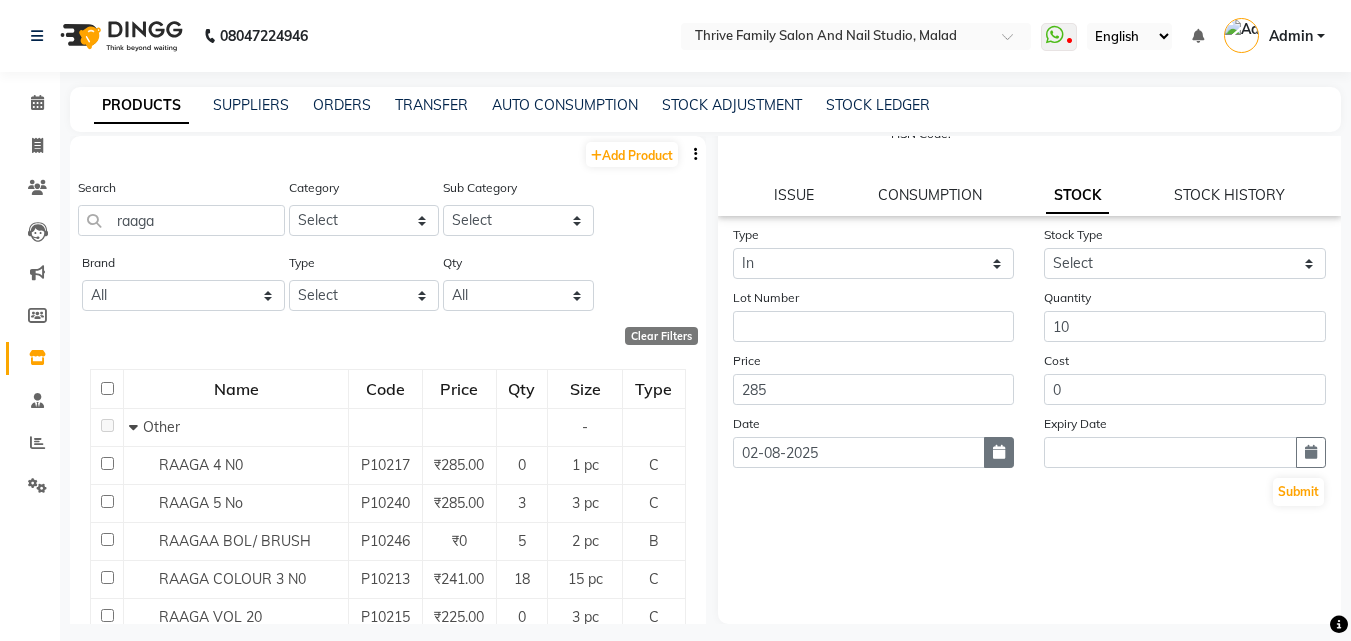 click 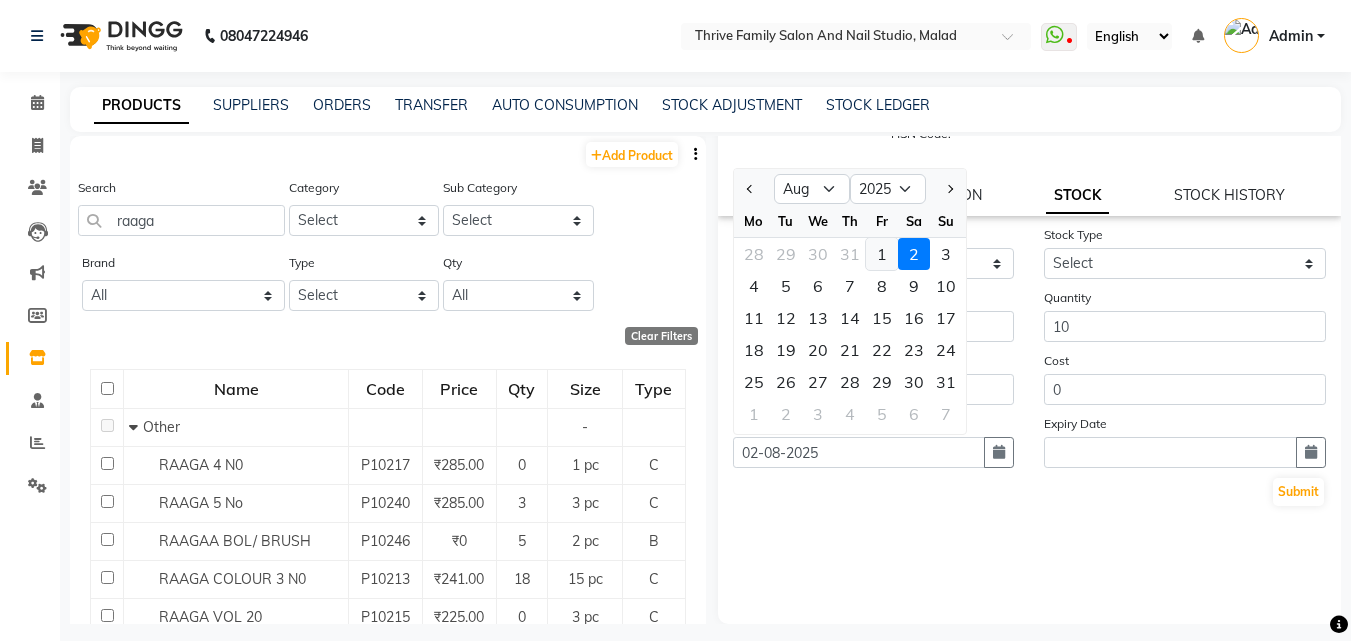 click on "1" 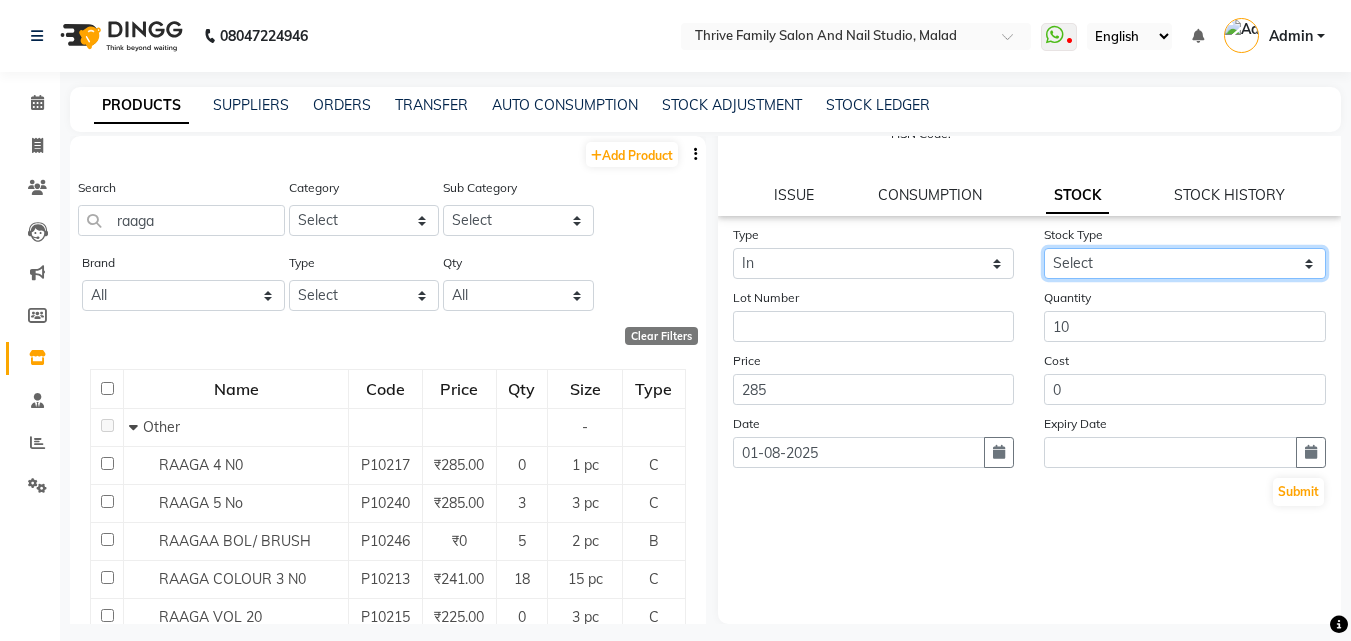click on "Select New Stock Adjustment Return Other" 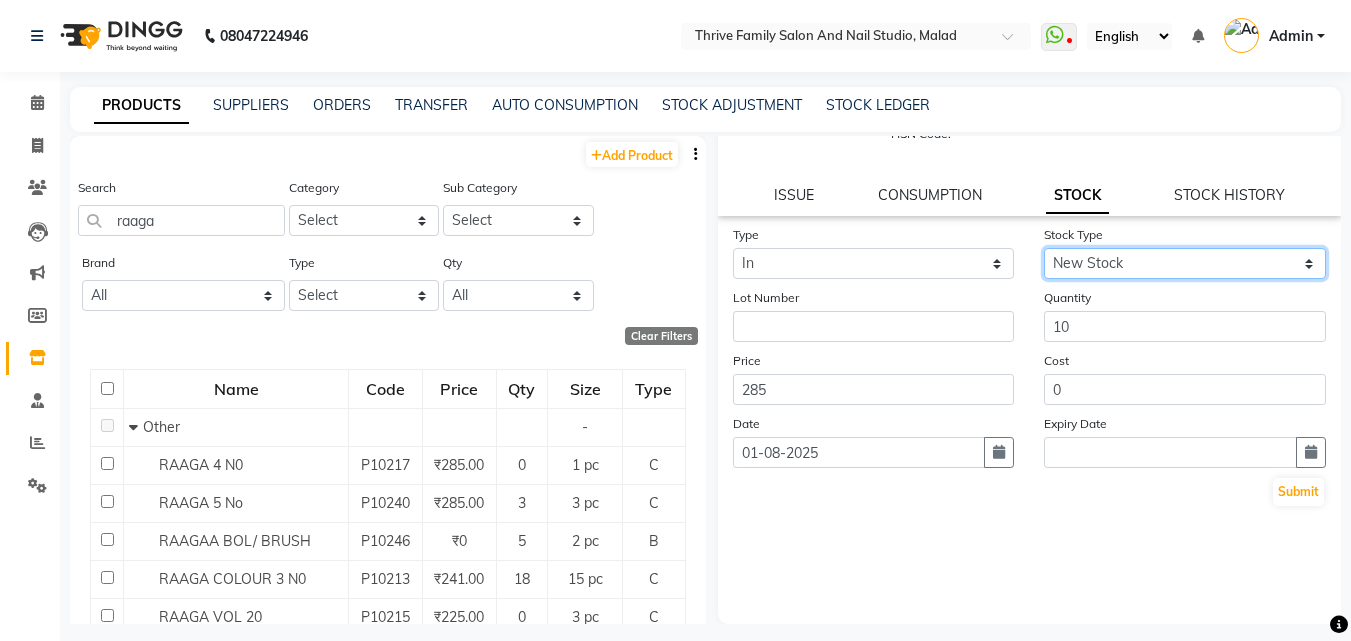 click on "Select New Stock Adjustment Return Other" 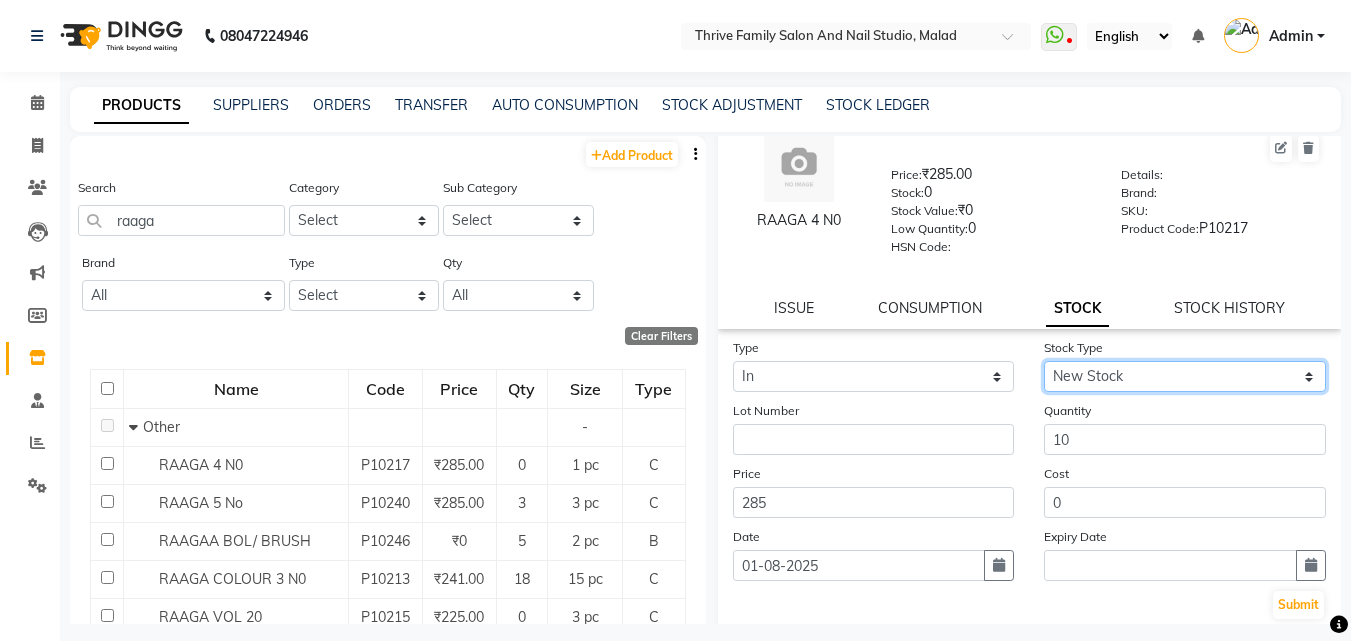 scroll, scrollTop: 6, scrollLeft: 0, axis: vertical 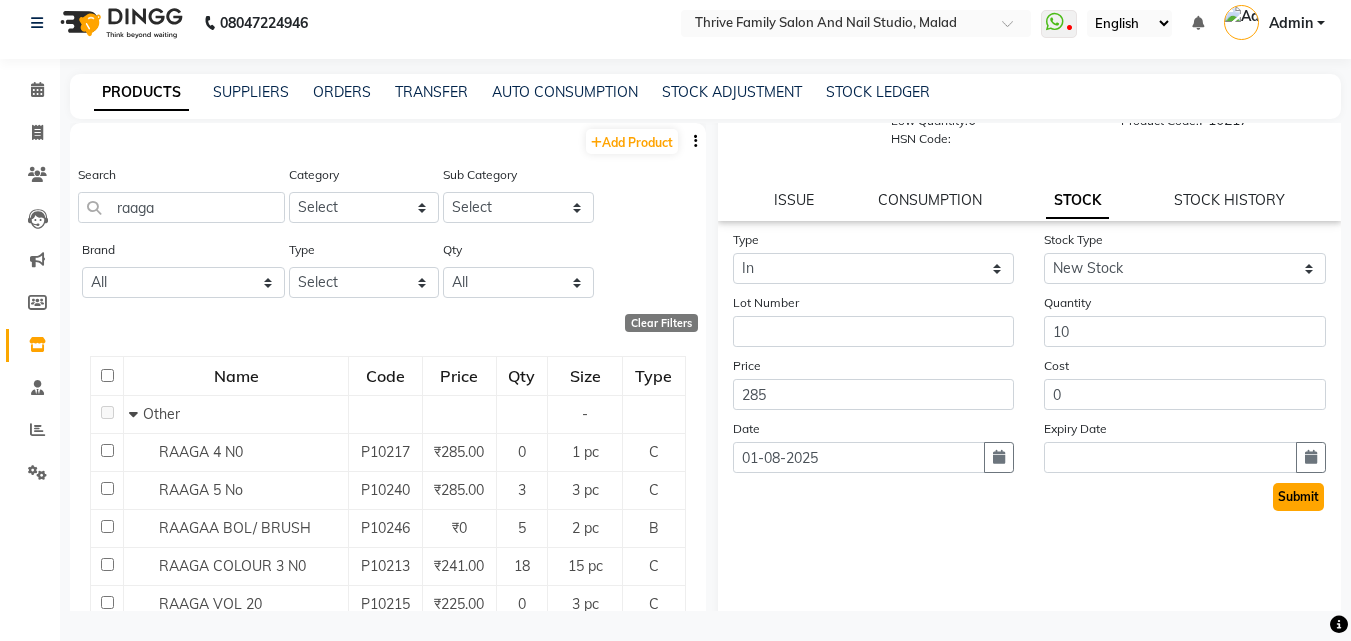 click on "Submit" 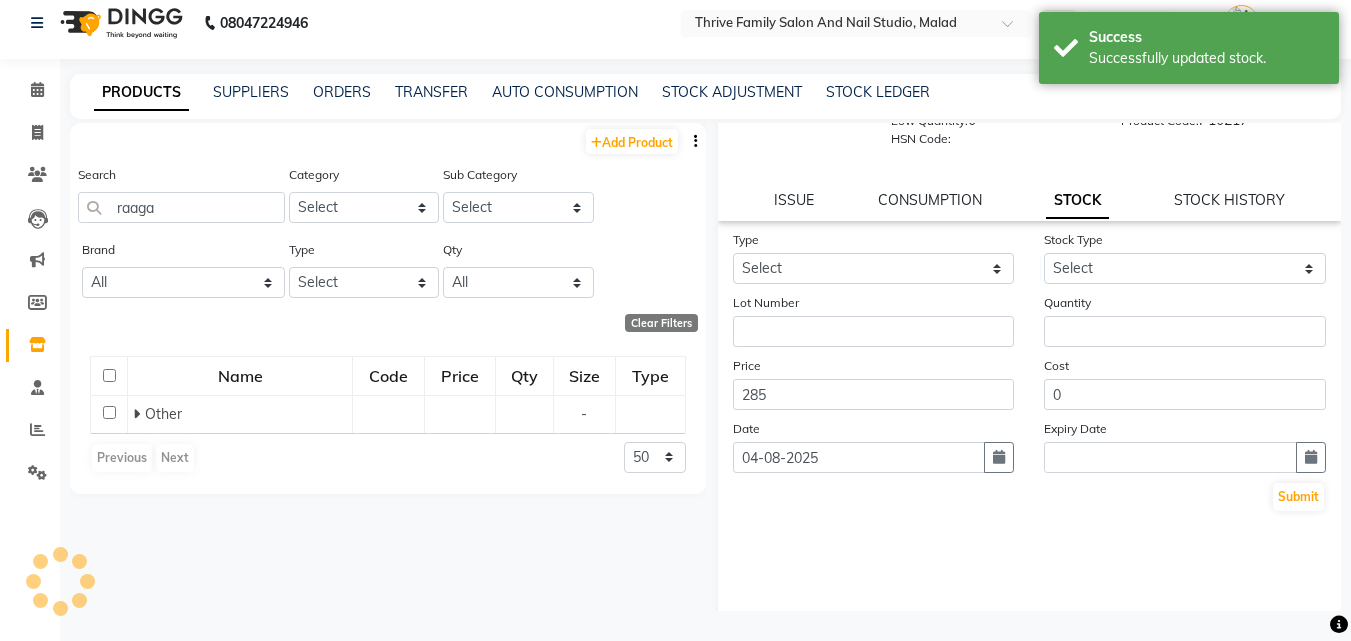 scroll, scrollTop: 0, scrollLeft: 0, axis: both 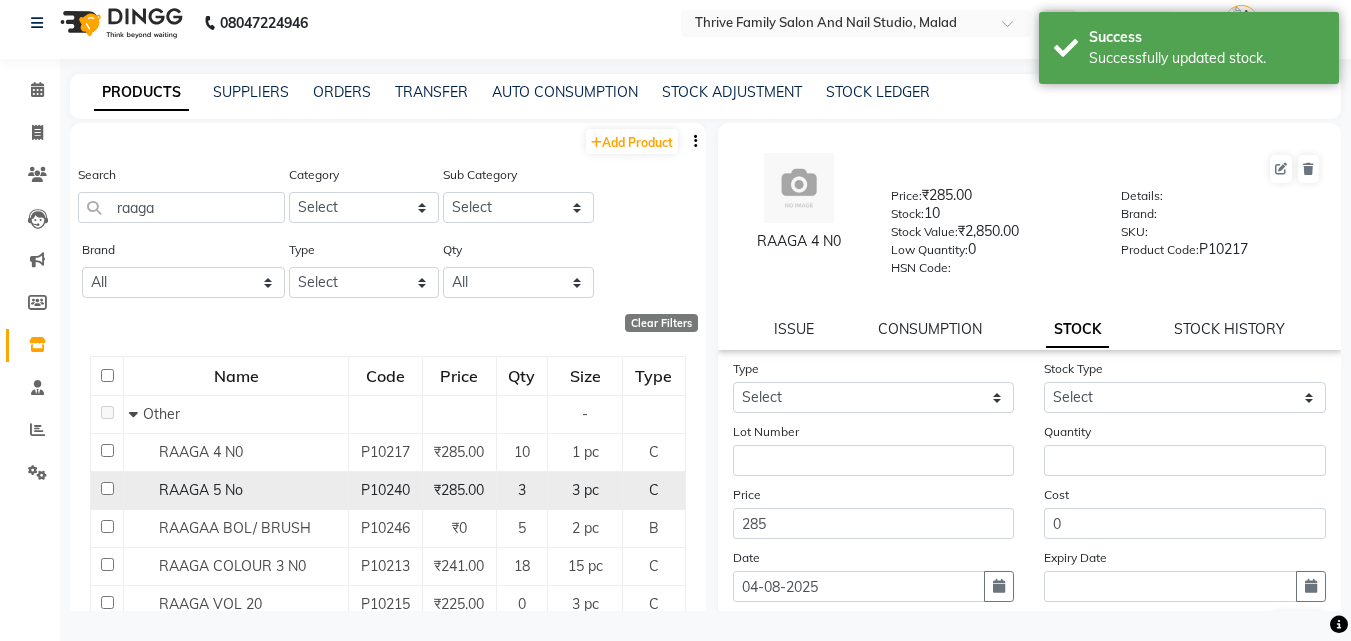 click on "P10240" 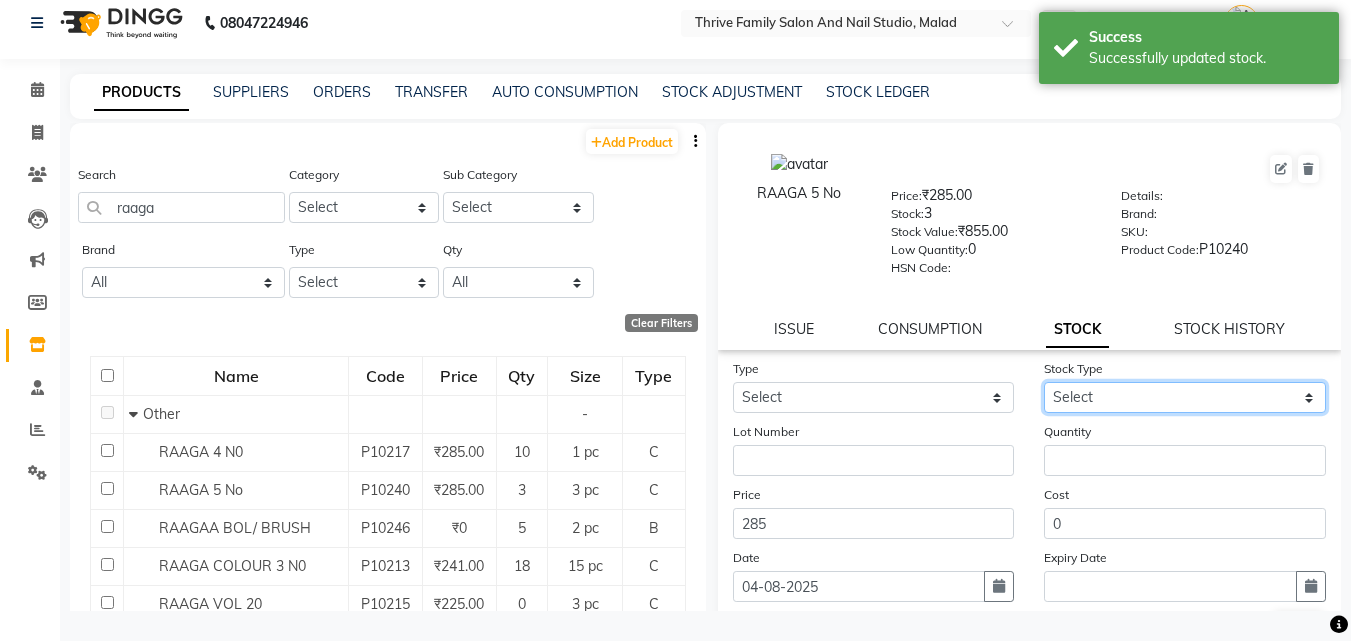 click on "Select New Stock Adjustment Return Other" 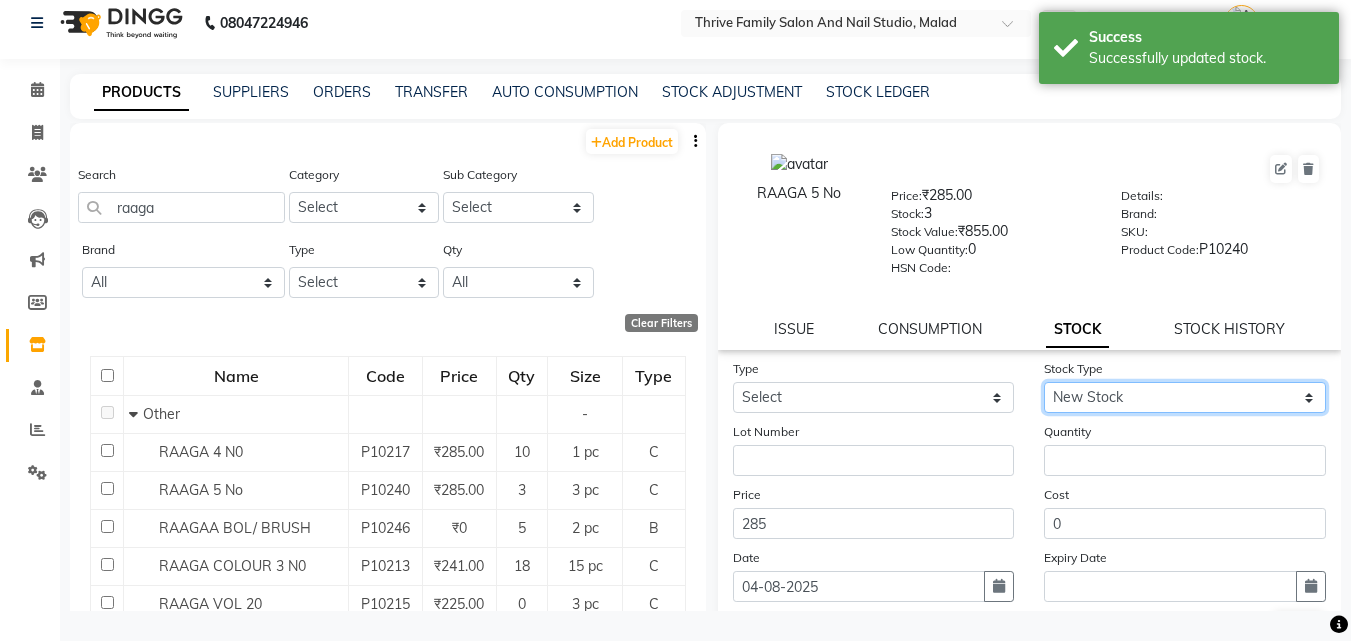 click on "Select New Stock Adjustment Return Other" 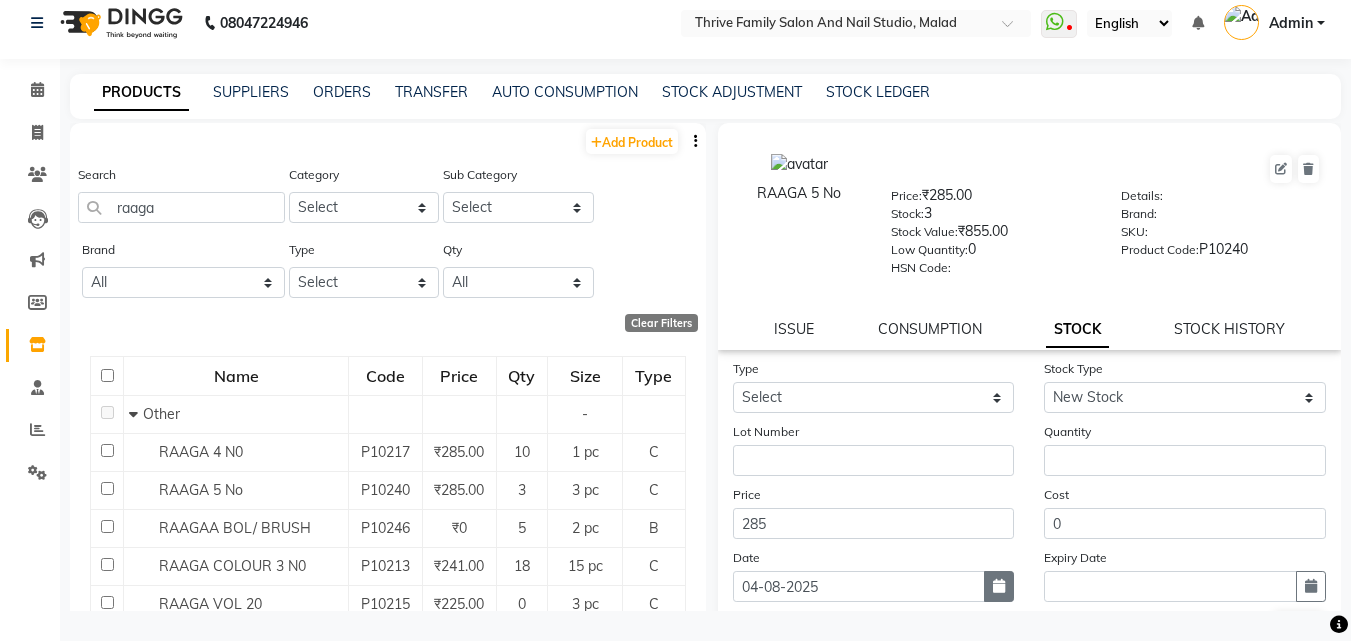 click 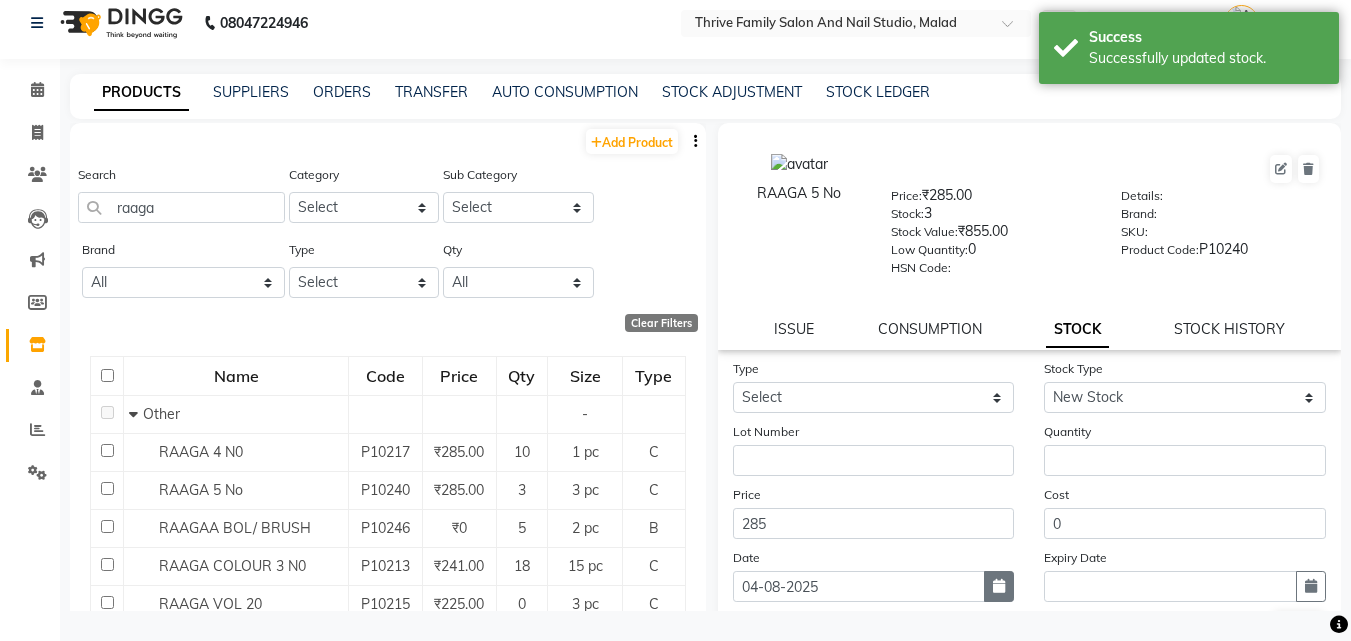 select on "8" 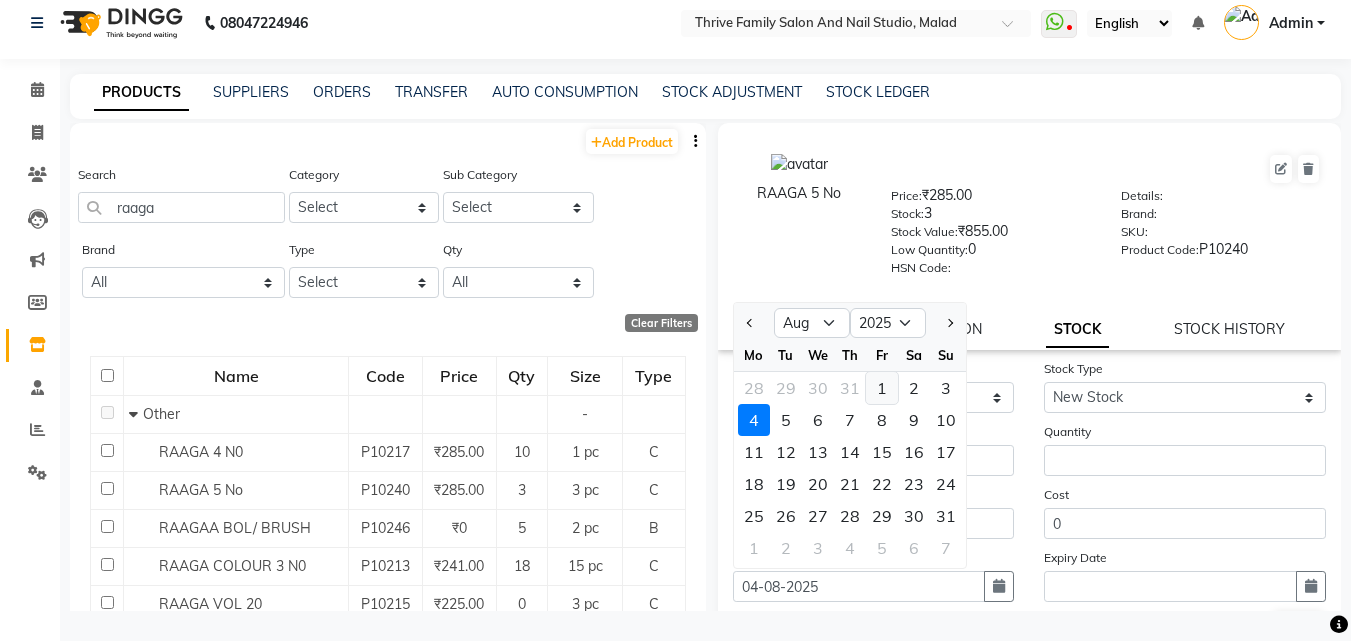 click on "1" 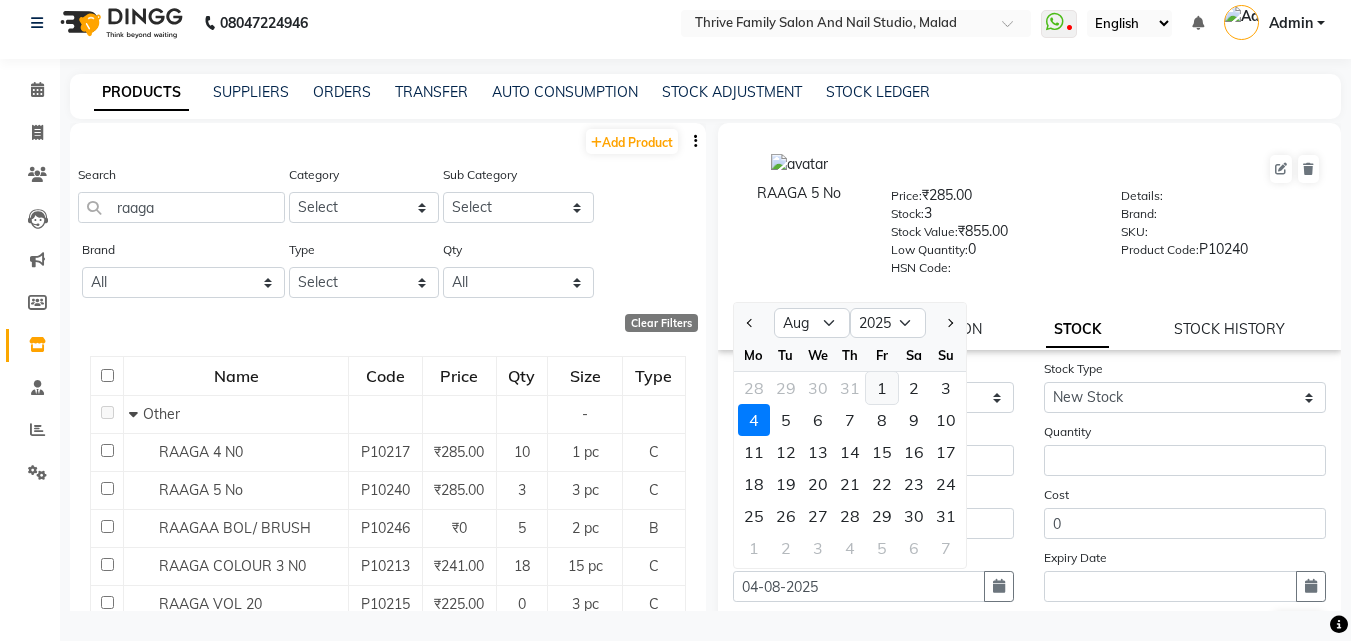 type on "01-08-2025" 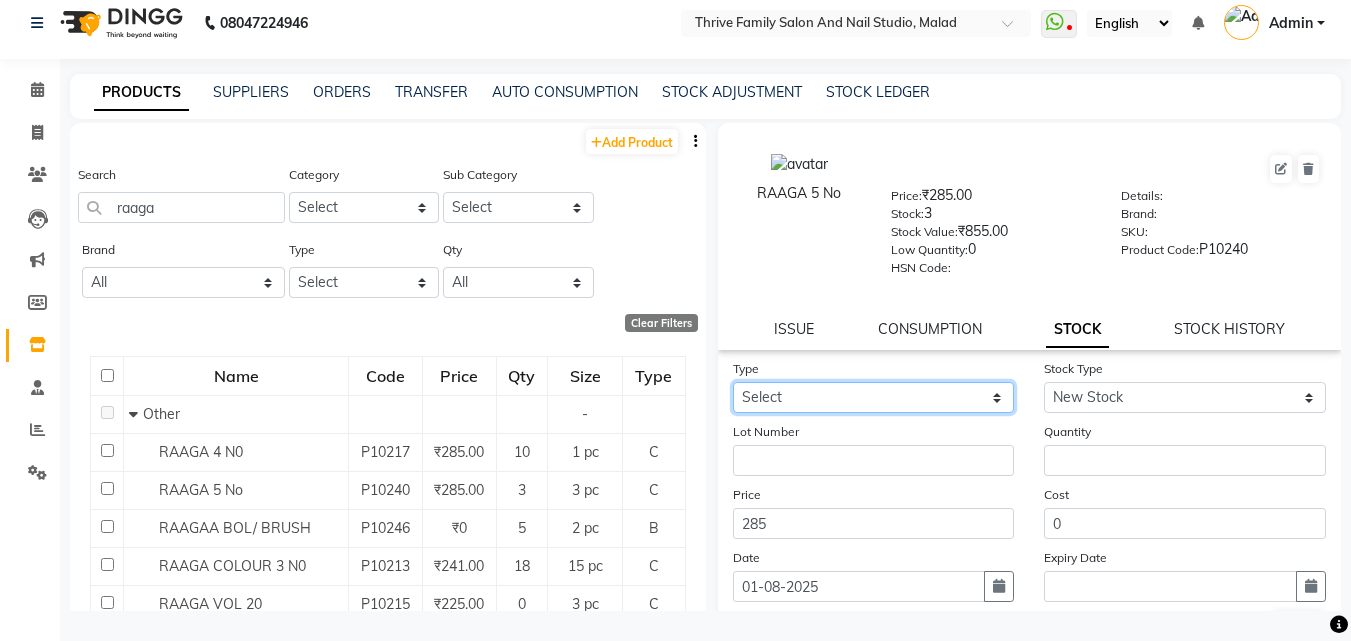 click on "Select In Out" 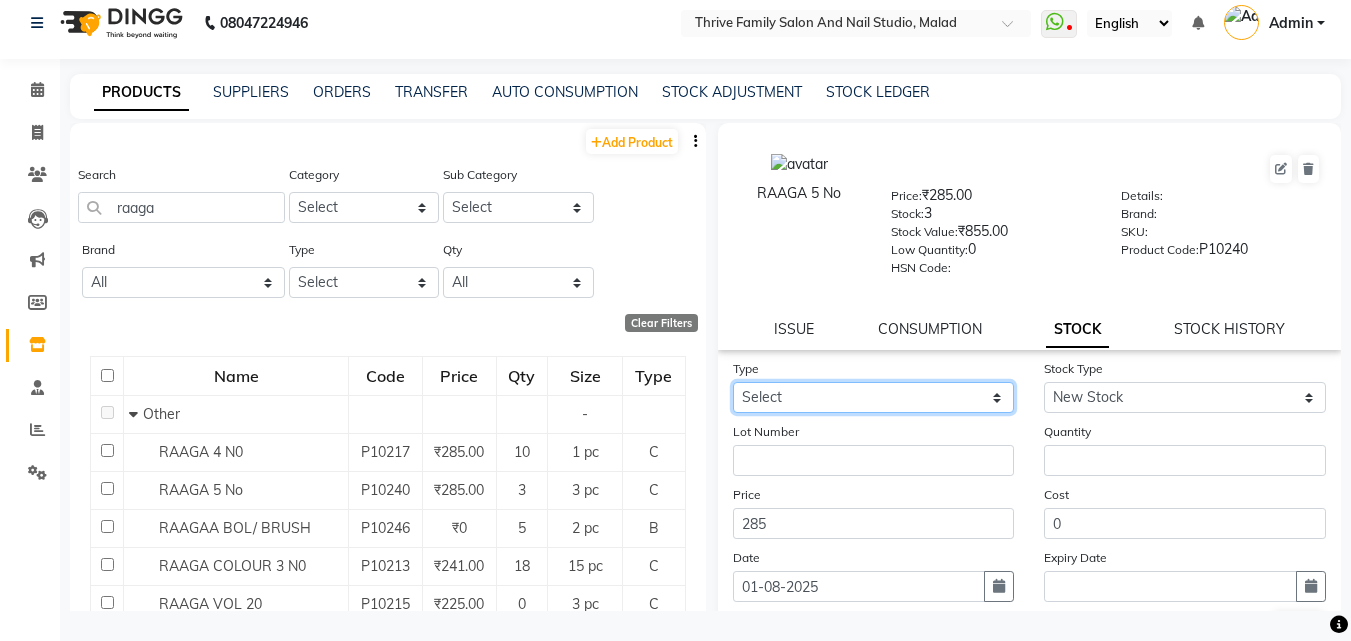 select on "in" 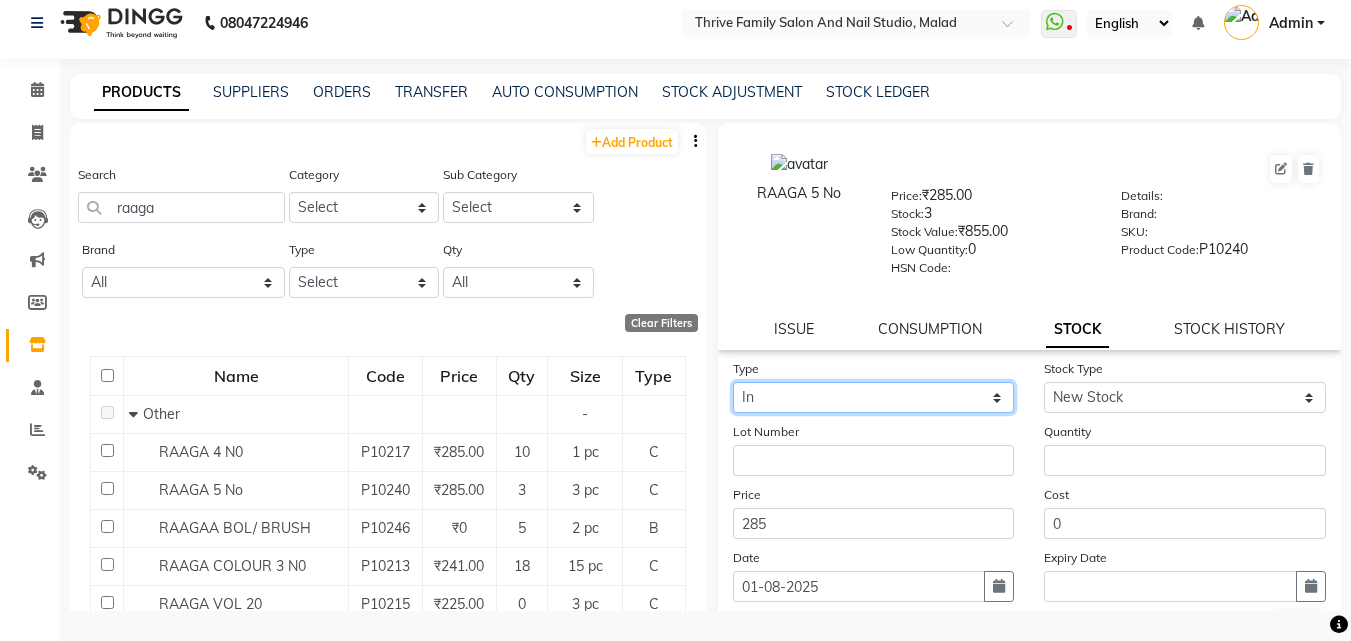 click on "Select In Out" 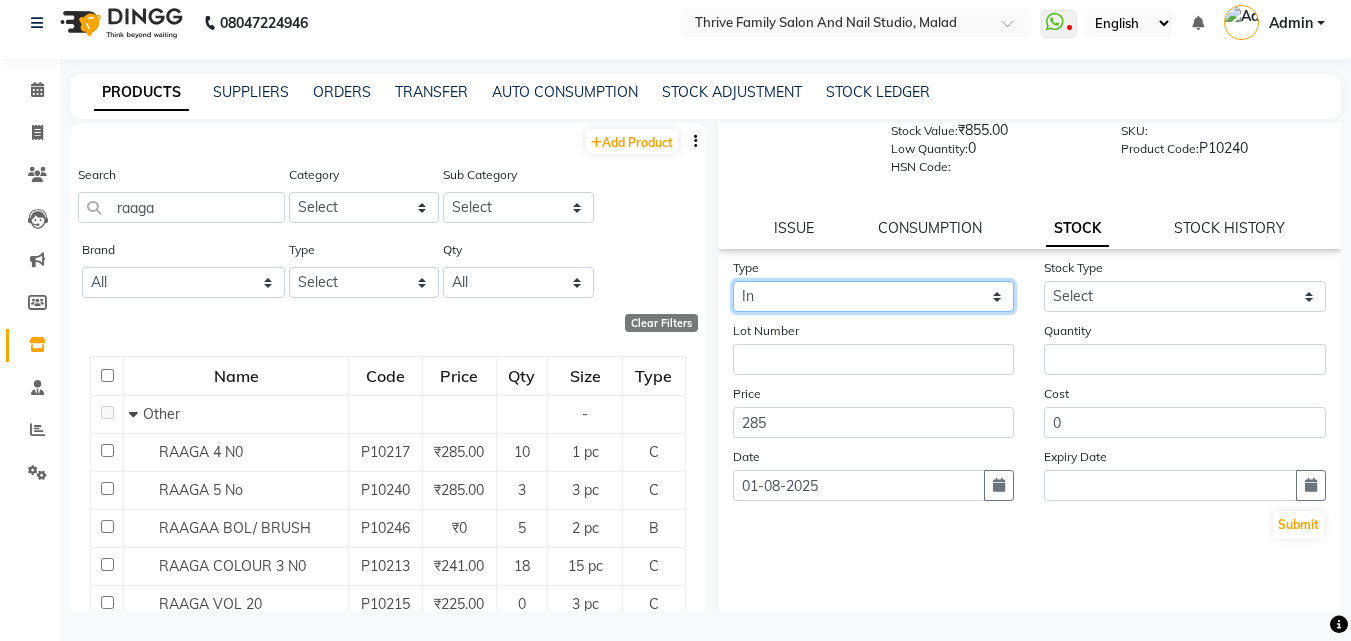 scroll, scrollTop: 117, scrollLeft: 0, axis: vertical 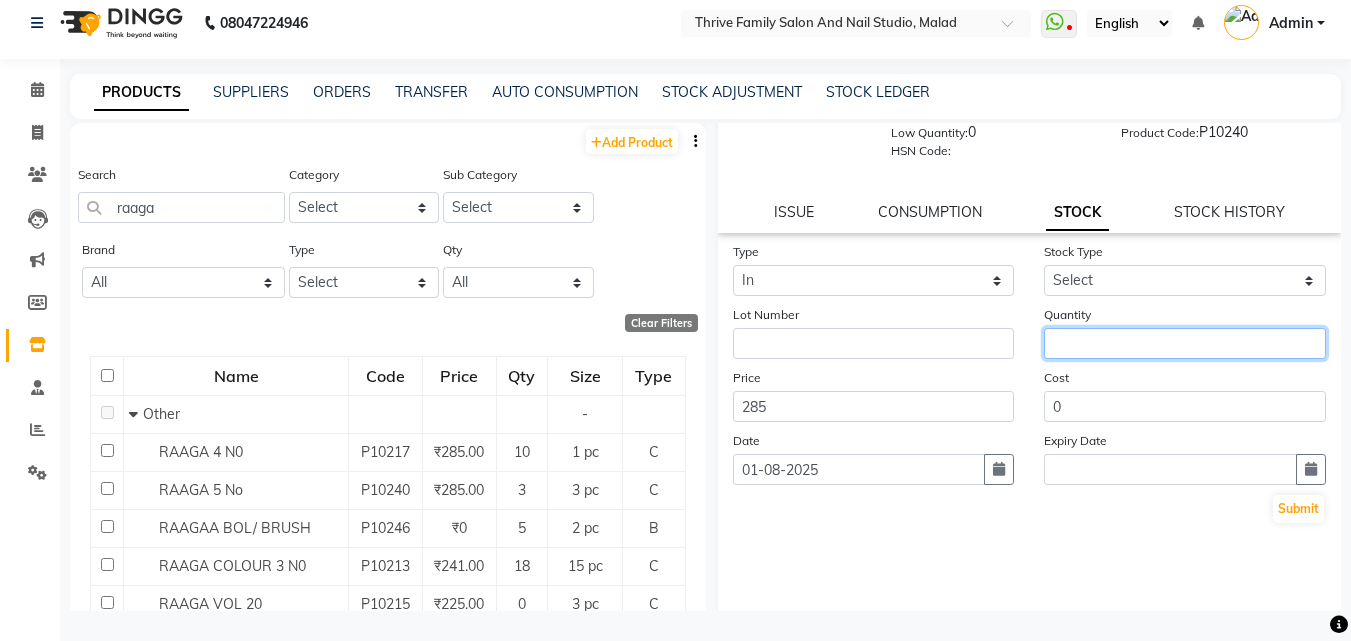 click 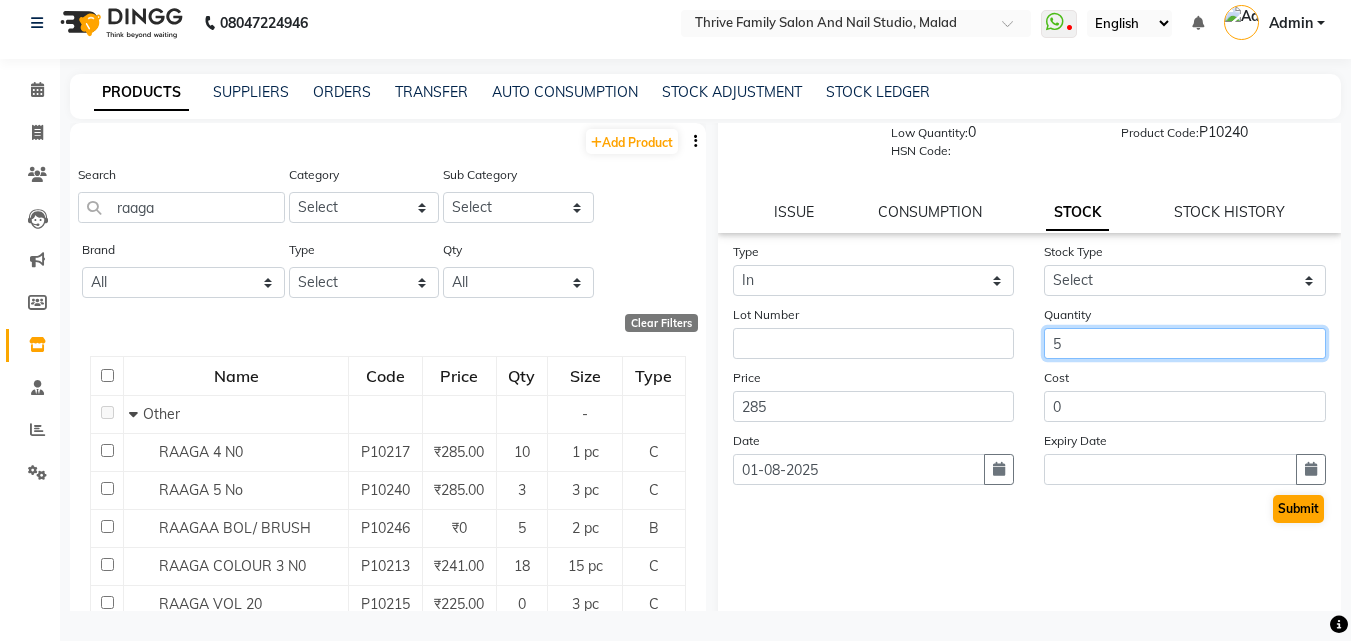 type on "5" 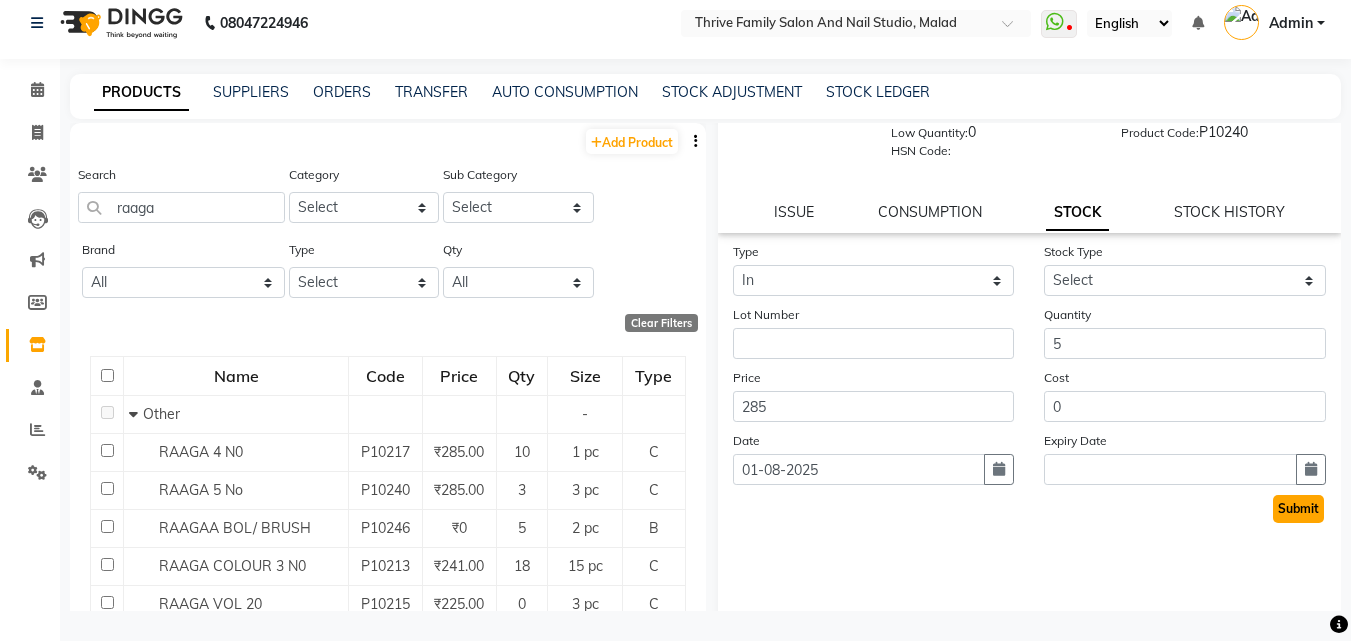 click on "Submit" 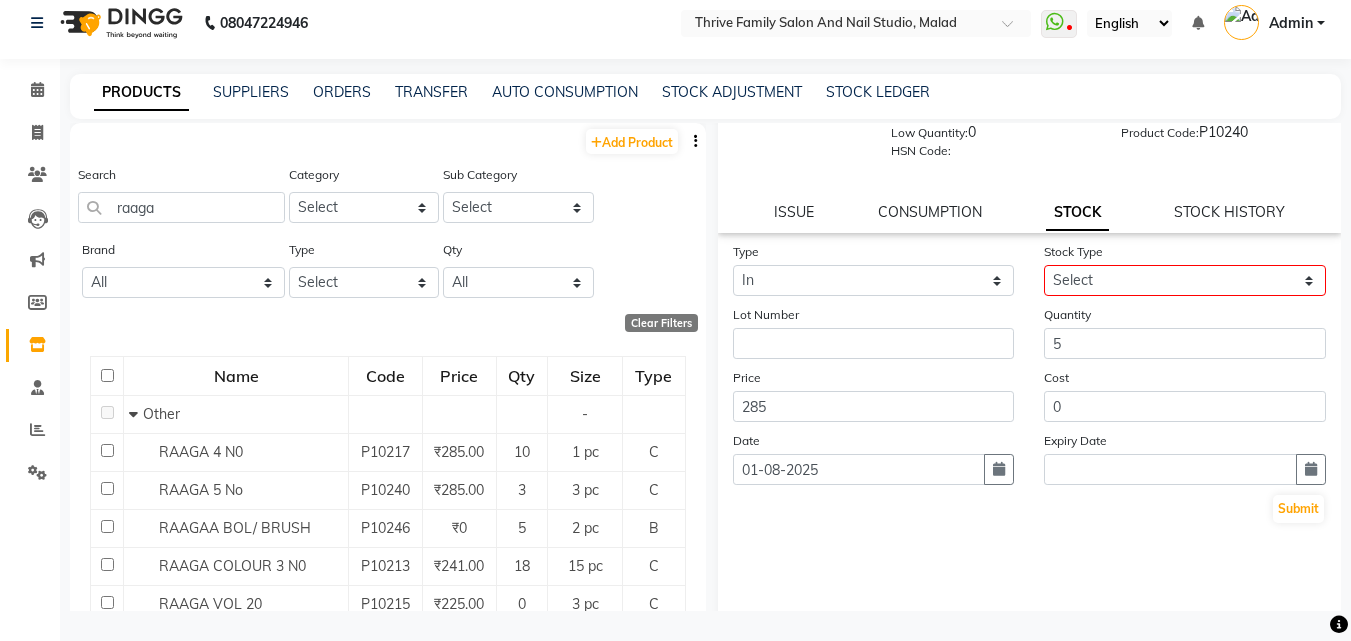 click on "Type Select In Out Stock Type Select New Stock Adjustment Return Other Lot Number Quantity 5 Price 285 Cost 0 Date 01-08-2025 Expiry Date  Submit" 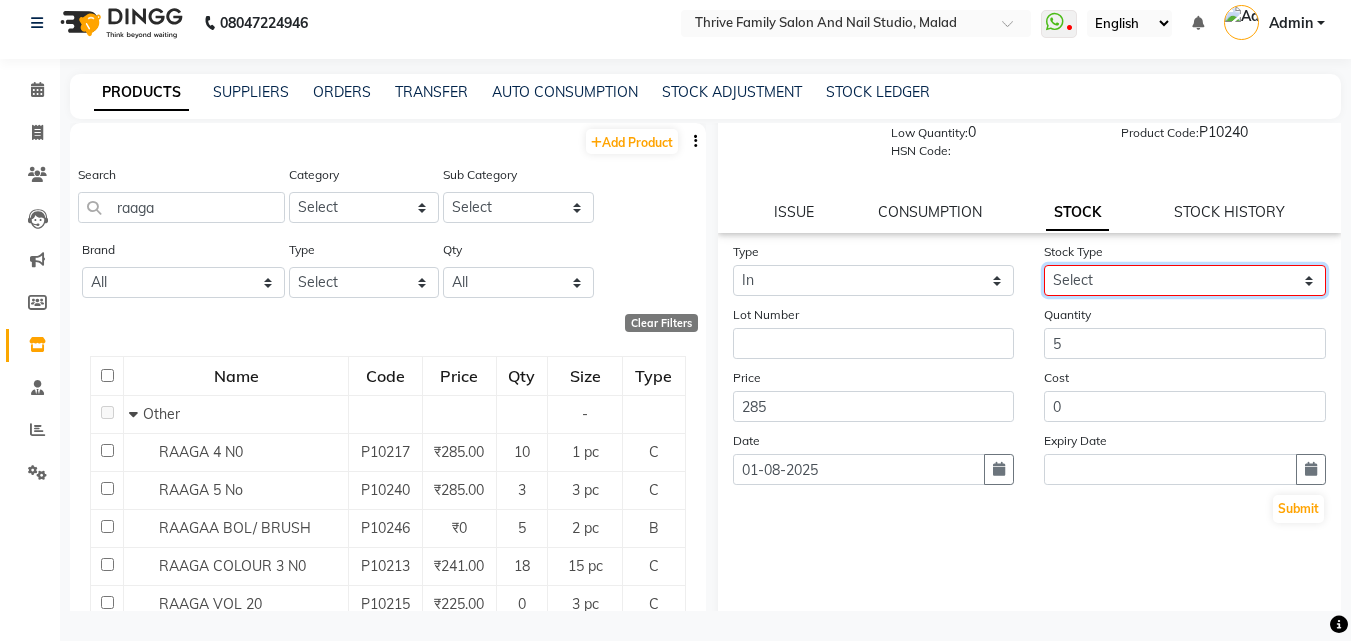 click on "Select New Stock Adjustment Return Other" 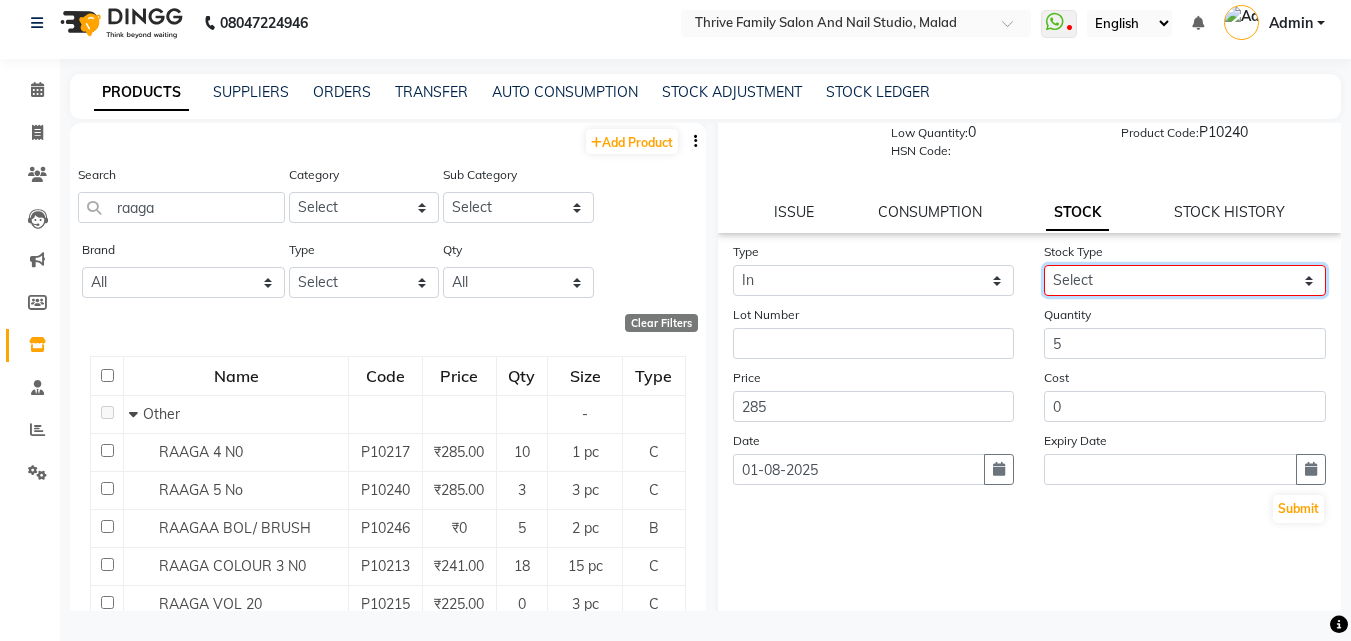 select on "new stock" 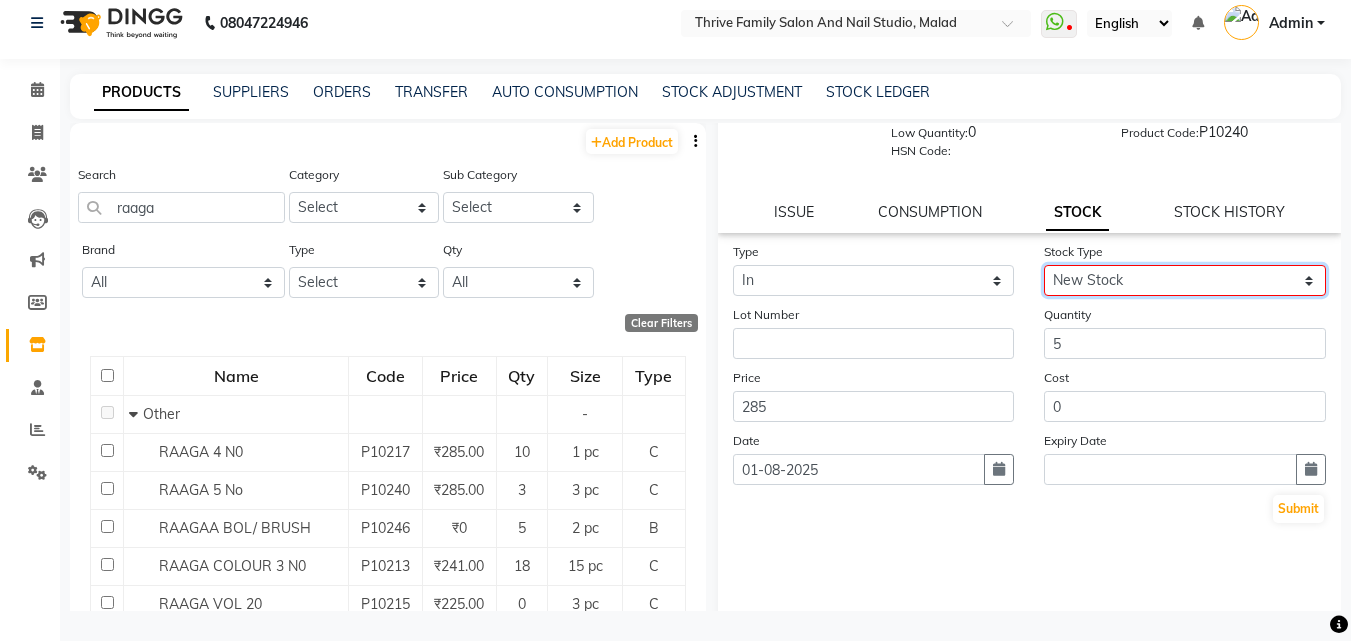 click on "Select New Stock Adjustment Return Other" 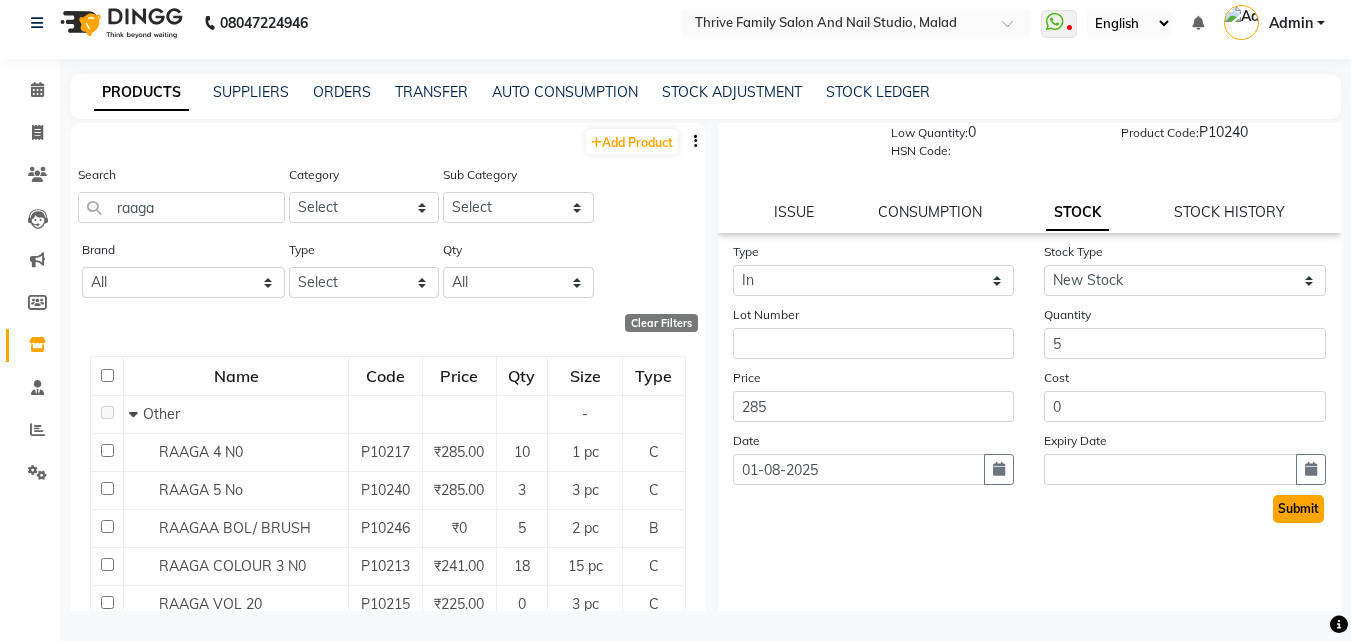 click on "Submit" 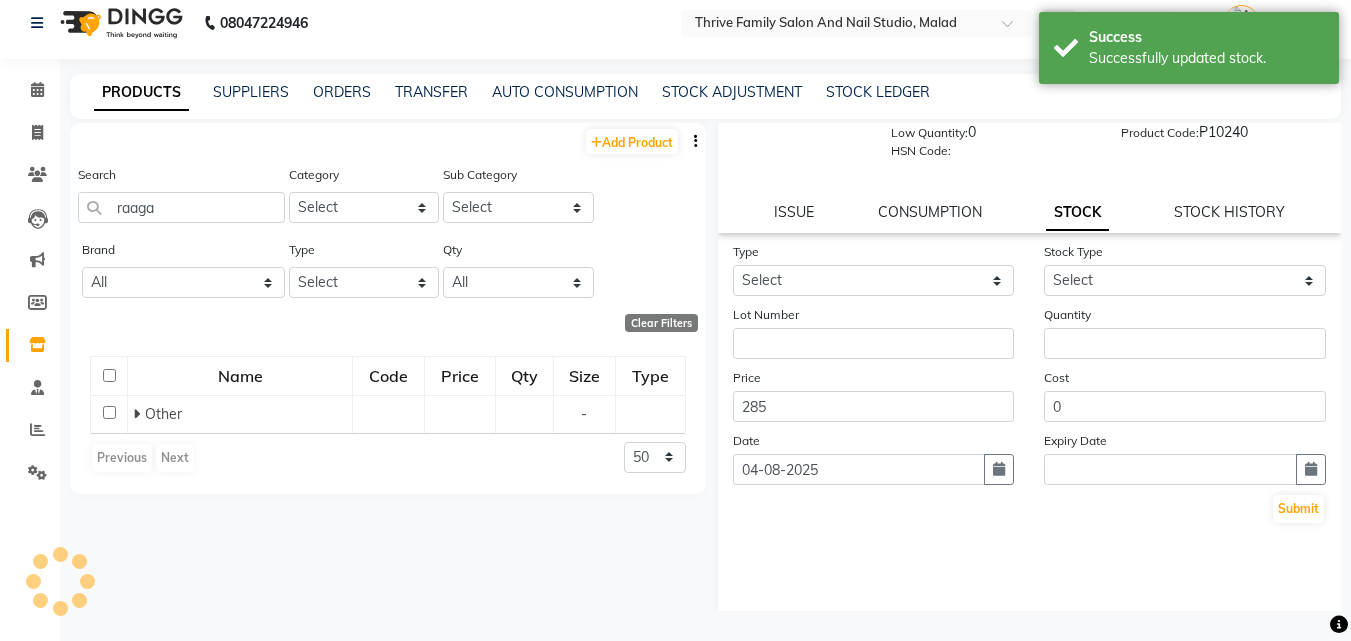 scroll, scrollTop: 0, scrollLeft: 0, axis: both 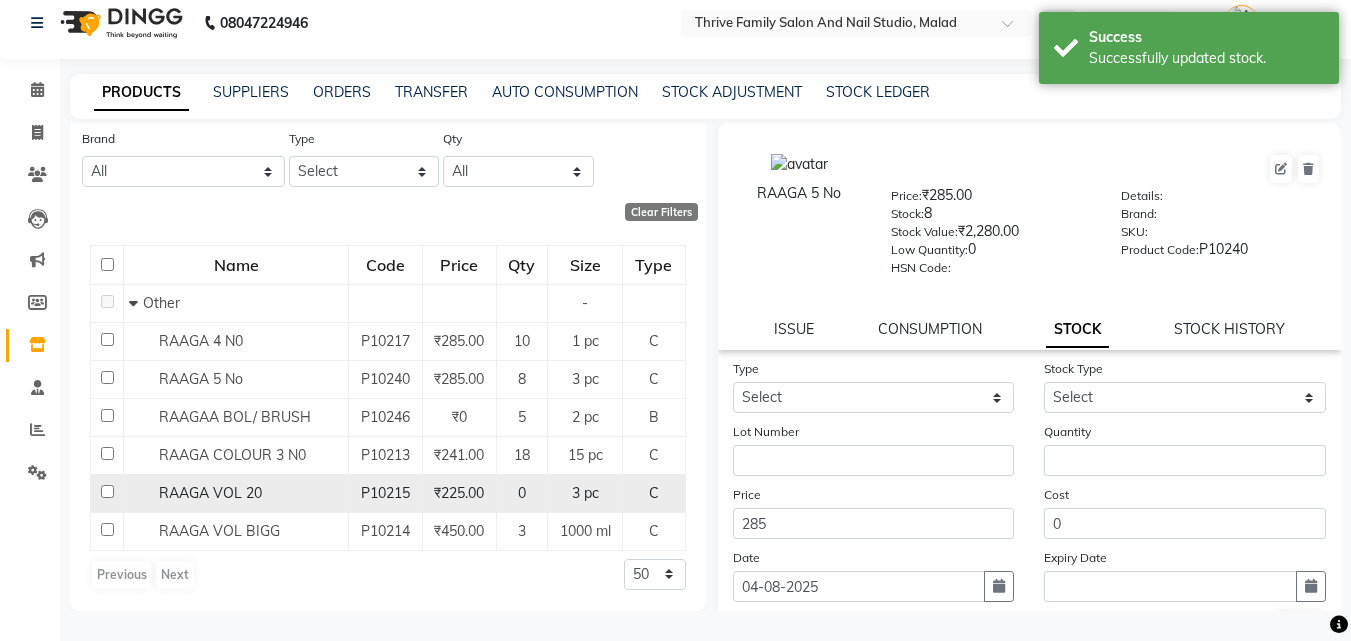 click on "₹225.00" 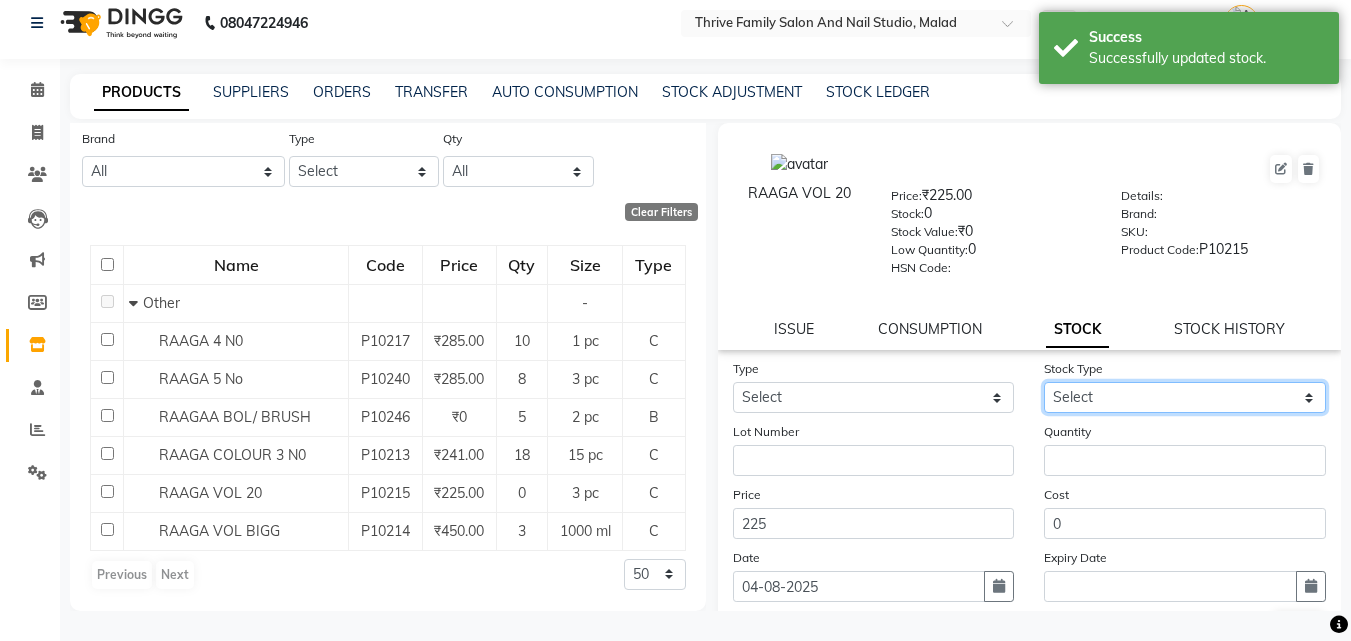 click on "Select New Stock Adjustment Return Other" 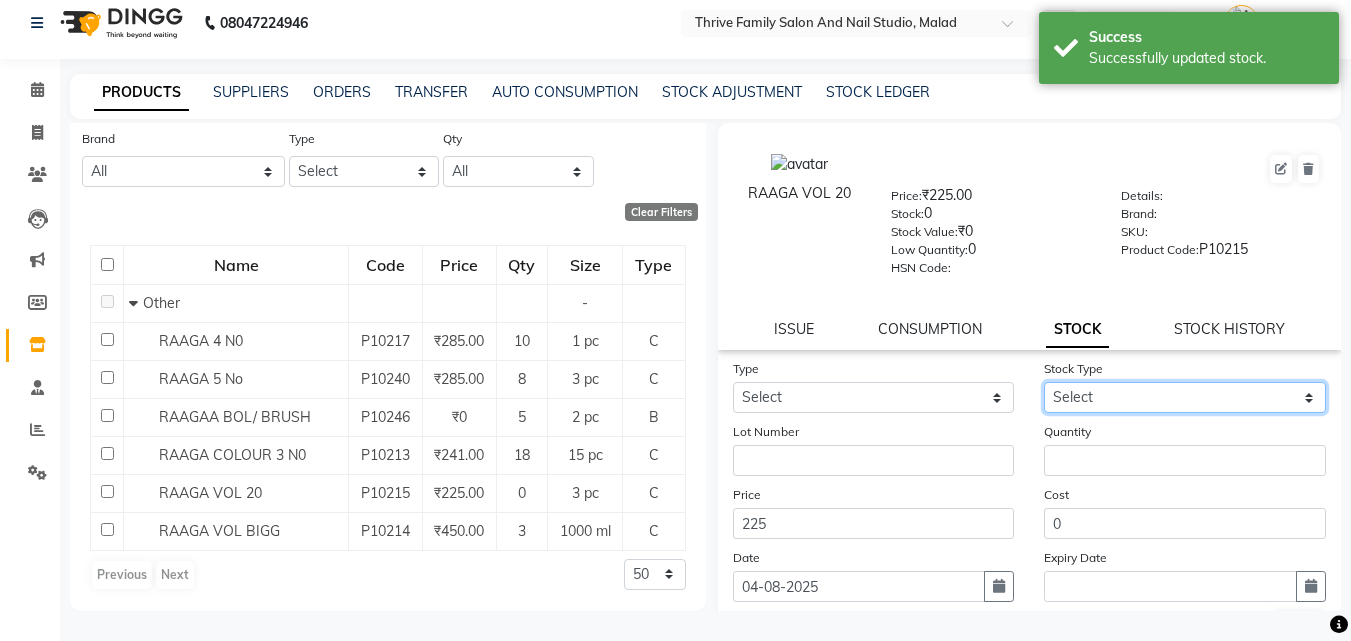 select on "new stock" 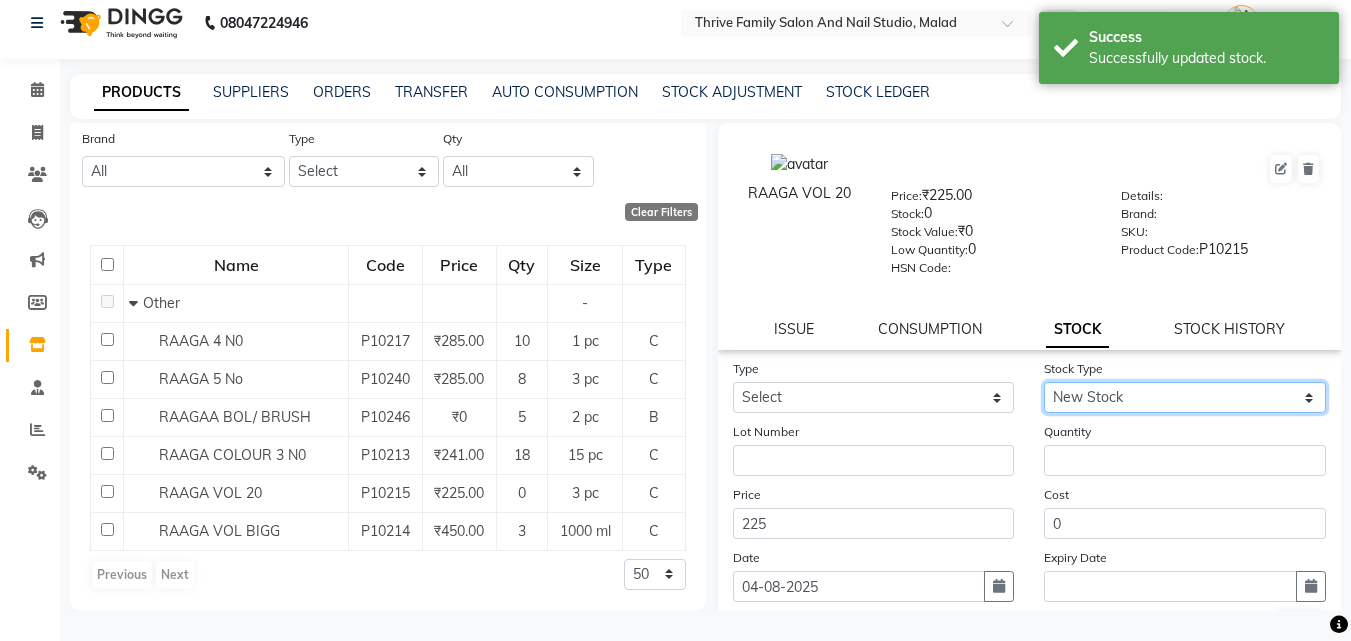 click on "Select New Stock Adjustment Return Other" 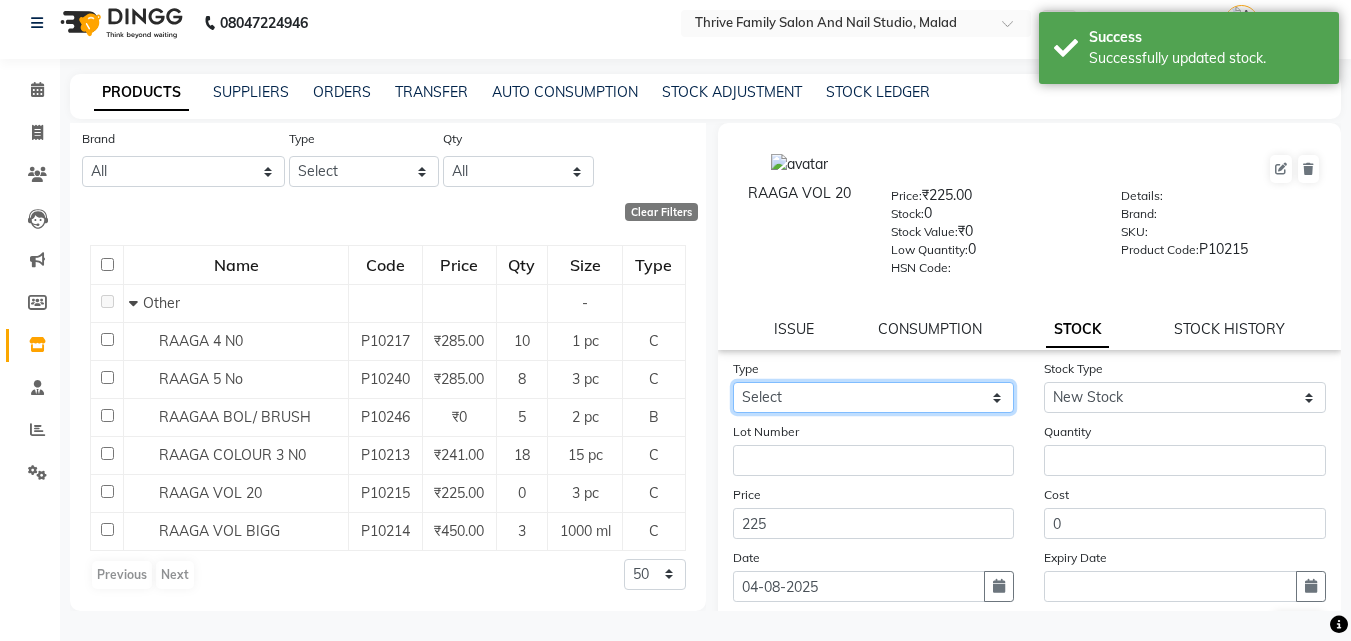 click on "Select In Out" 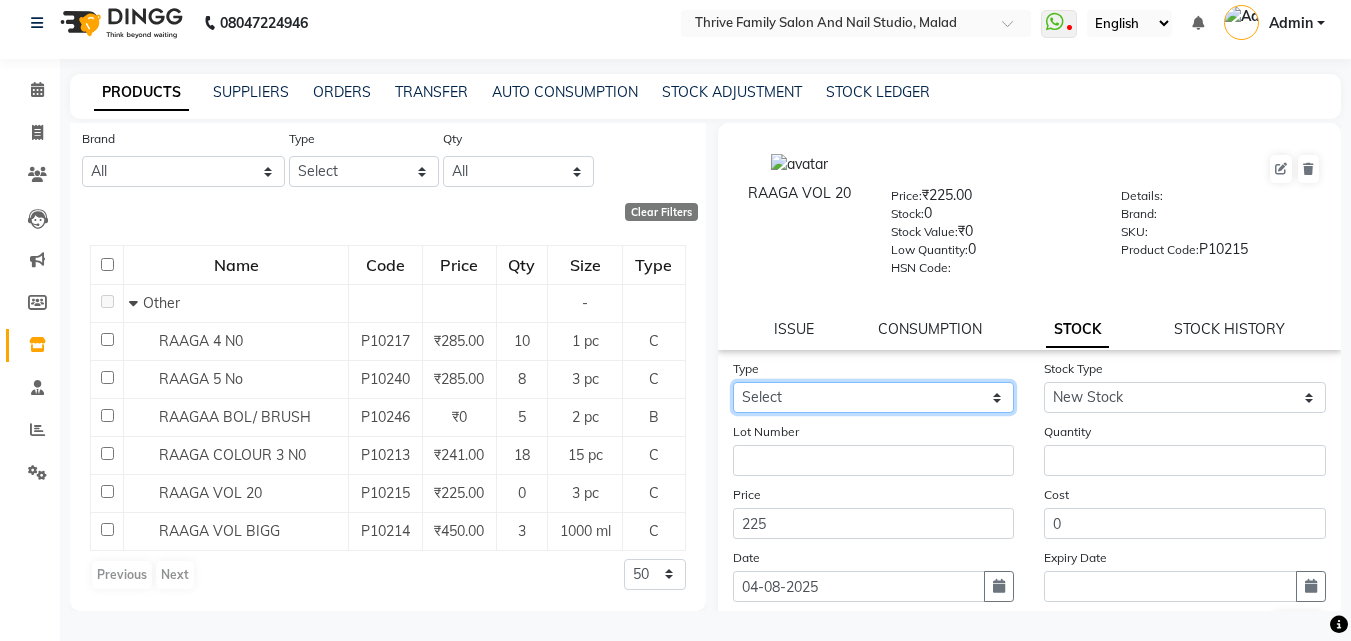 select on "in" 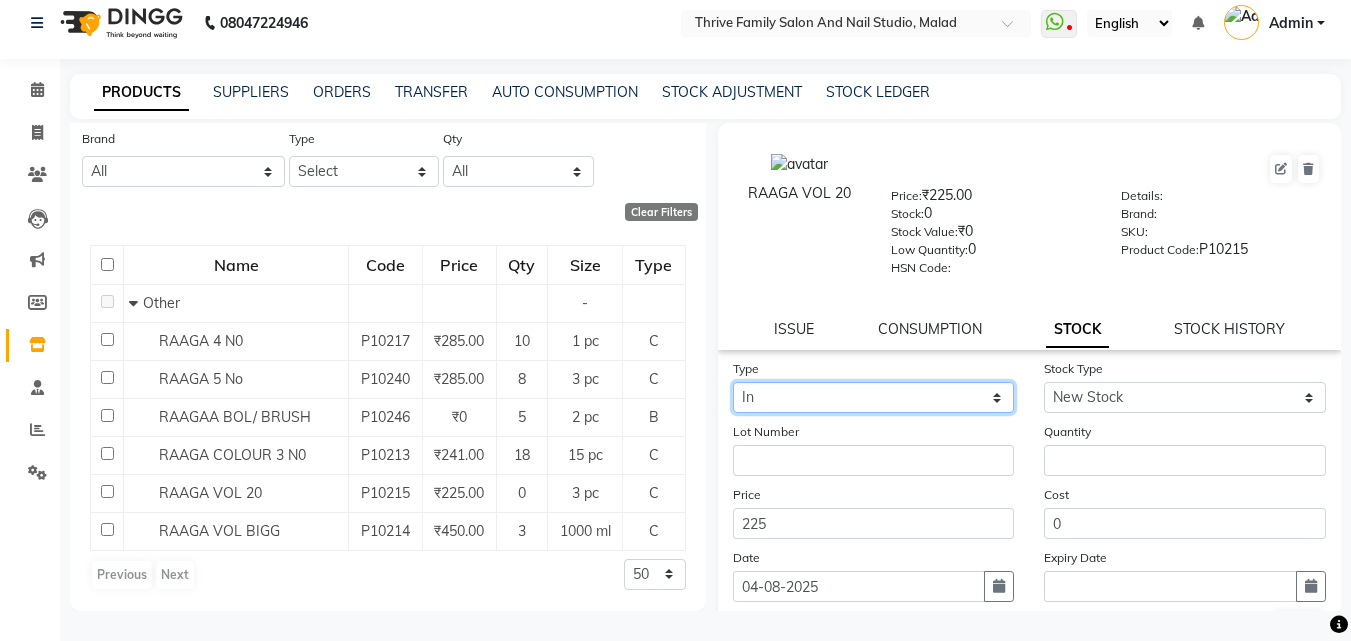 click on "Select In Out" 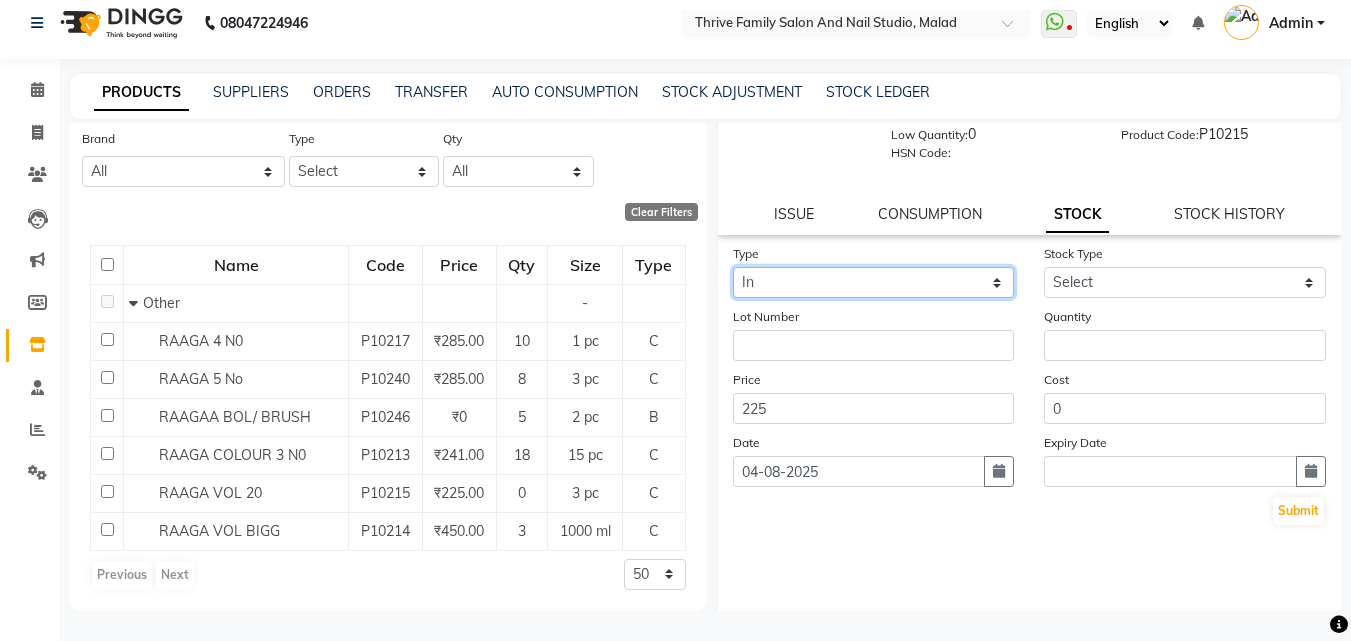 scroll, scrollTop: 127, scrollLeft: 0, axis: vertical 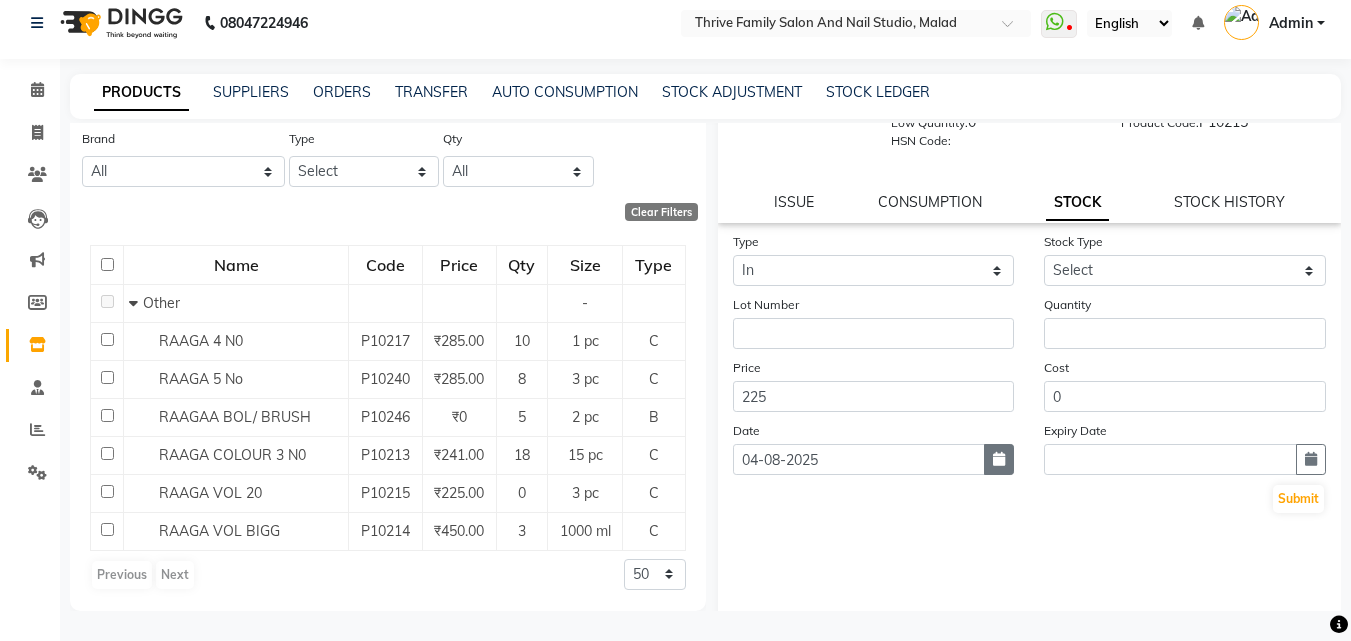 click 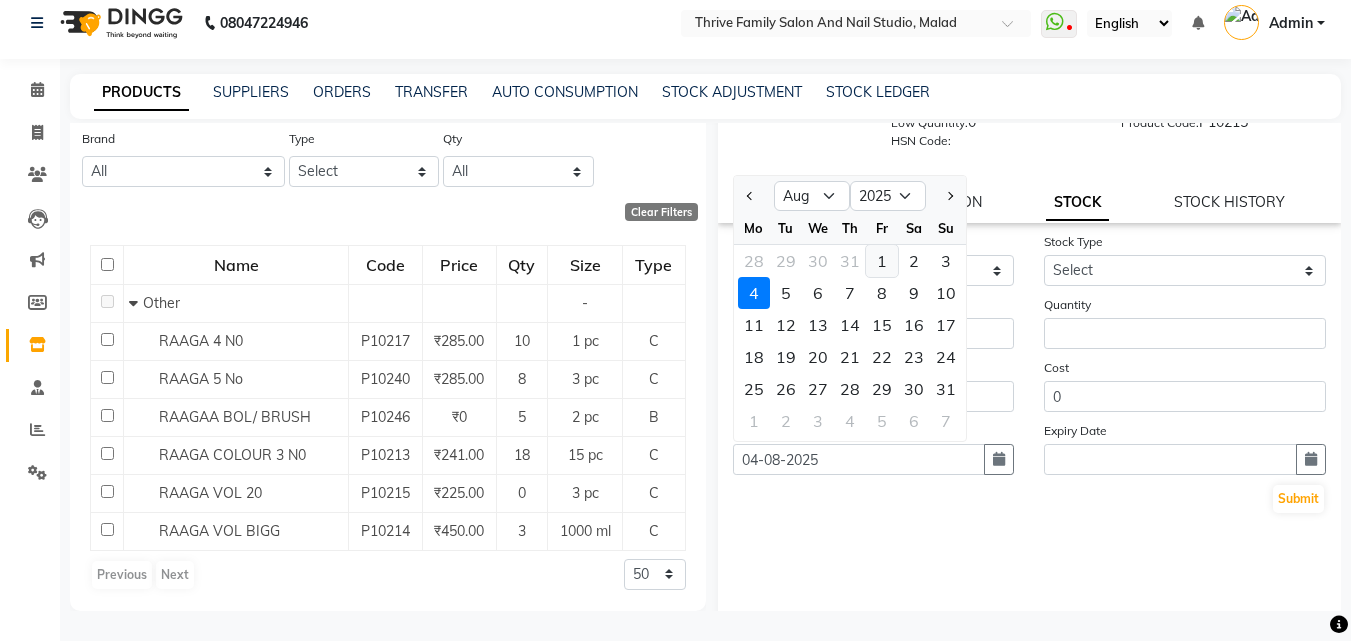 click on "1" 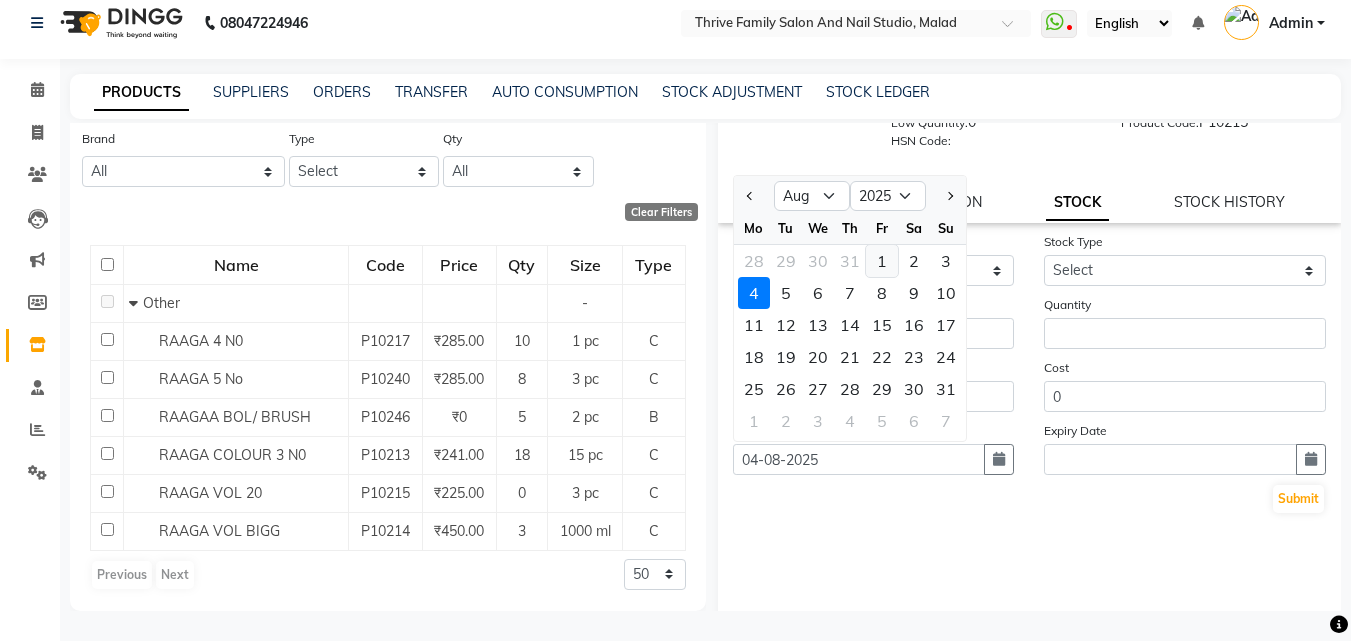 type on "01-08-2025" 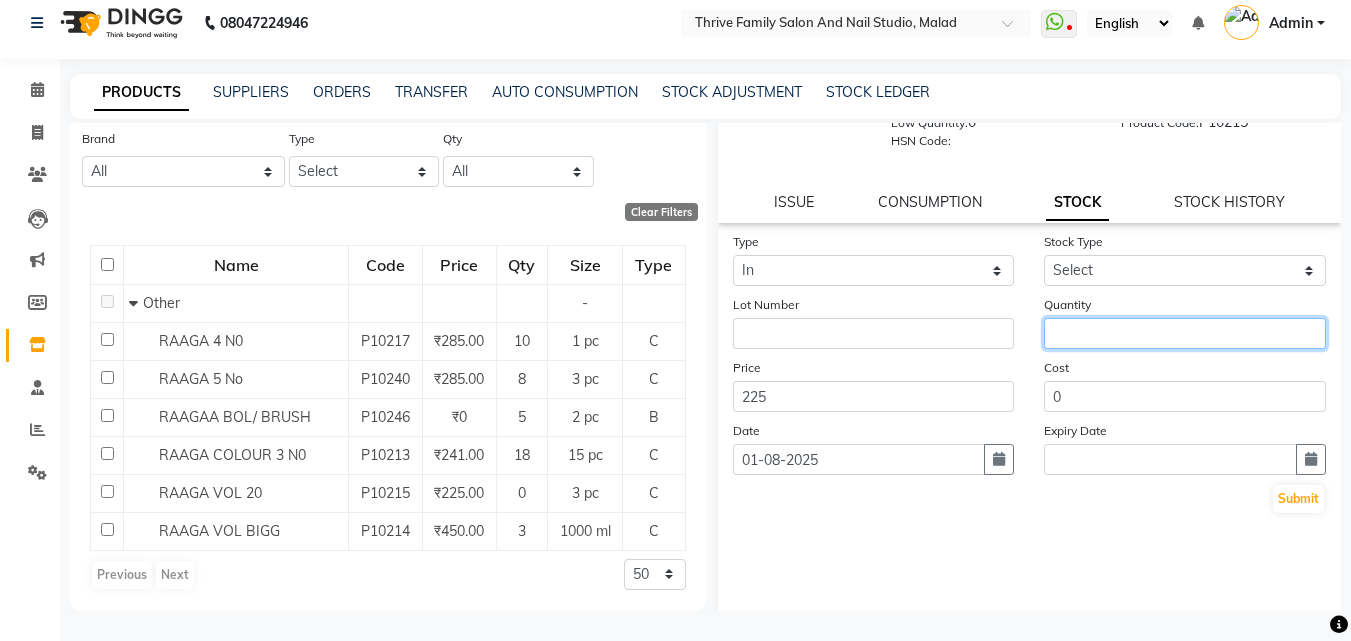 click 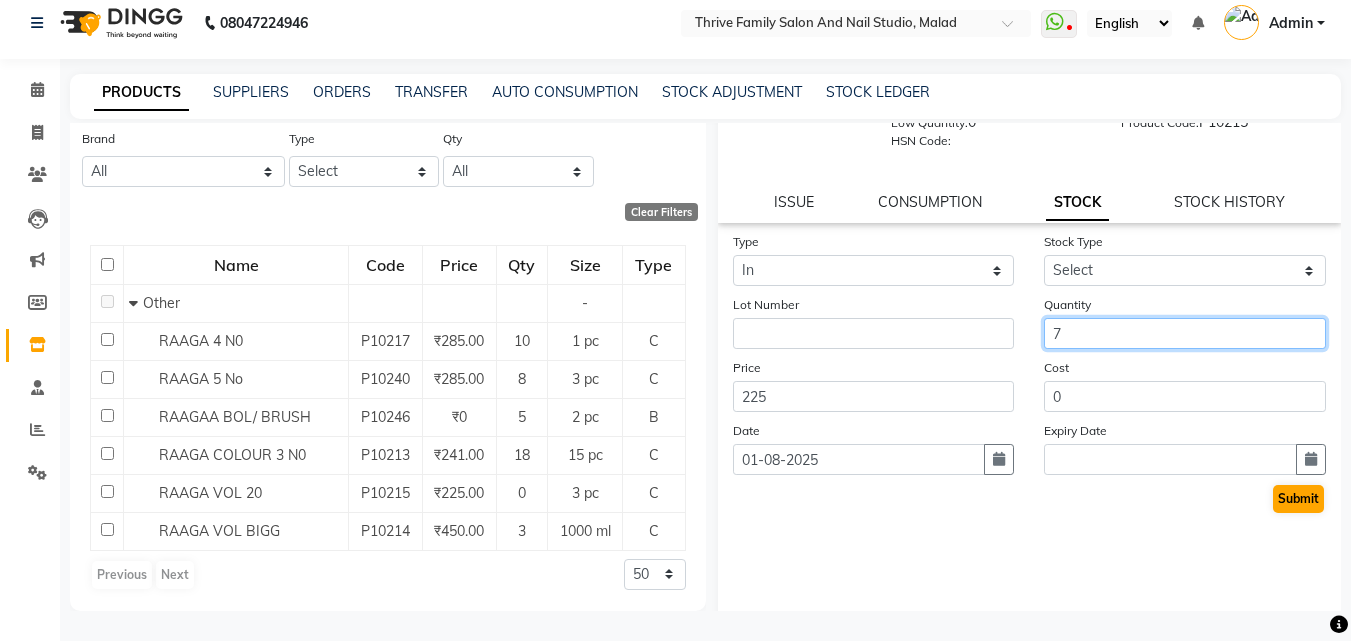 type on "7" 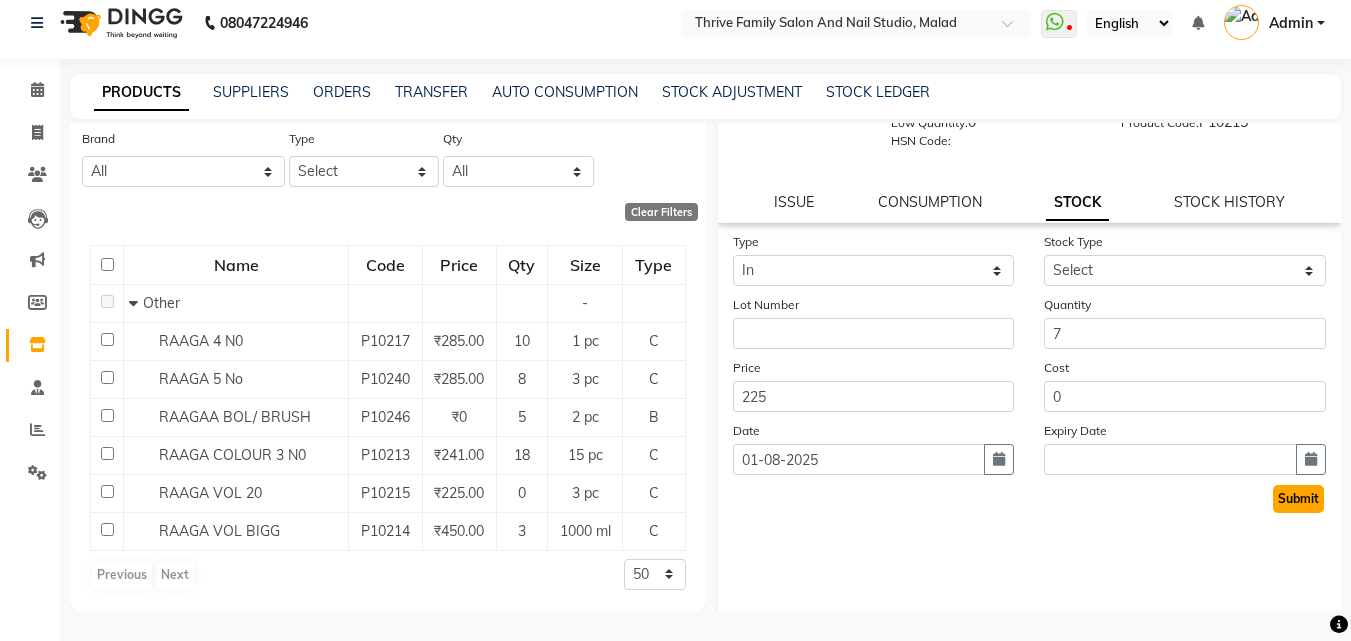 click on "Submit" 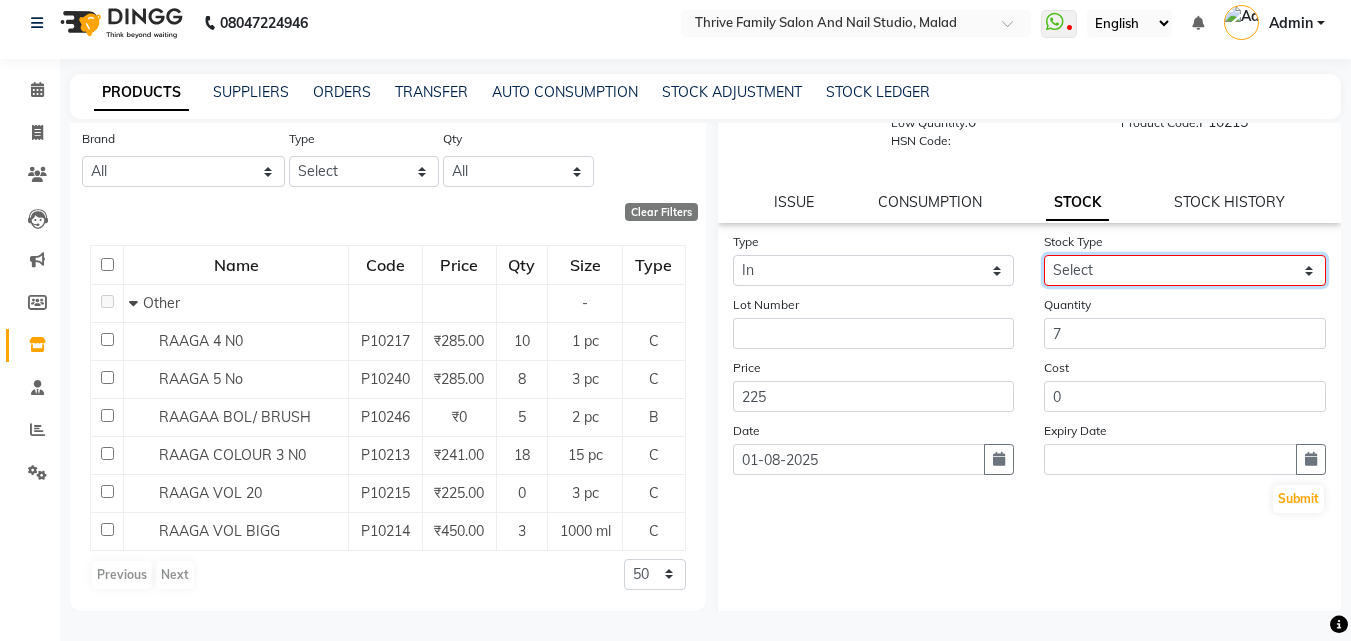 click on "Select New Stock Adjustment Return Other" 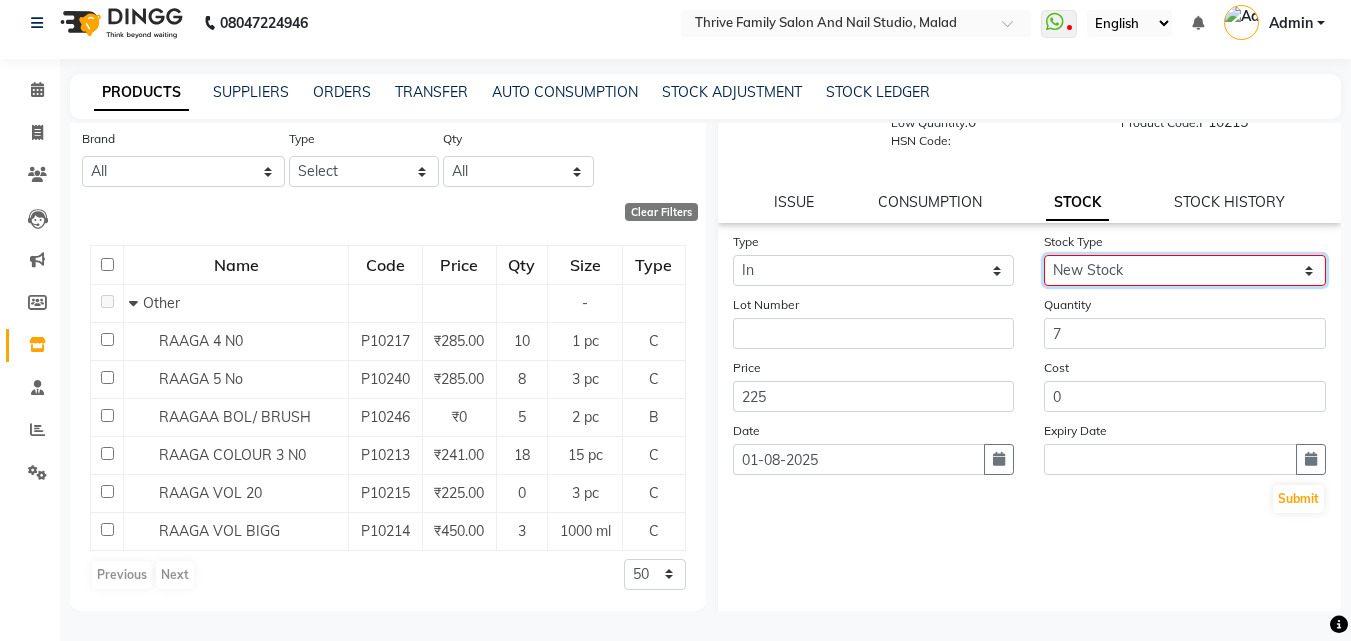 click on "Select New Stock Adjustment Return Other" 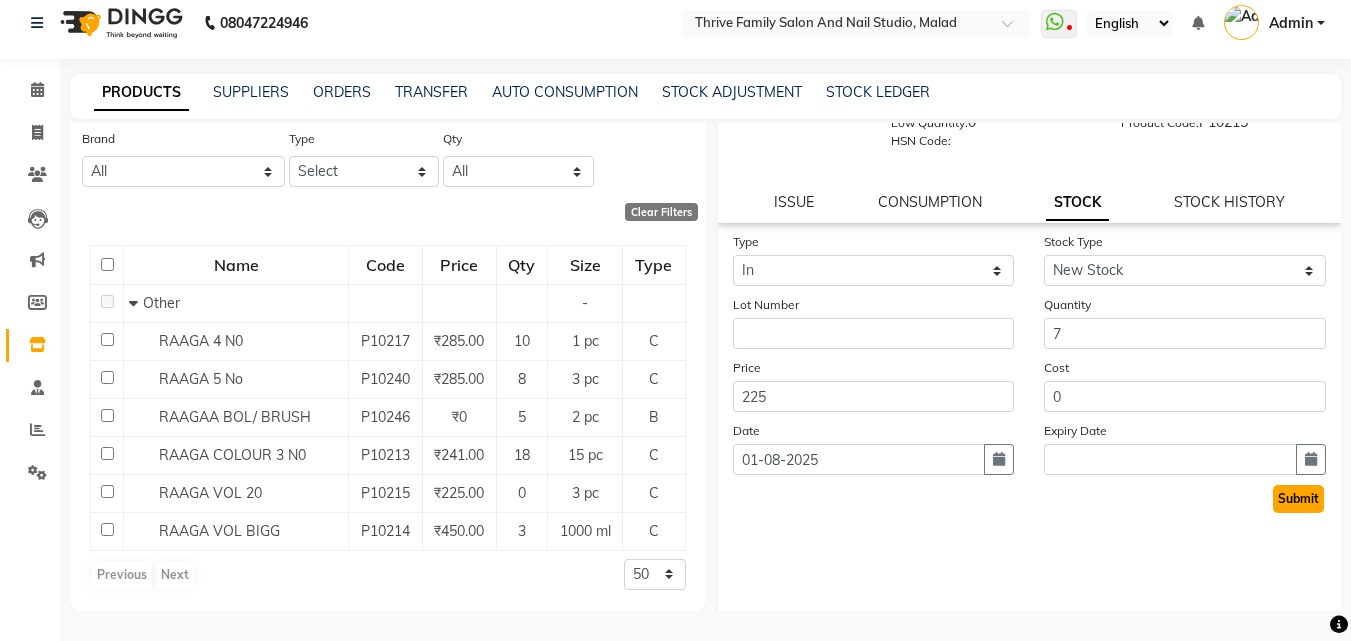 click on "Submit" 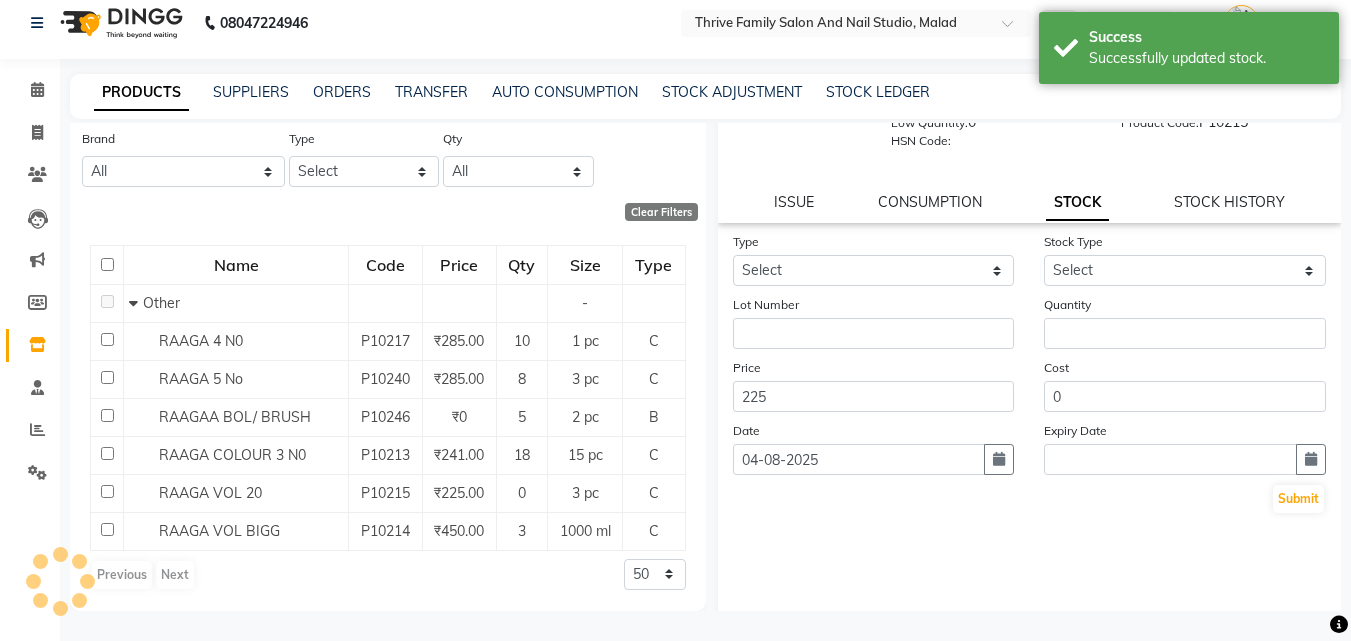 scroll, scrollTop: 0, scrollLeft: 0, axis: both 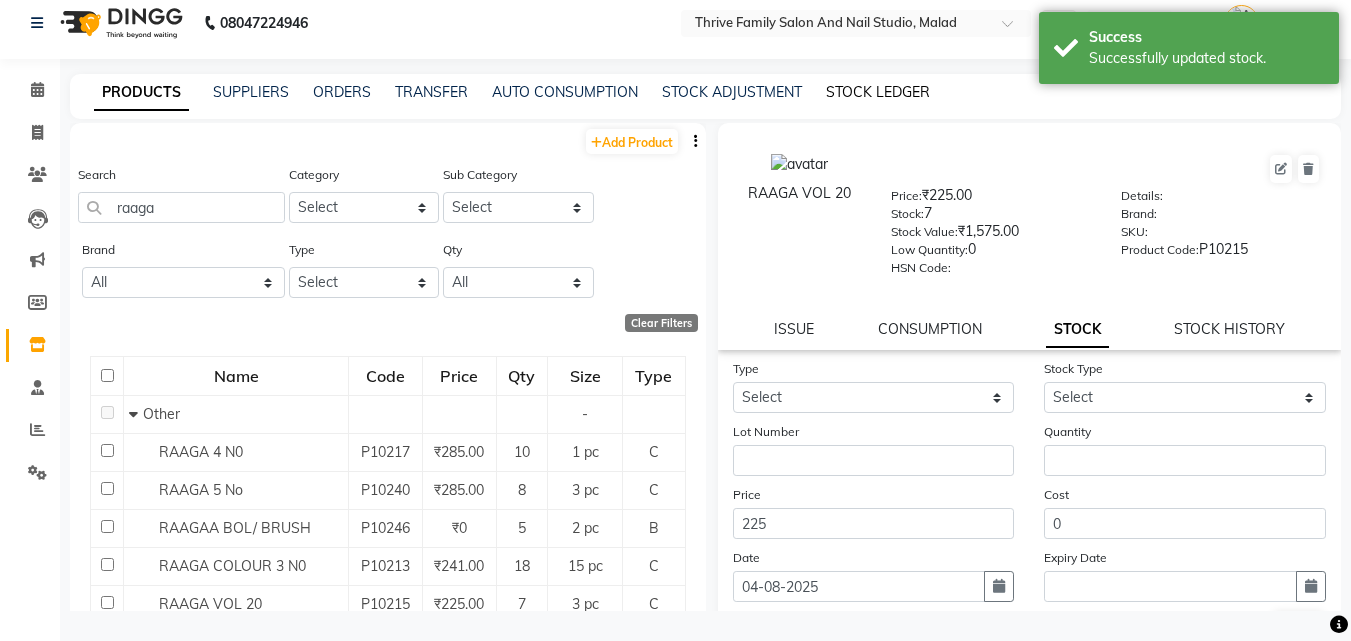click on "STOCK LEDGER" 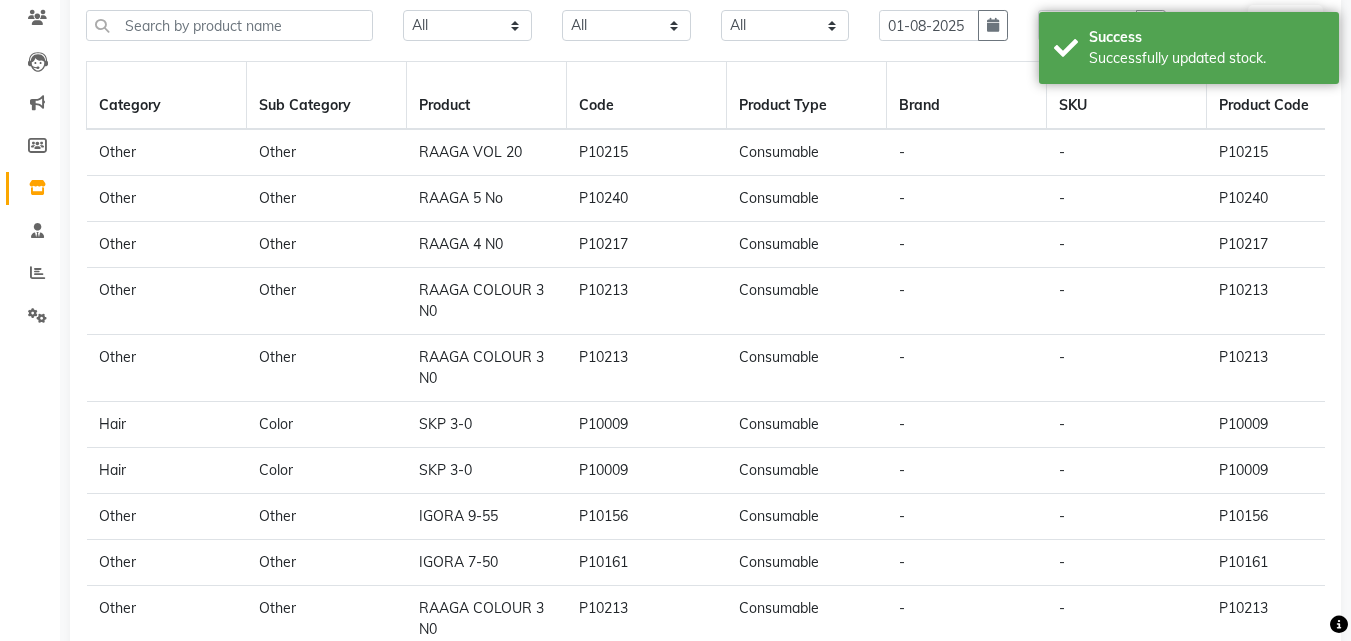 scroll, scrollTop: 291, scrollLeft: 0, axis: vertical 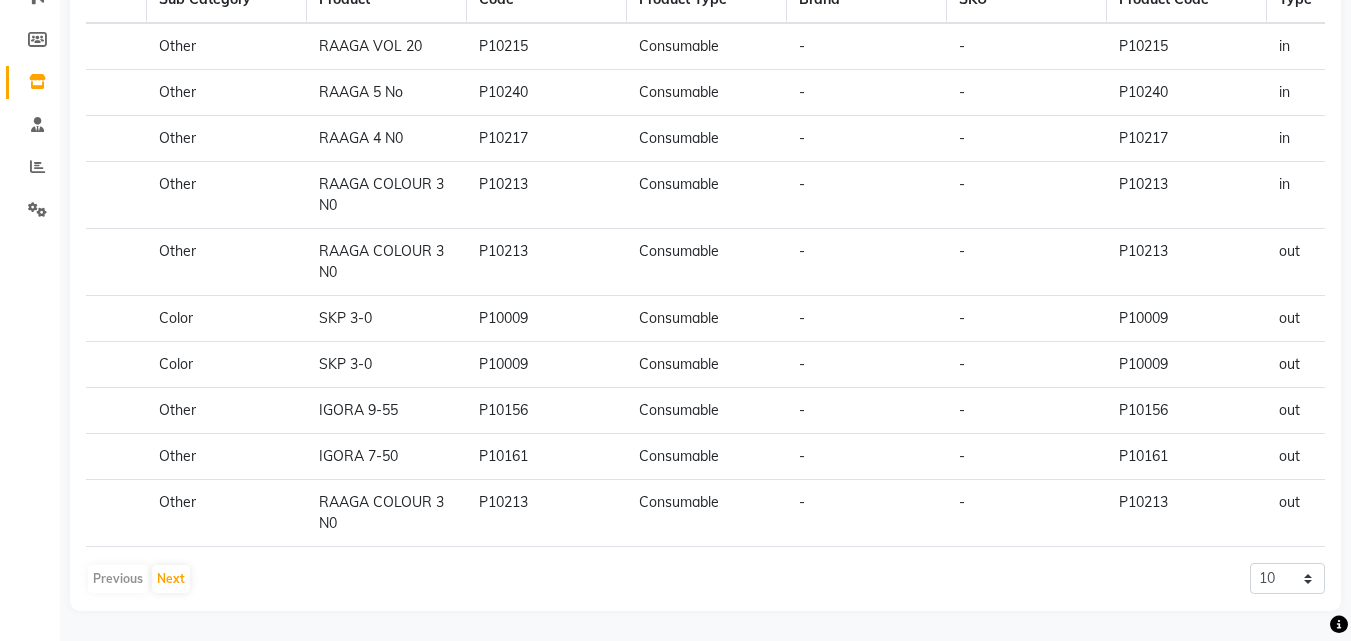 click on "P10213" 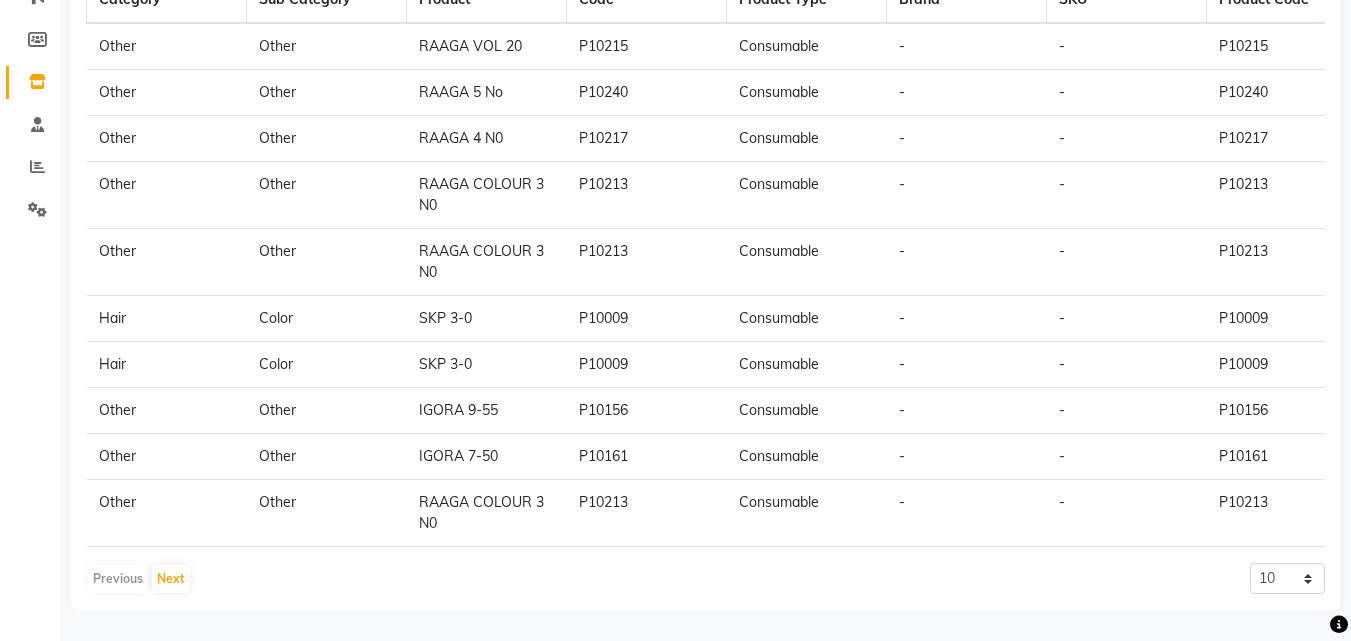 scroll, scrollTop: 0, scrollLeft: 0, axis: both 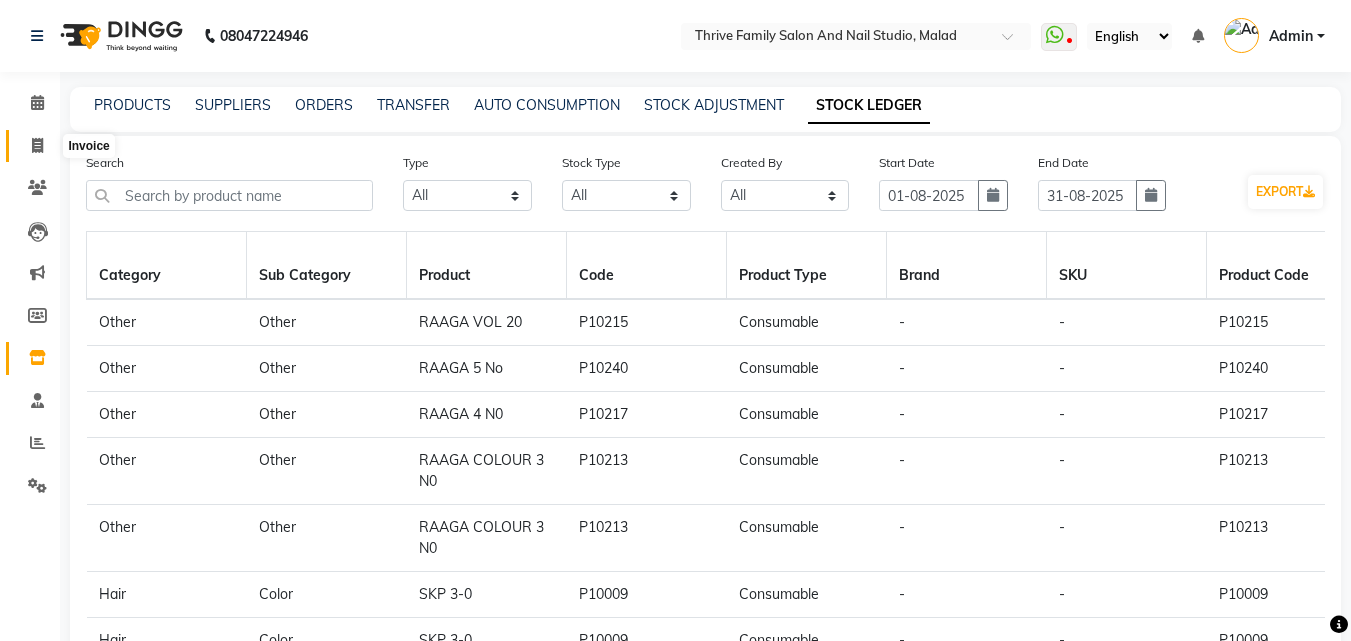 click 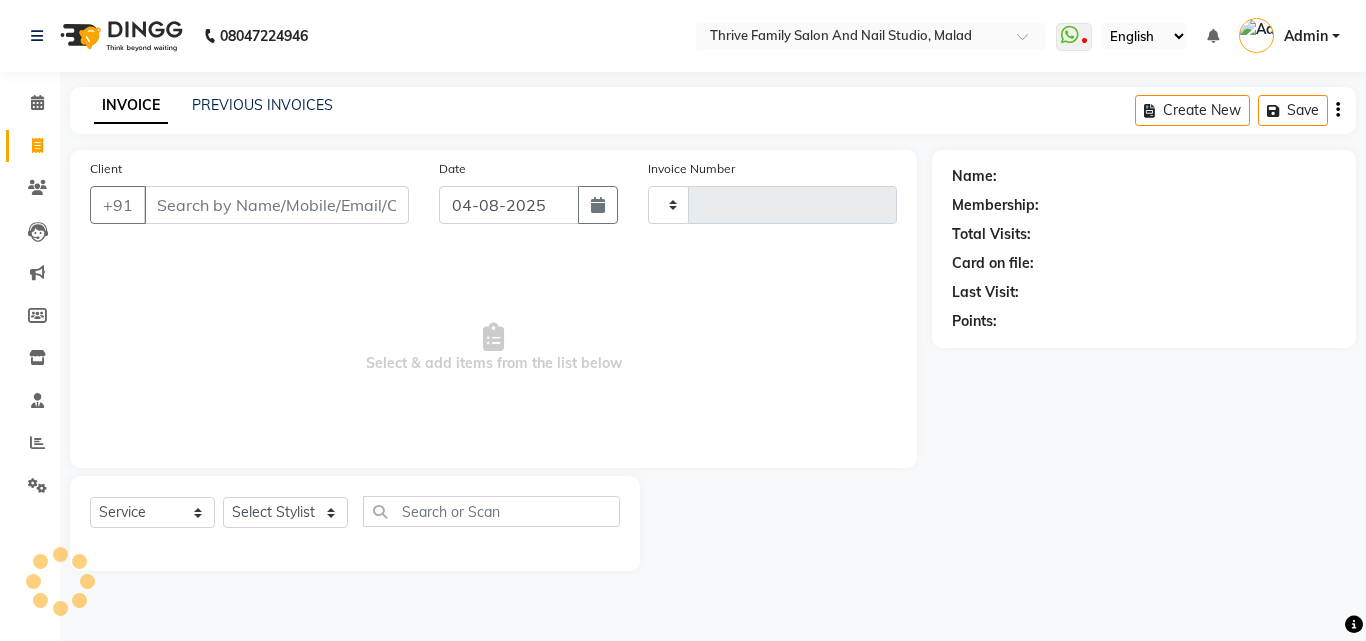 type on "1487" 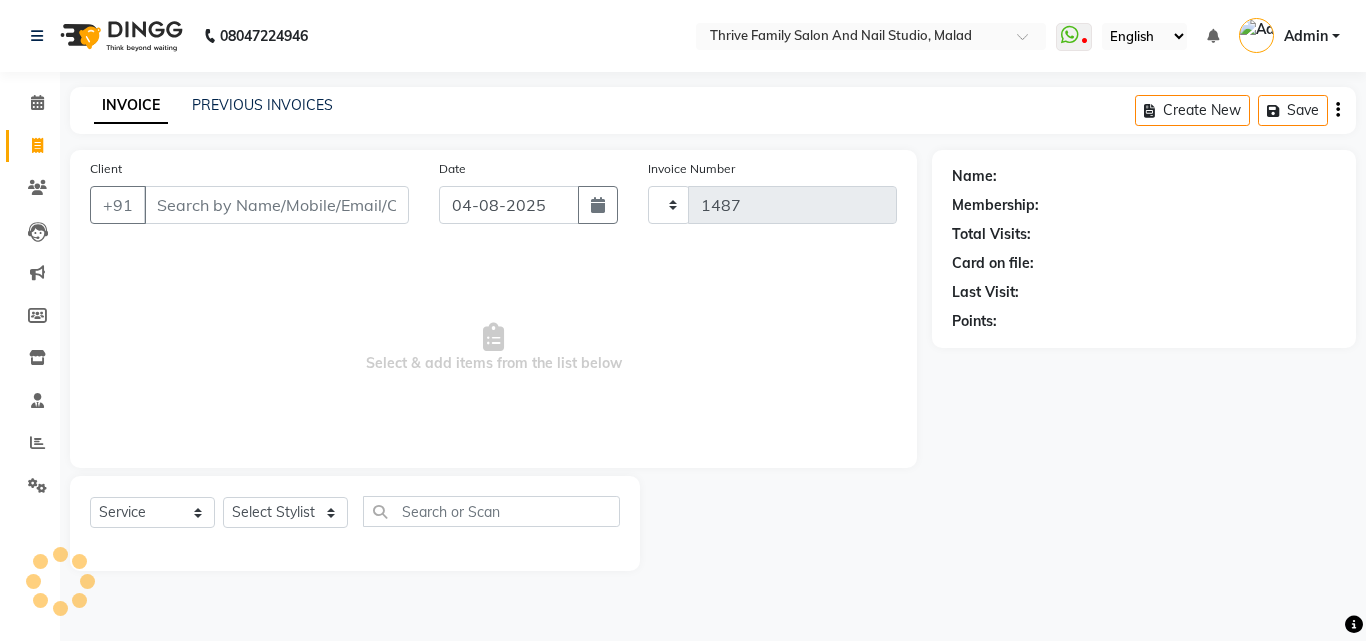 select on "5990" 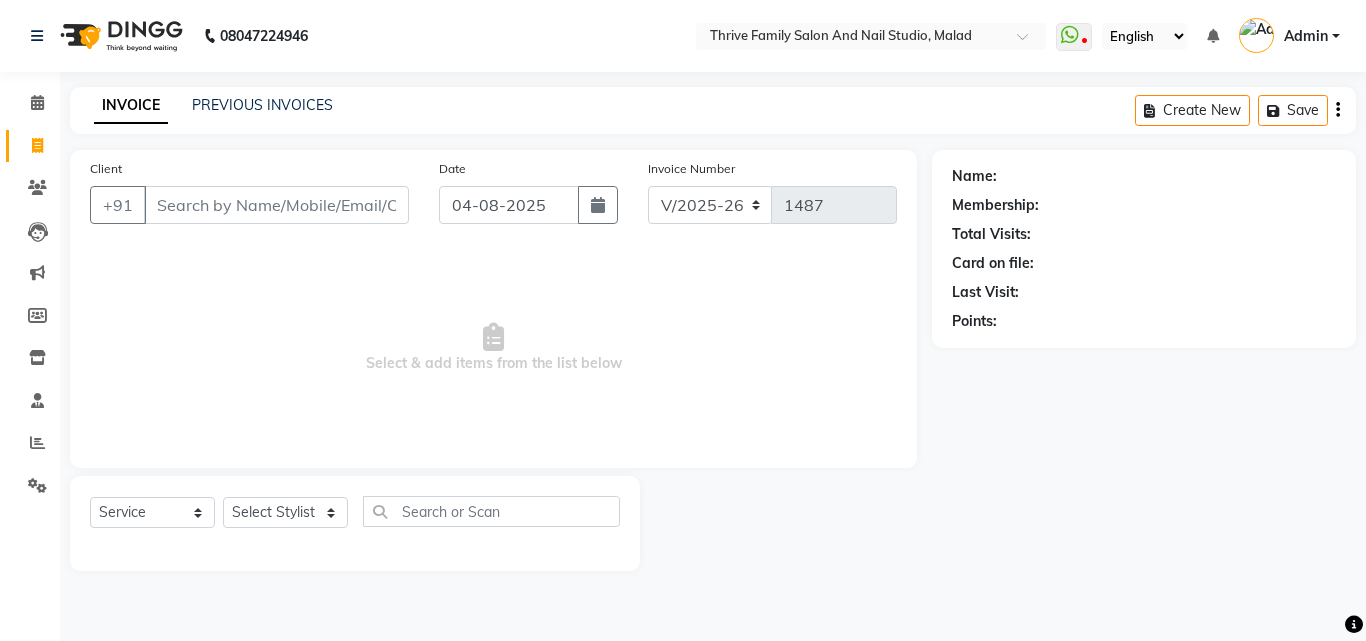 click on "PREVIOUS INVOICES" 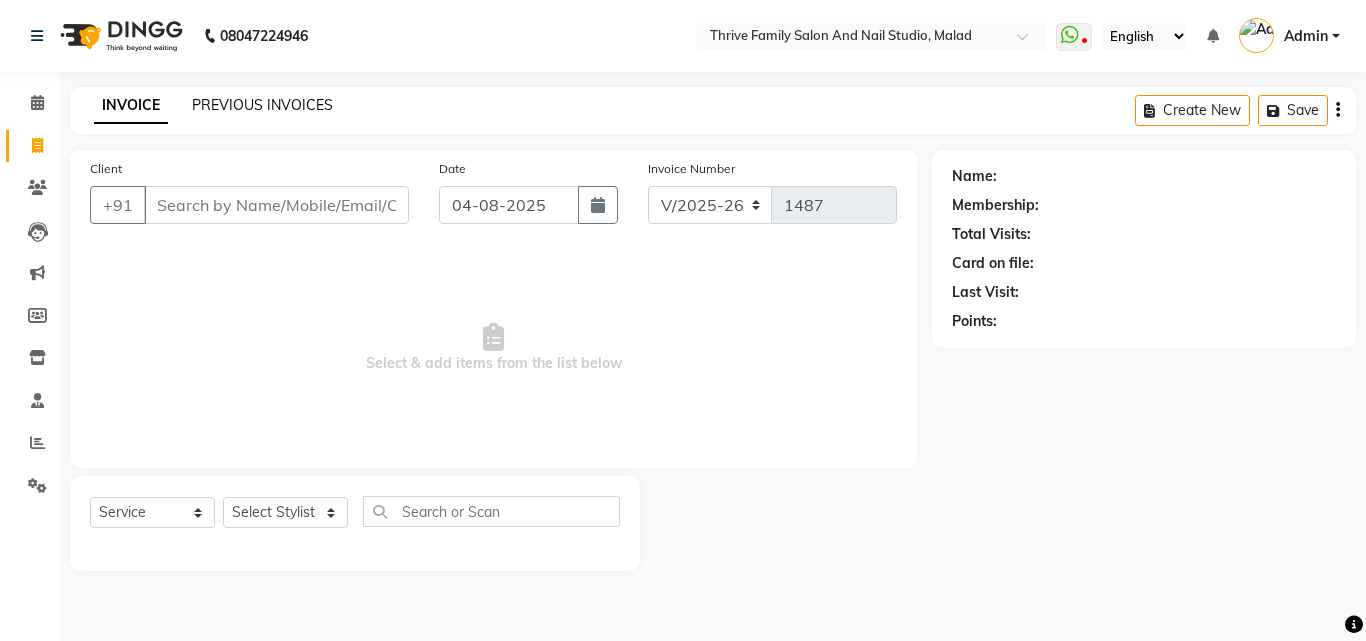 click on "PREVIOUS INVOICES" 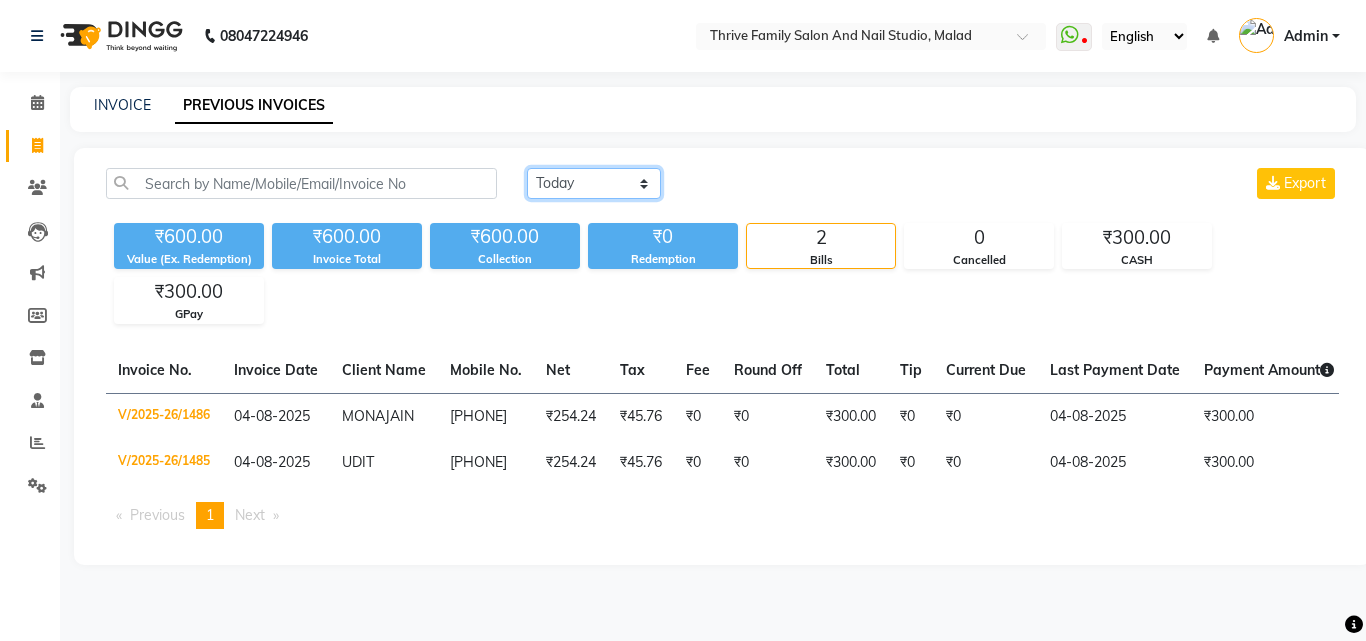 click on "Today Yesterday Custom Range" 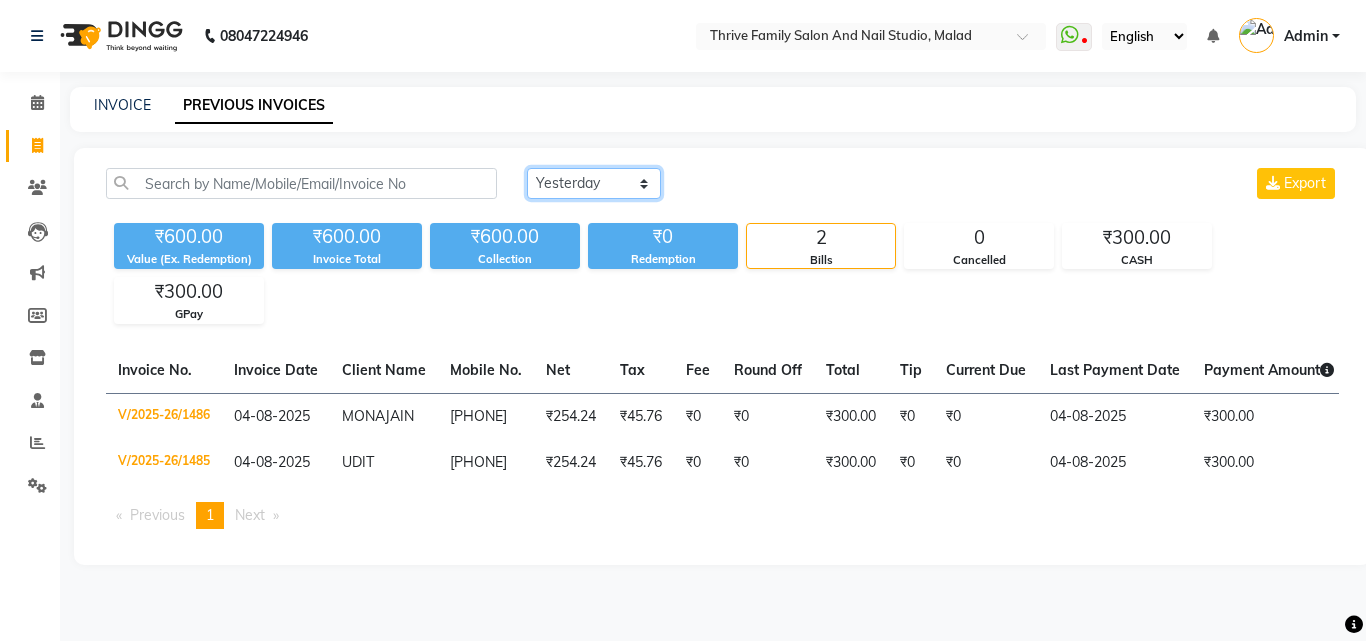 click on "Today Yesterday Custom Range" 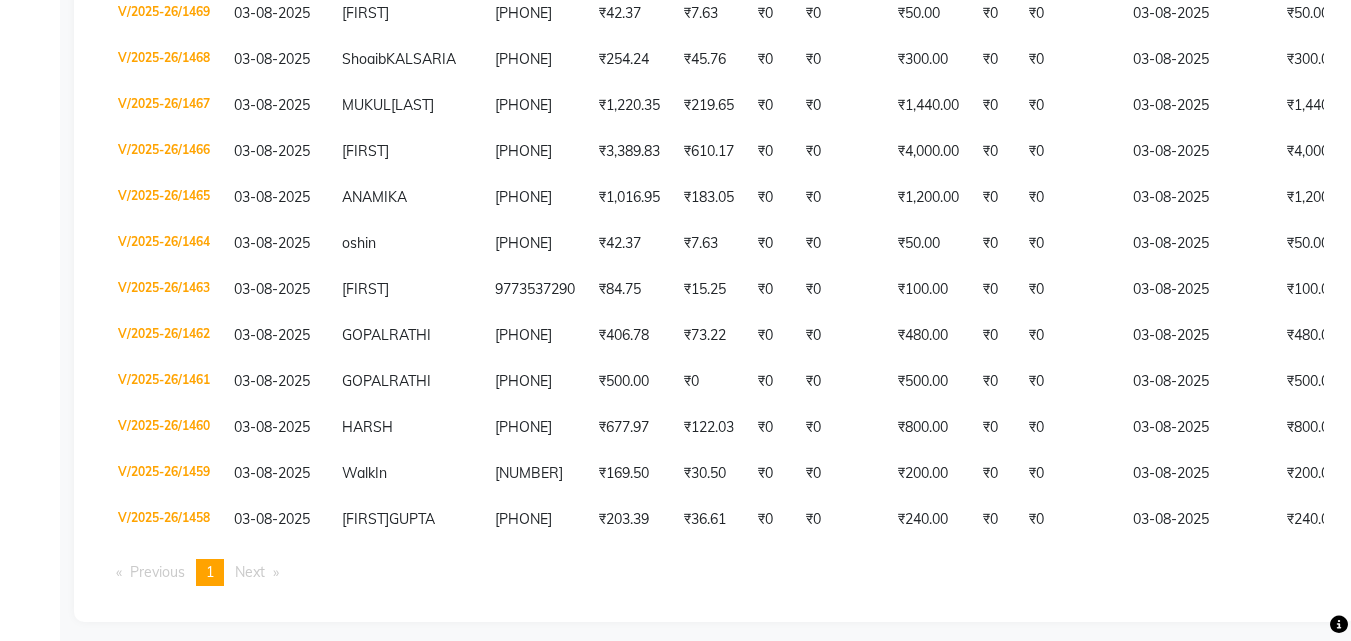scroll, scrollTop: 1379, scrollLeft: 0, axis: vertical 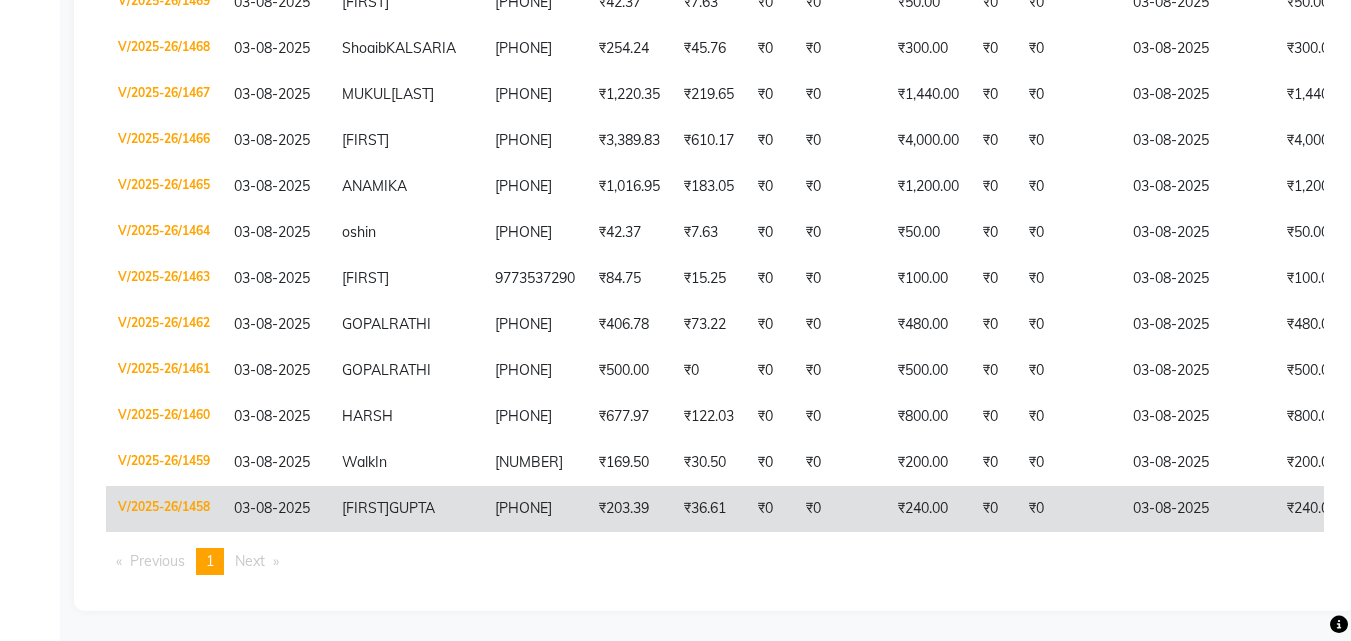 drag, startPoint x: 256, startPoint y: 573, endPoint x: 314, endPoint y: 485, distance: 105.3945 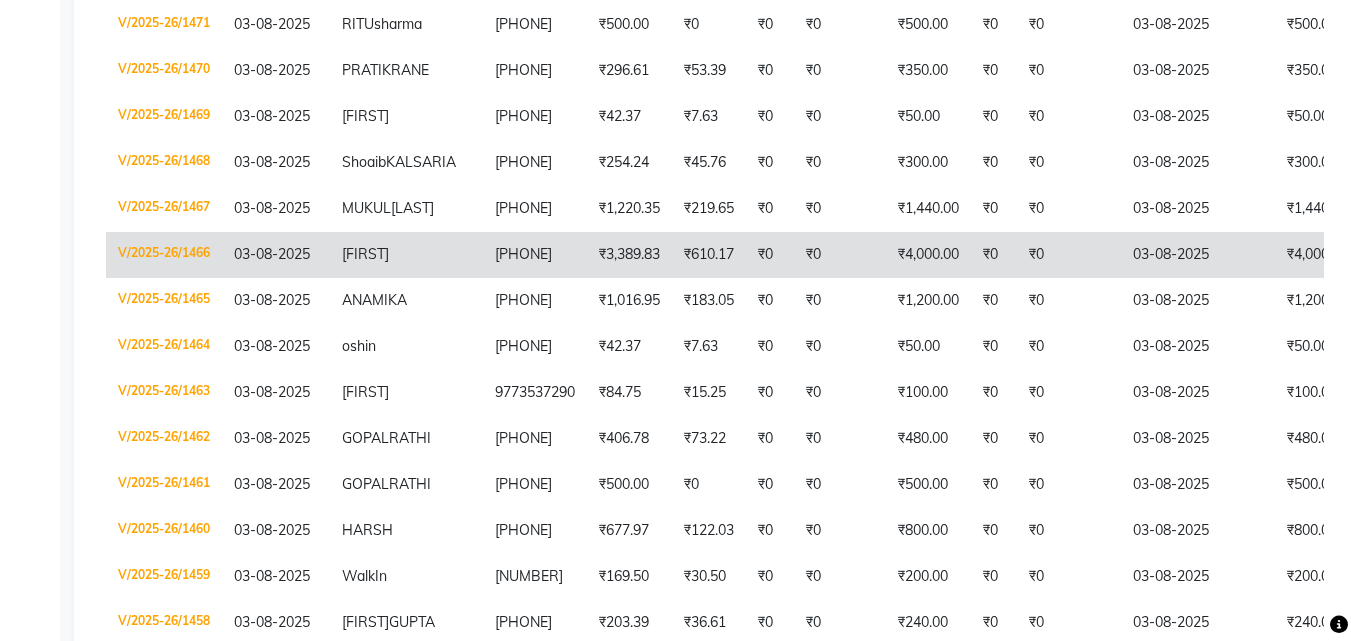 scroll, scrollTop: 936, scrollLeft: 0, axis: vertical 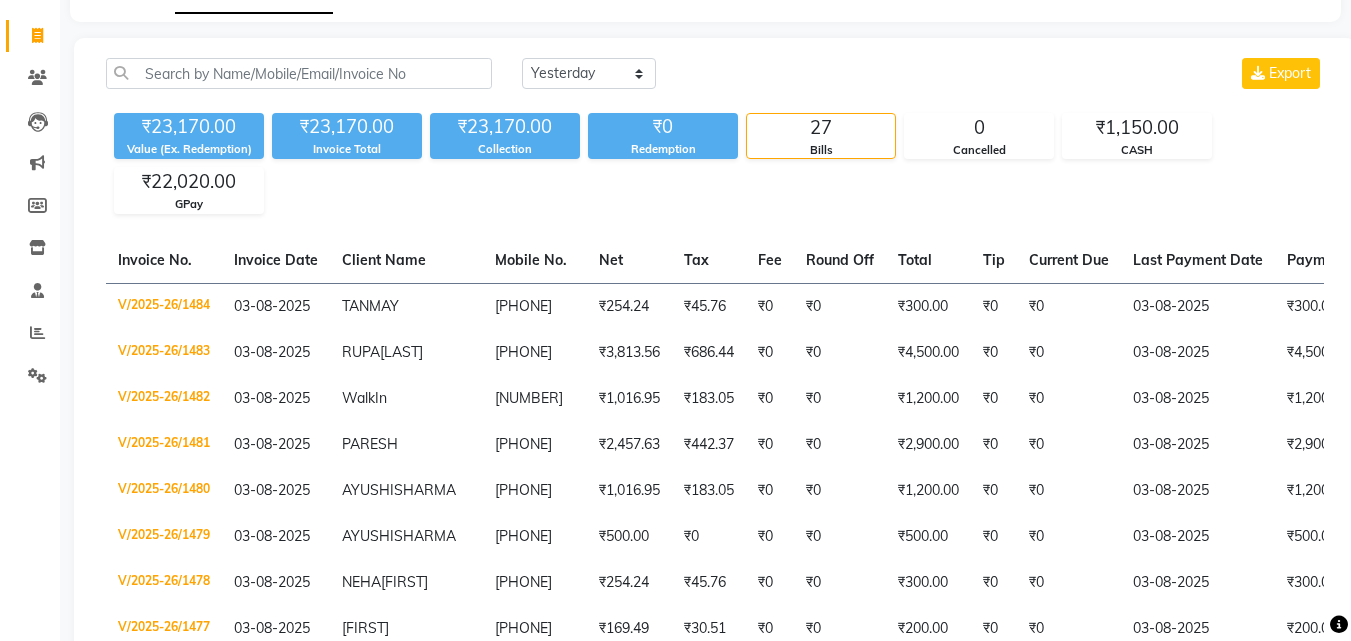drag, startPoint x: 684, startPoint y: 303, endPoint x: 360, endPoint y: 212, distance: 336.53677 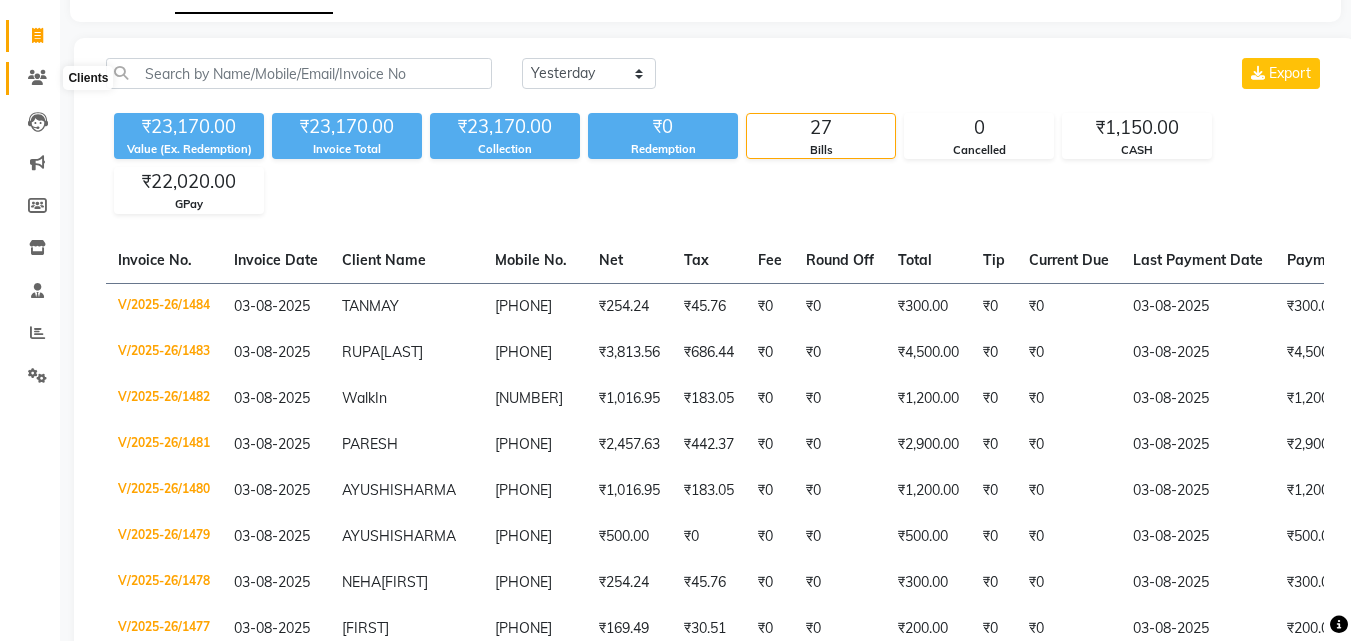 click 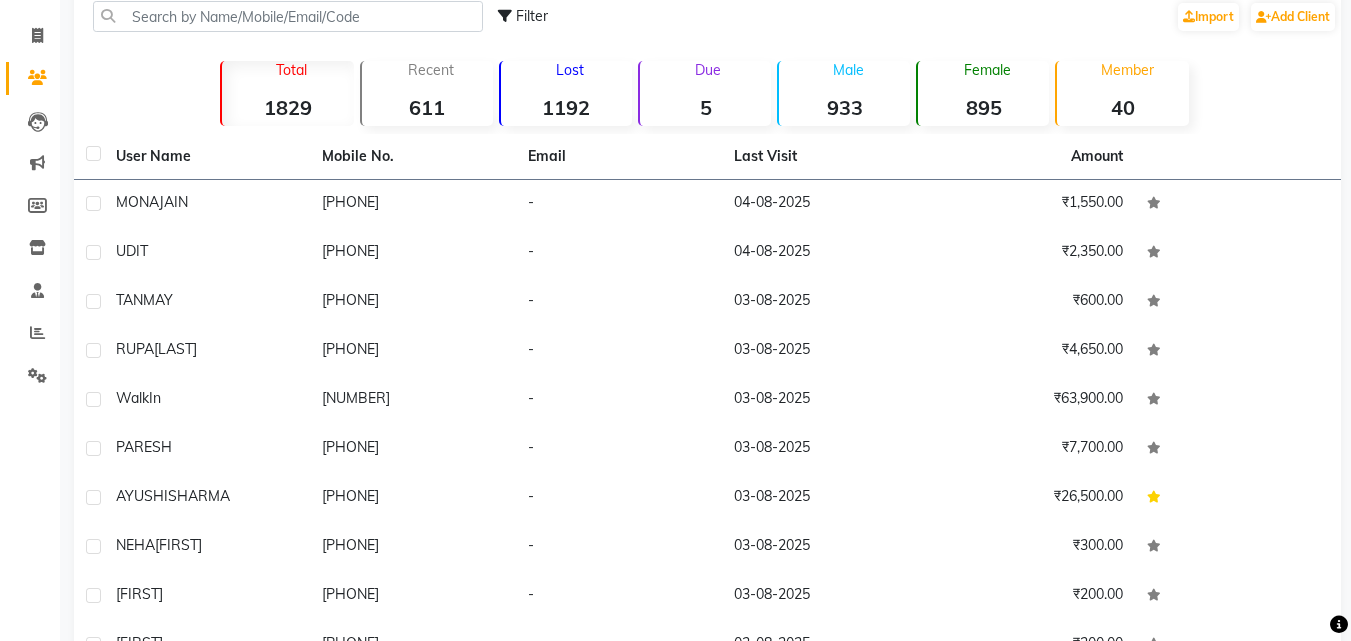 click on "Lost" 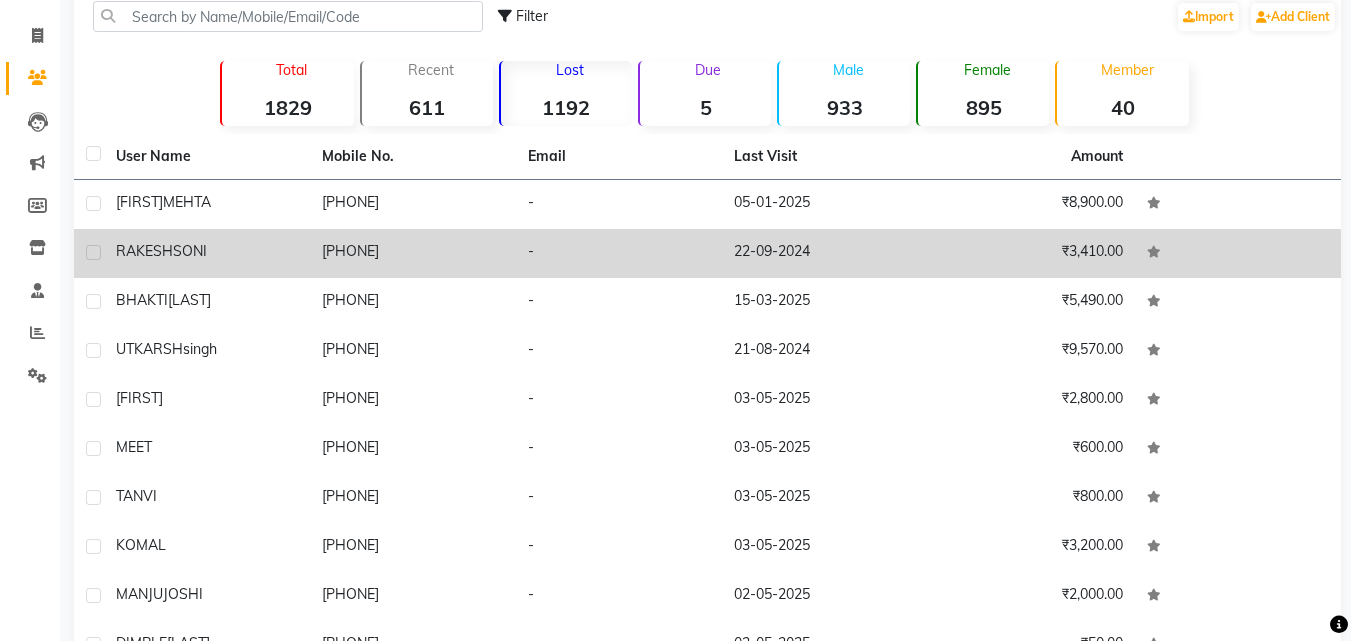 click on "[PHONE]" 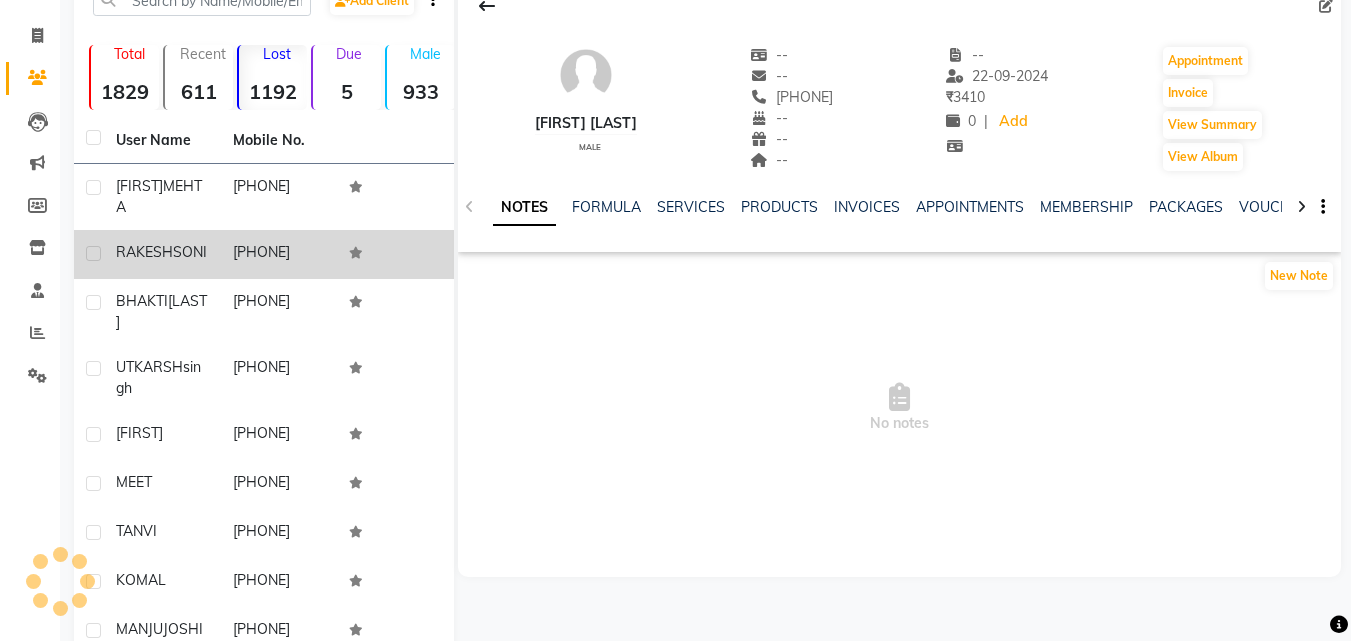 click 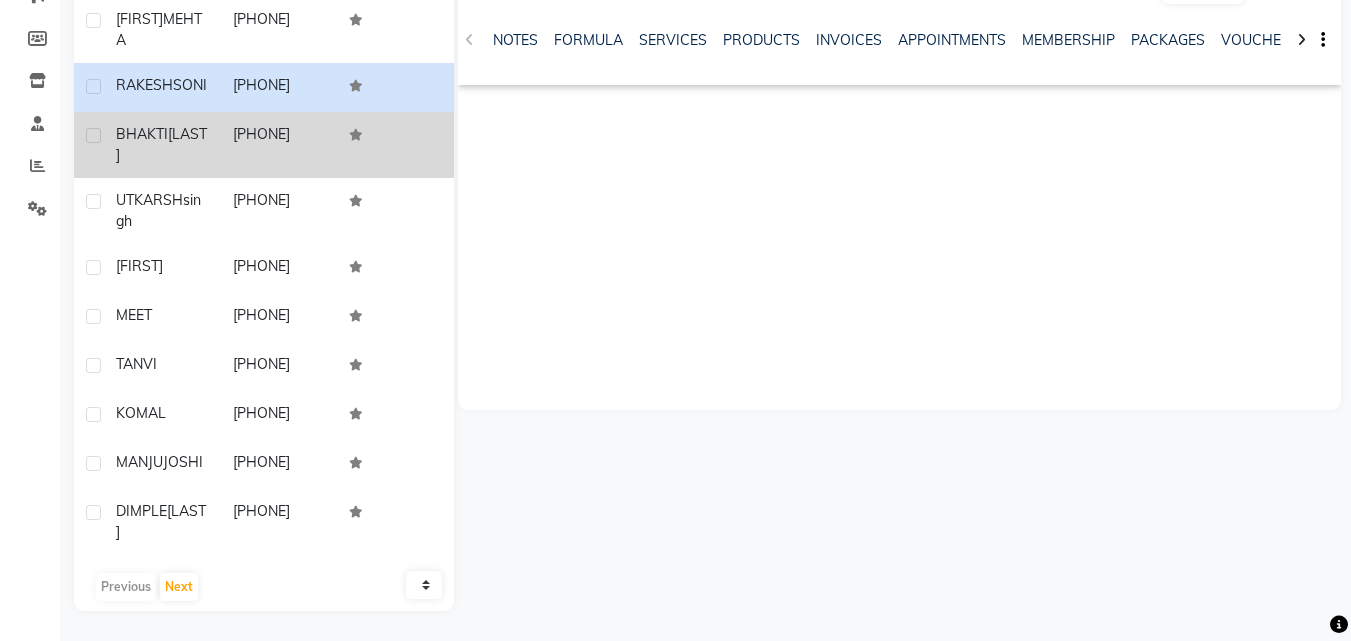 scroll, scrollTop: 315, scrollLeft: 0, axis: vertical 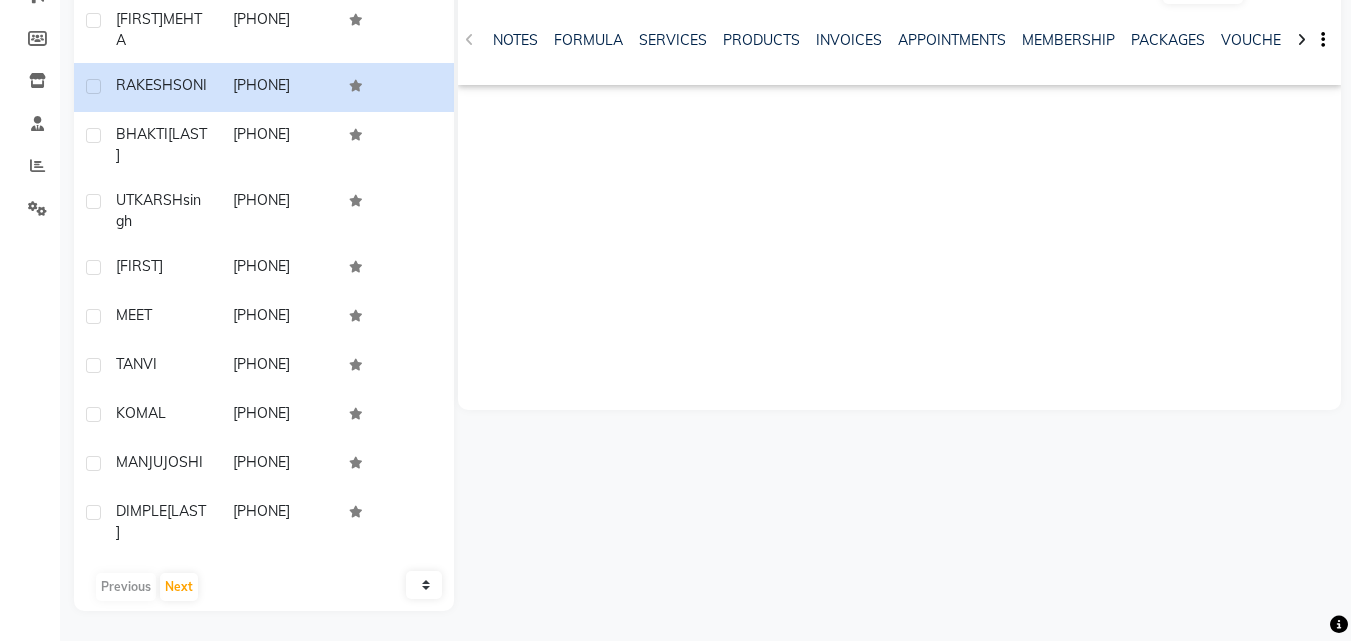 click on "User Name Mobile No.[FIRST]   [LAST]   [PHONE]  [FIRST]   [LAST]   [PHONE]  [FIRST] [LAST]   [PHONE]  [FIRST]  [LAST]   [PHONE]  [FIRST]     [PHONE]  [FIRST]     [PHONE]  [FIRST]     [PHONE]  [FIRST]  [LAST]   [PHONE]  [FIRST]  [LAST]   [PHONE]   Previous   Next   10   50   100" 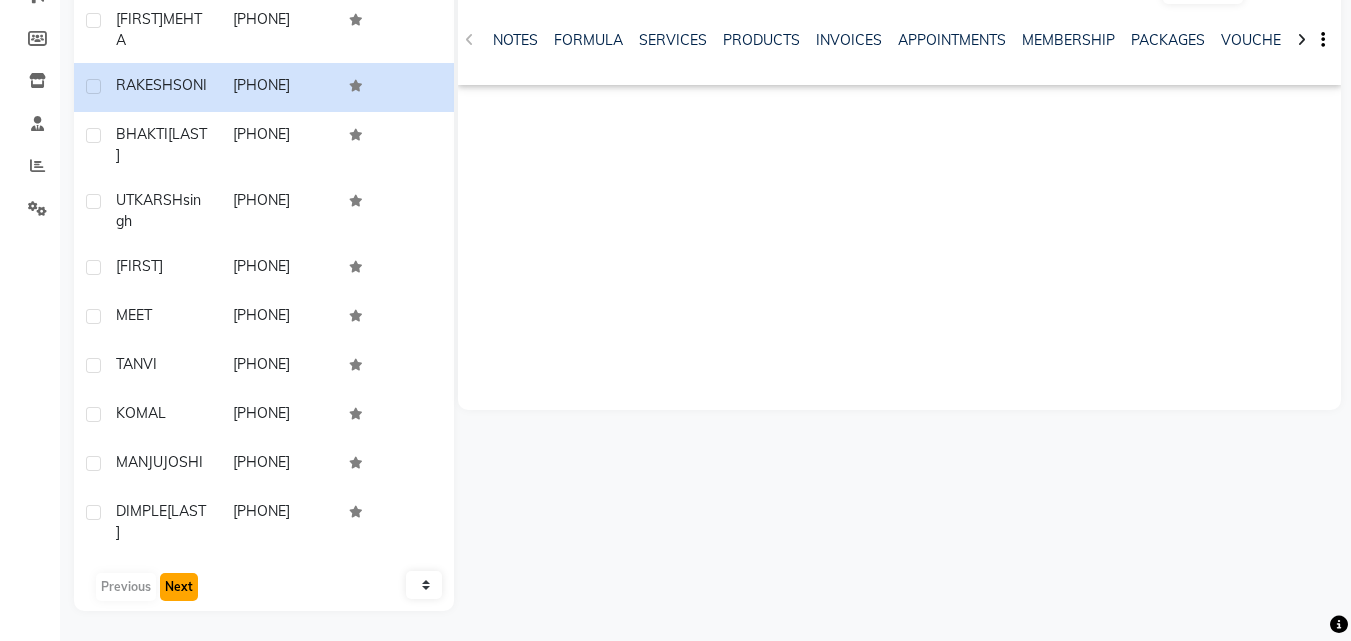 click on "Next" 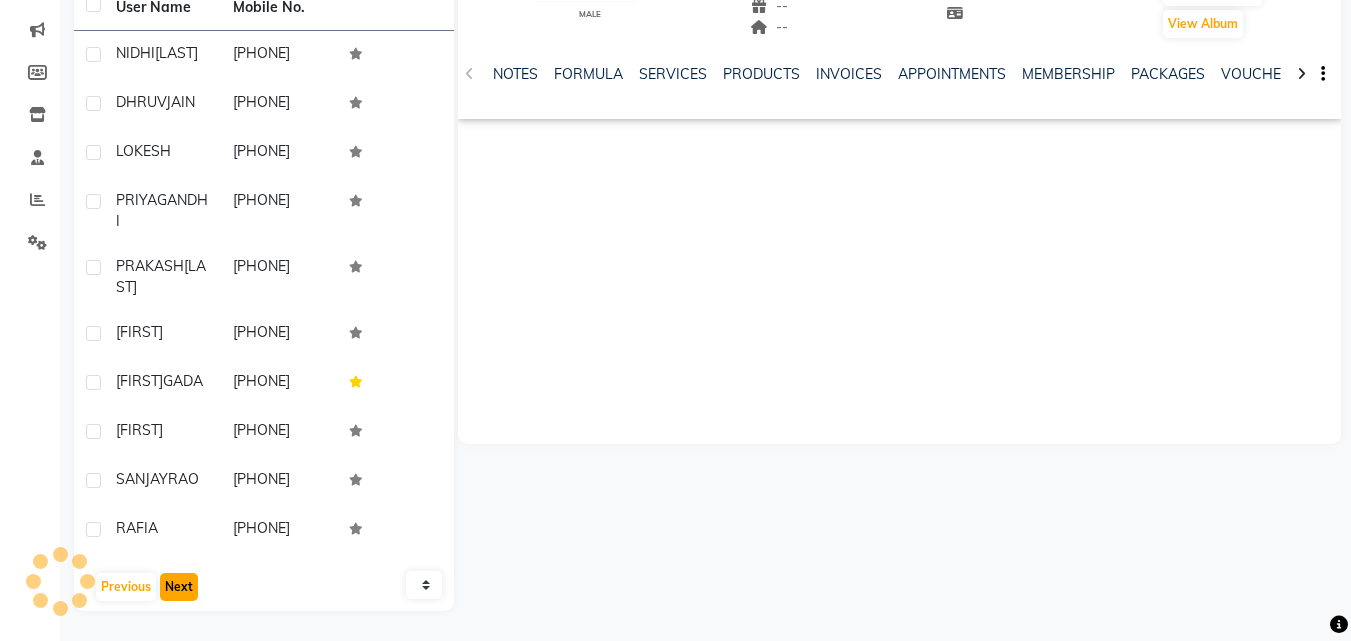 scroll, scrollTop: 260, scrollLeft: 0, axis: vertical 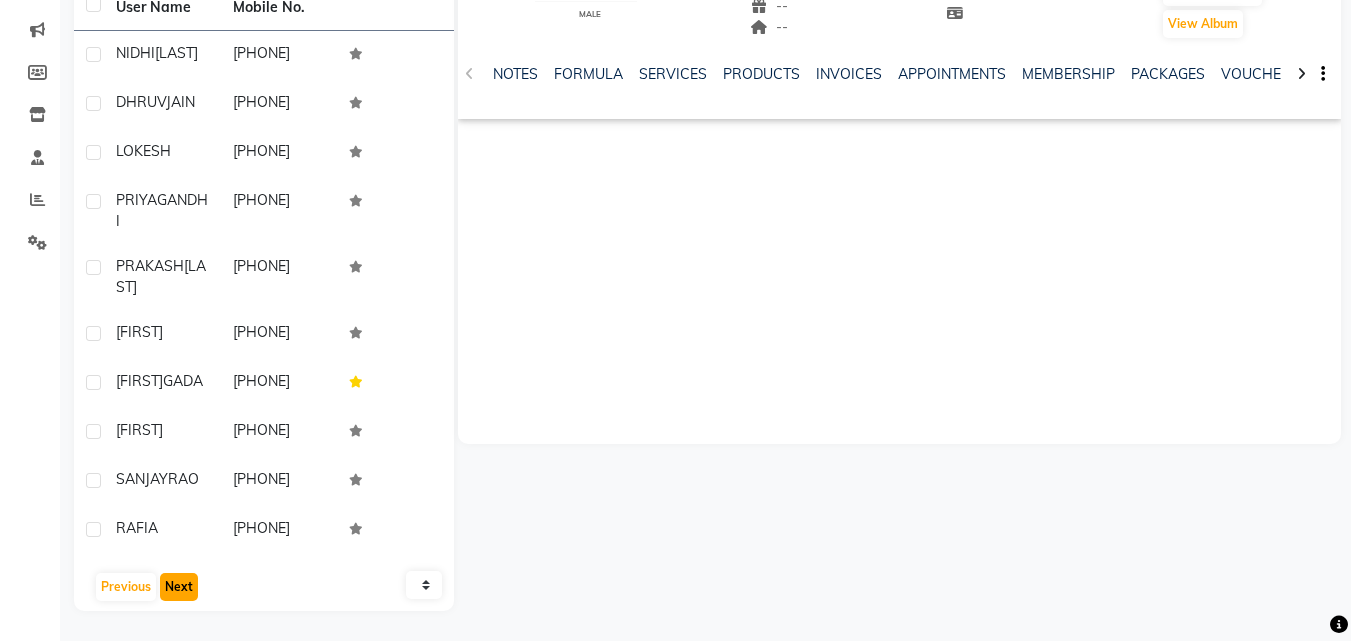 click on "Next" 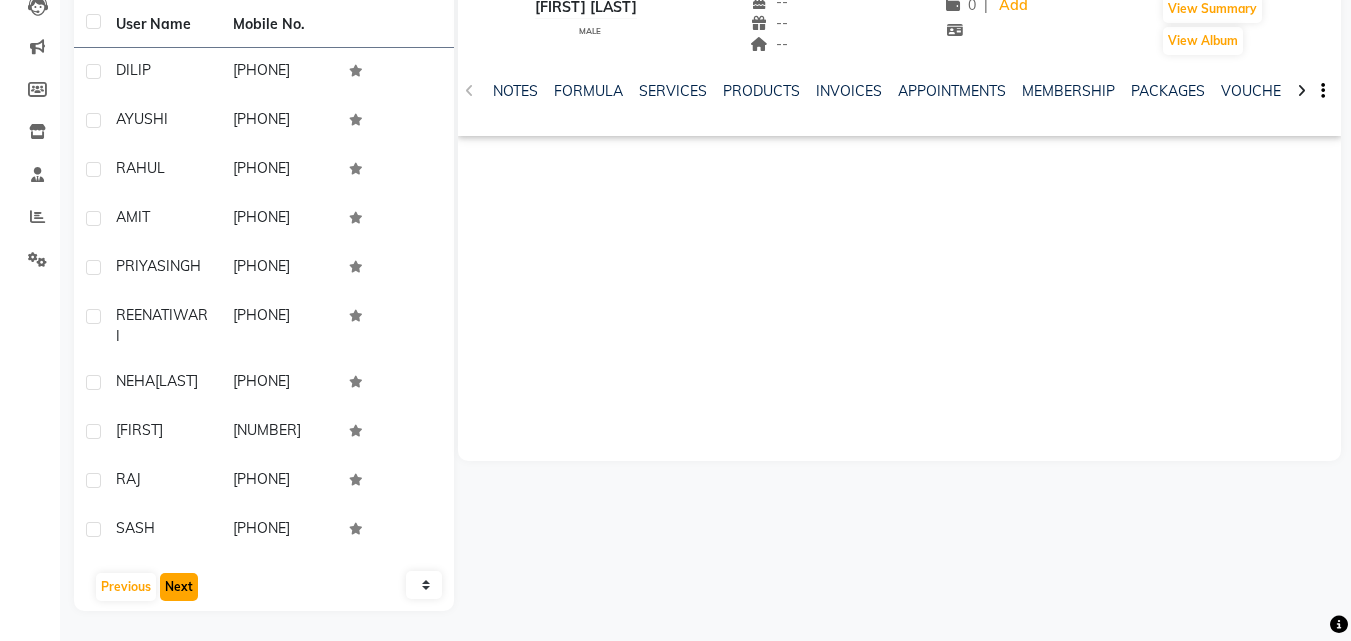 click on "Next" 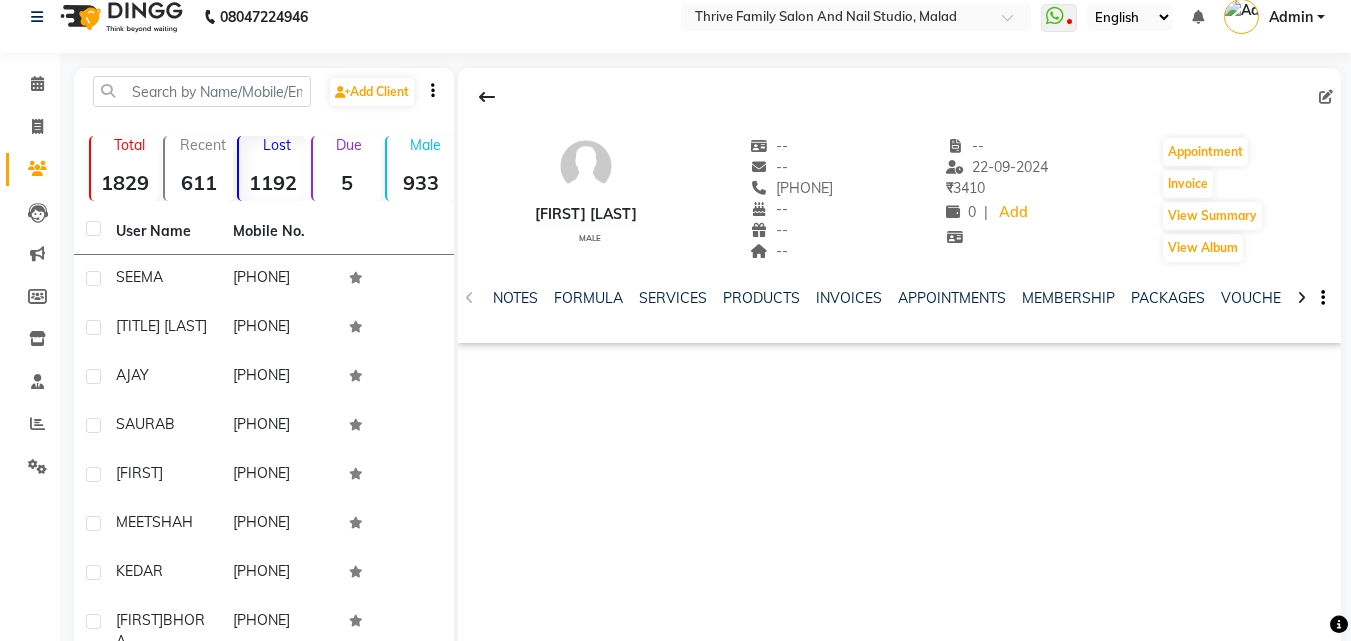scroll, scrollTop: 17, scrollLeft: 0, axis: vertical 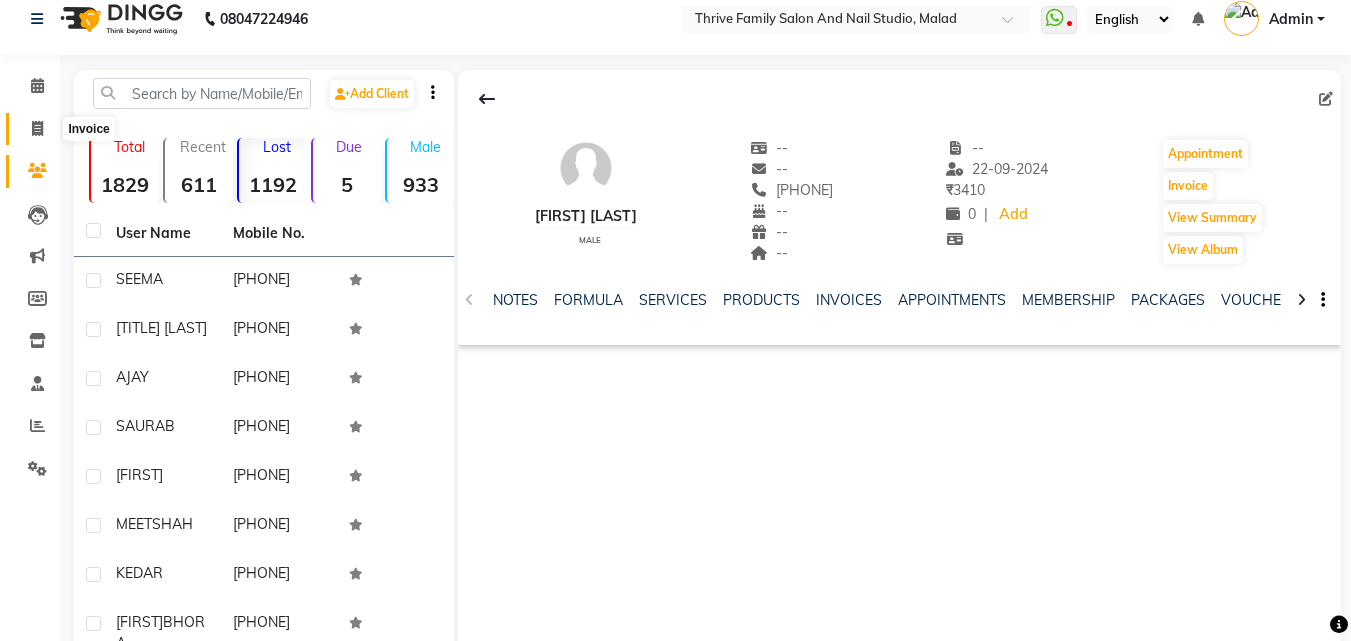 click 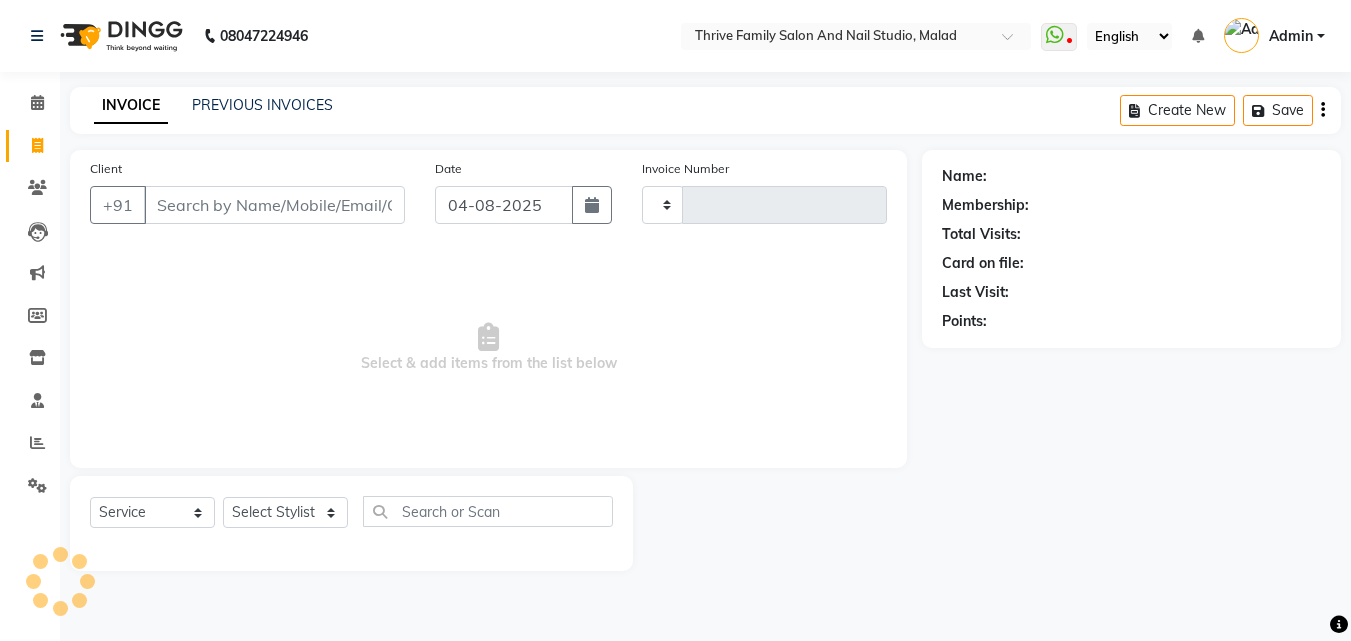 type on "1487" 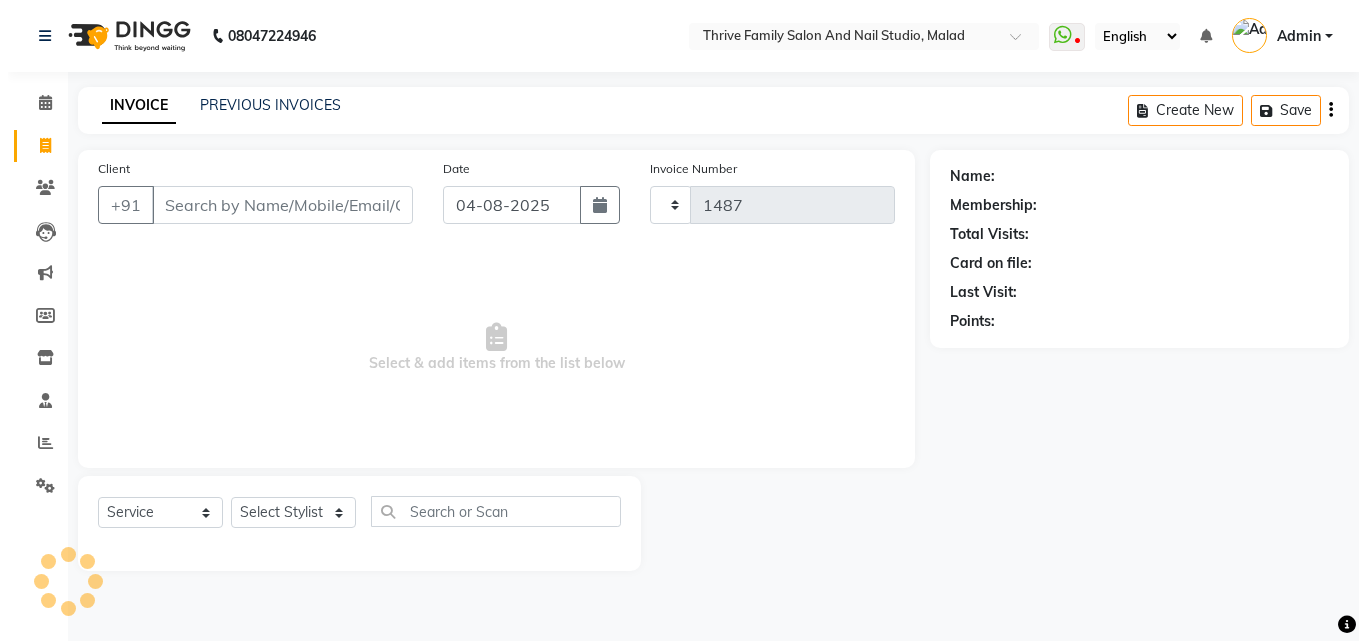 scroll, scrollTop: 0, scrollLeft: 0, axis: both 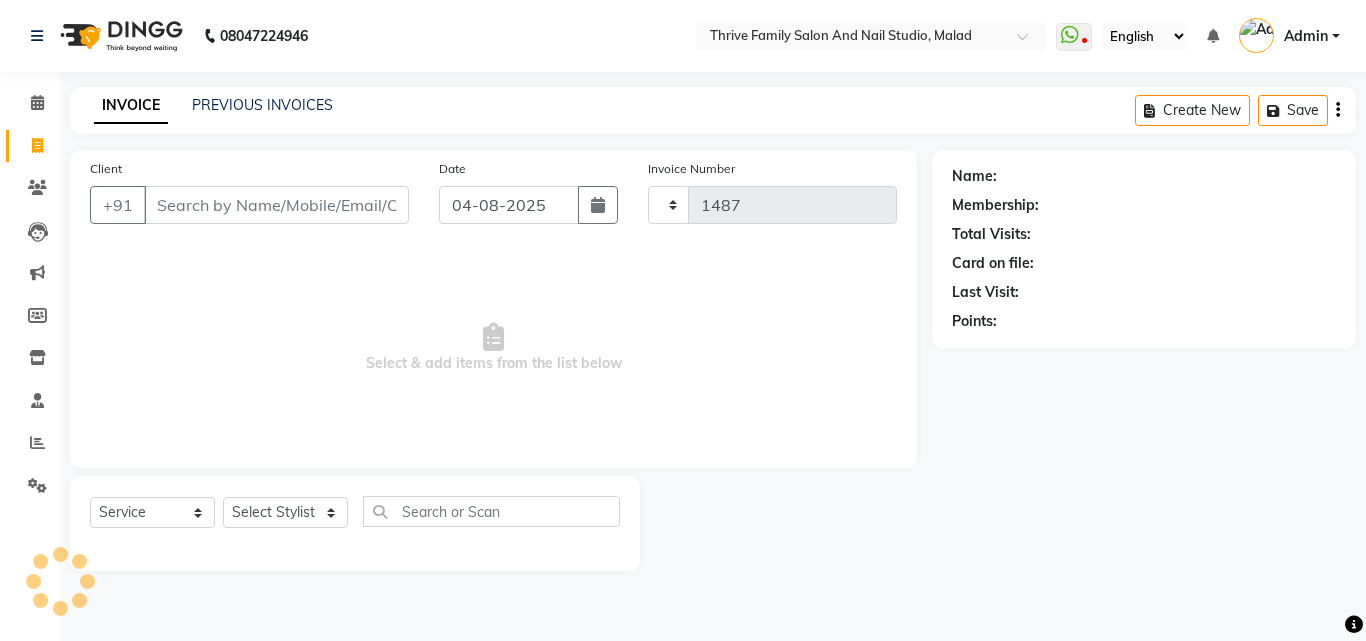 select on "5990" 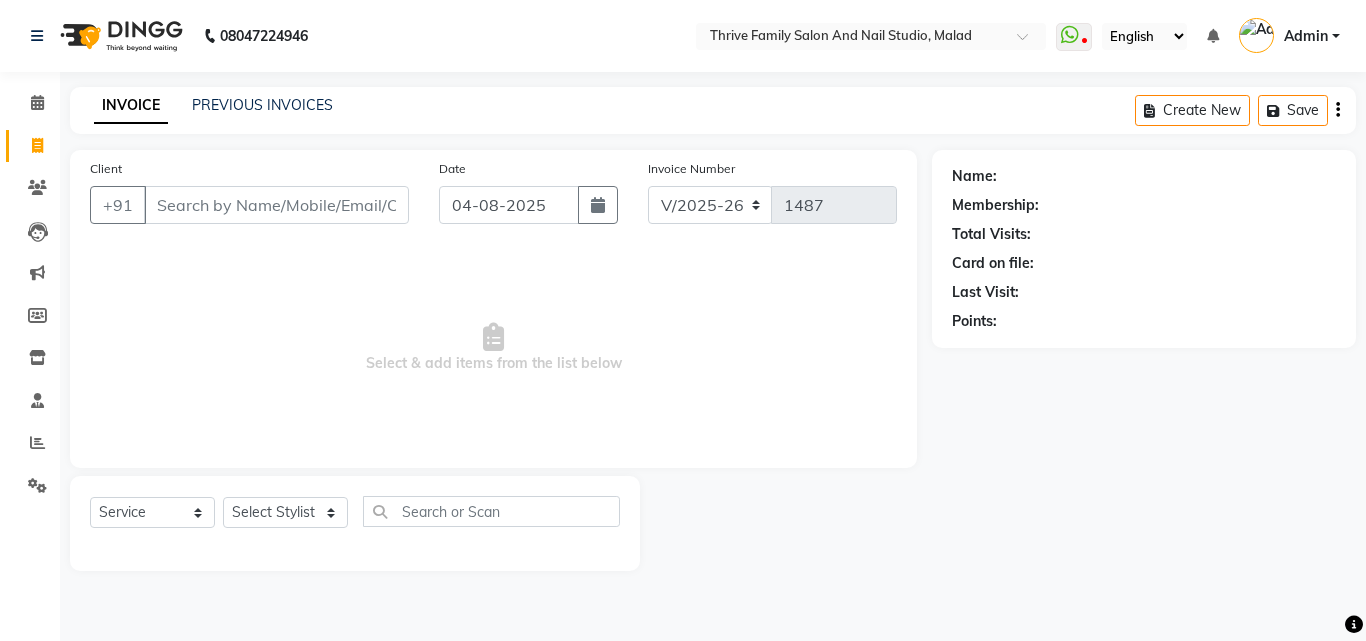 click on "Client" at bounding box center [276, 205] 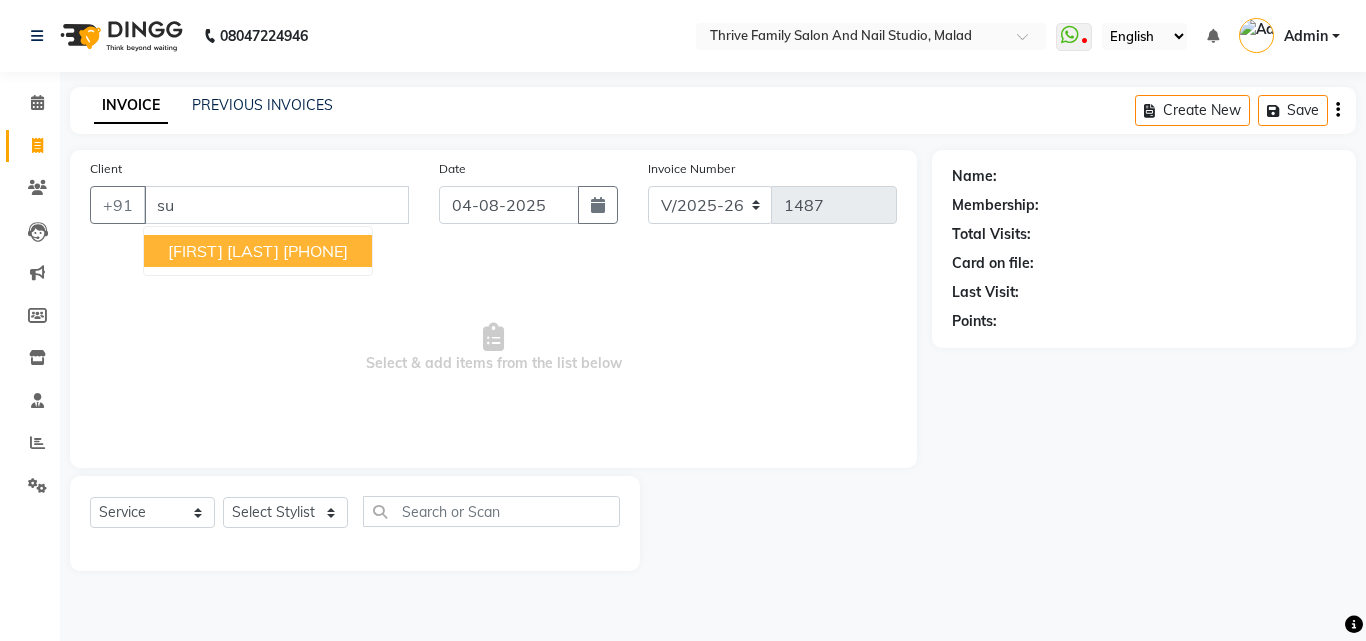 type on "s" 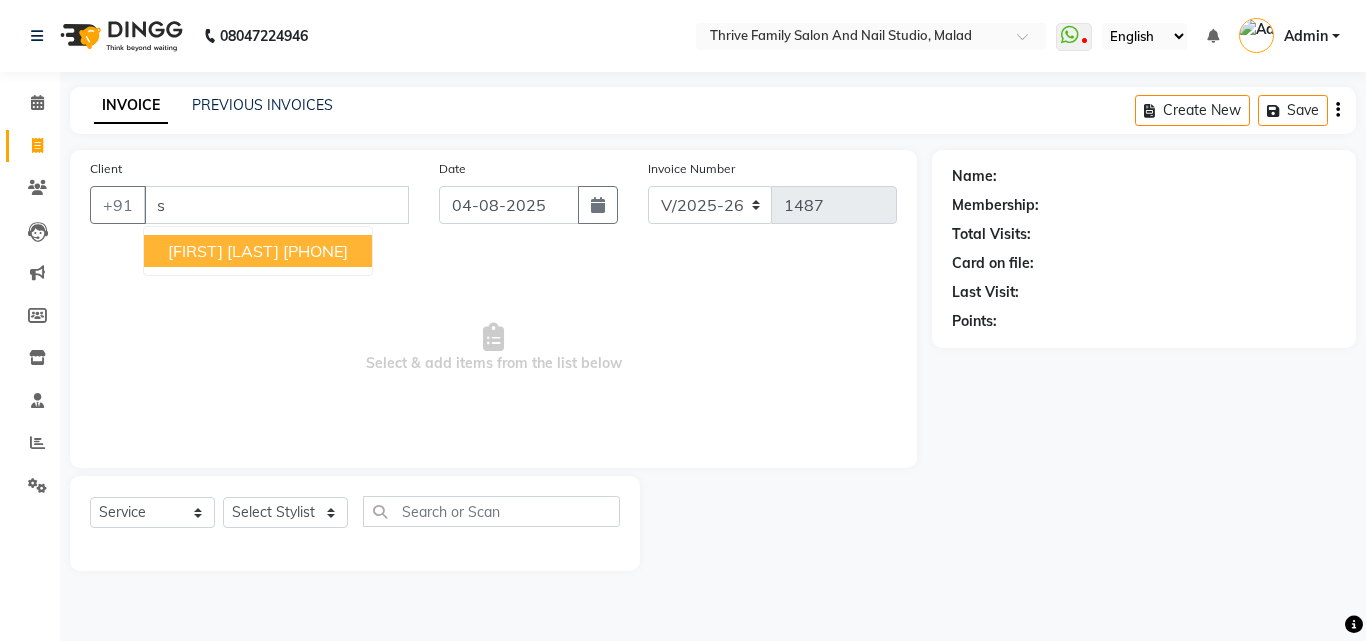 type 